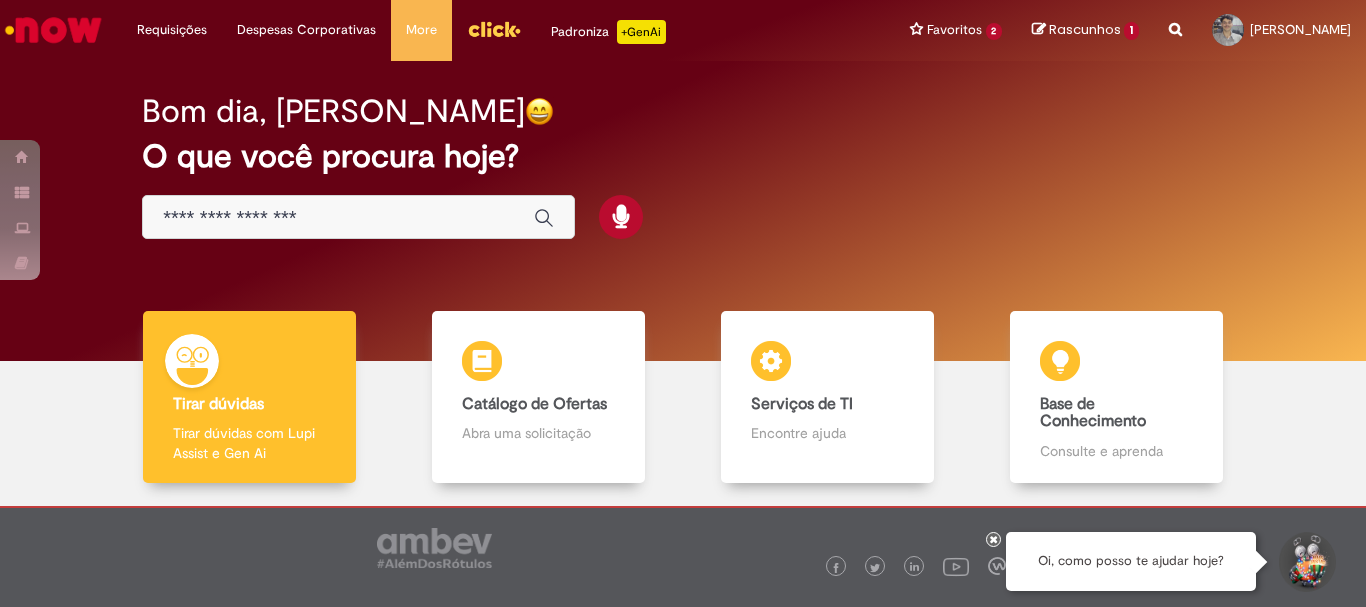 scroll, scrollTop: 0, scrollLeft: 0, axis: both 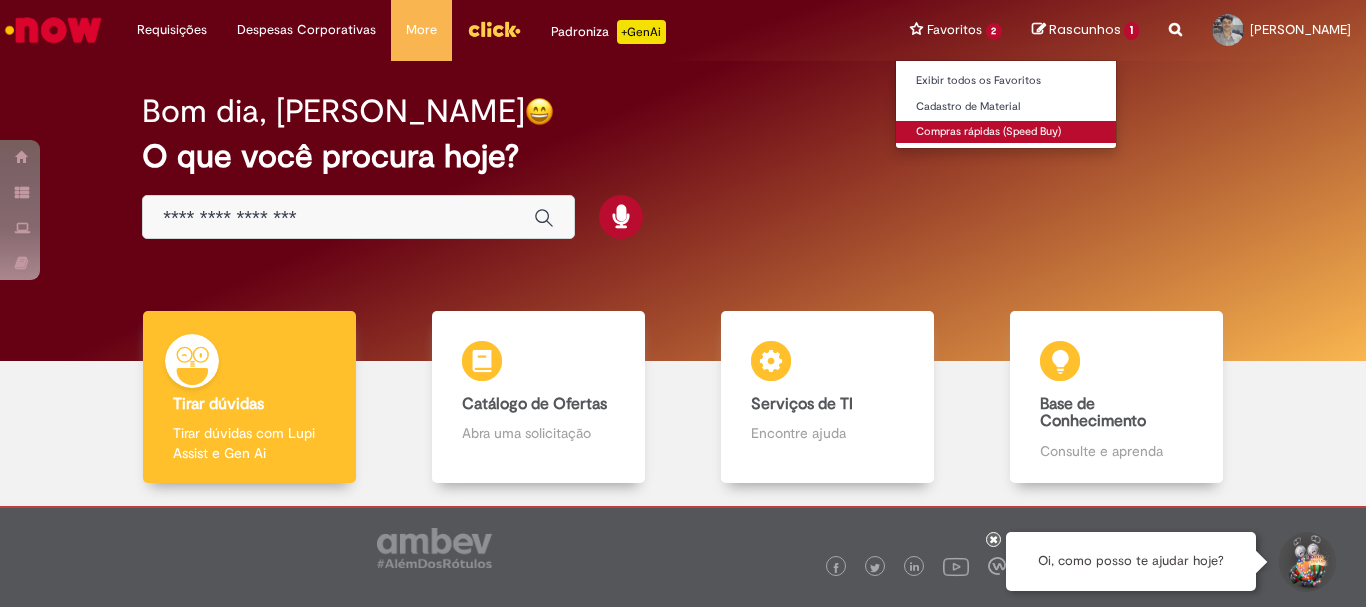 click on "Compras rápidas (Speed Buy)" at bounding box center [1006, 132] 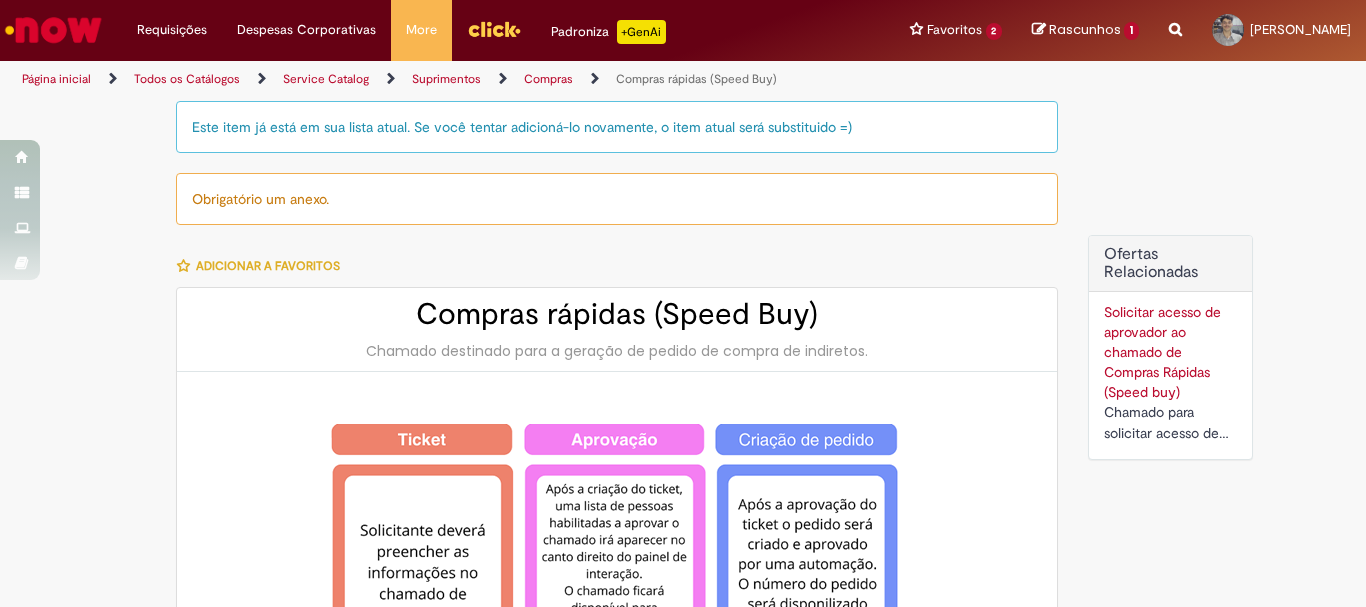 type on "********" 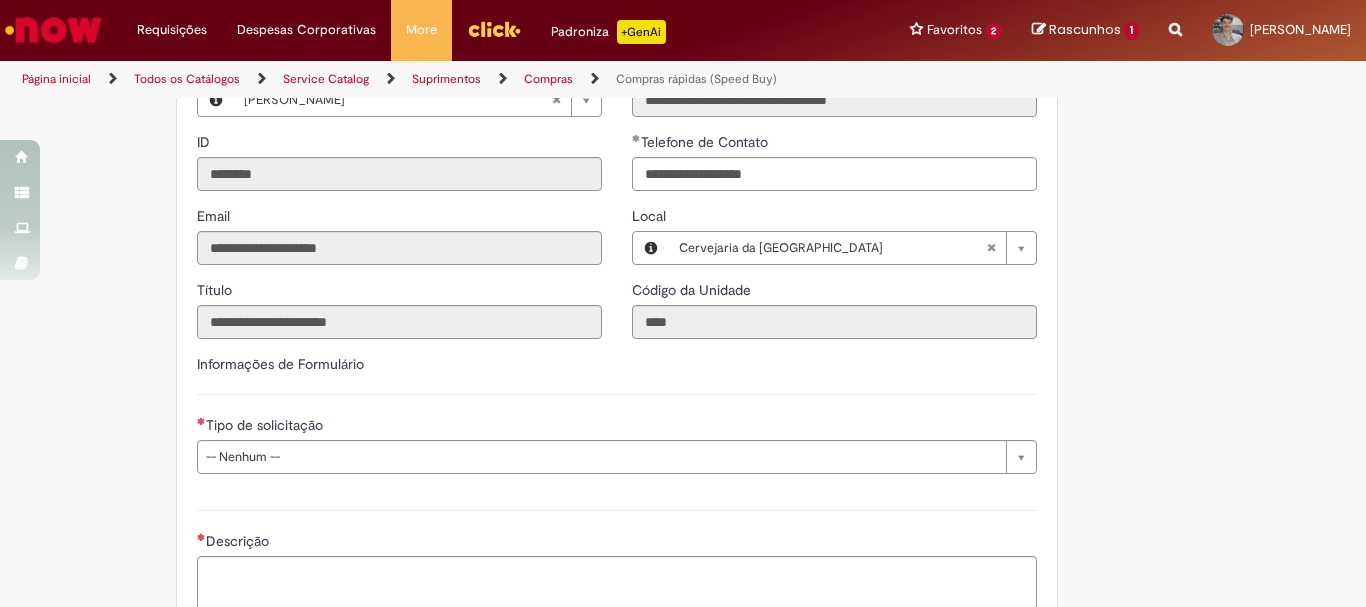 scroll, scrollTop: 2500, scrollLeft: 0, axis: vertical 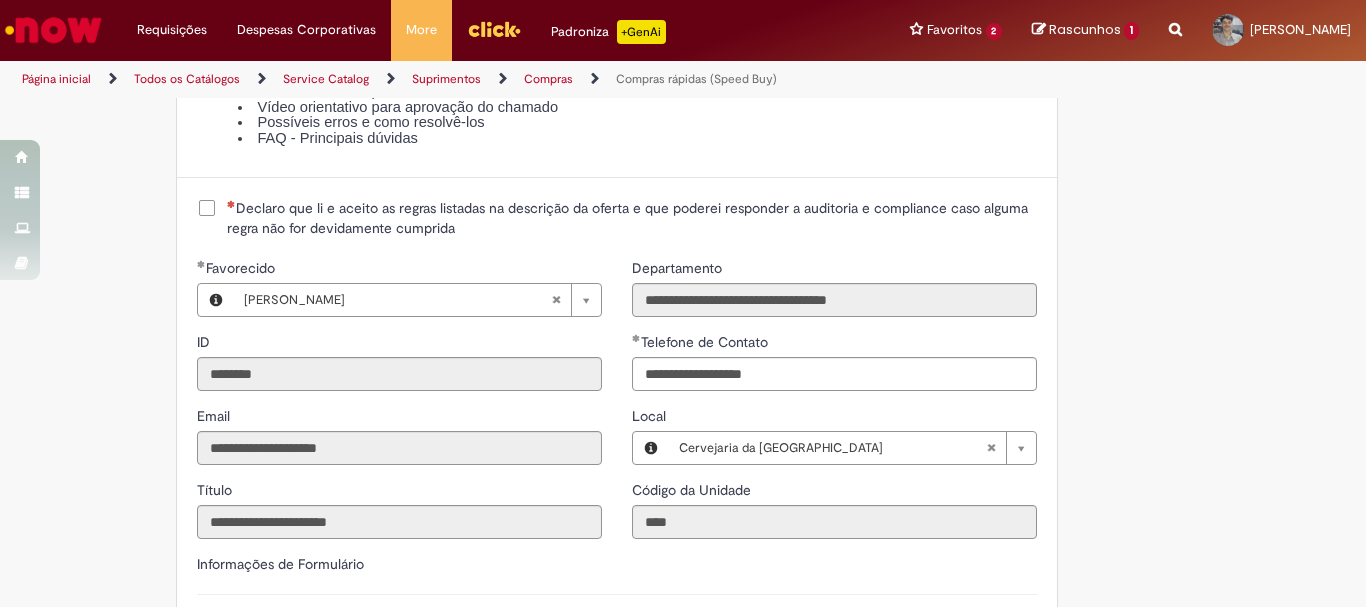 click on "Declaro que li e aceito as regras listadas na descrição da oferta e que poderei responder a auditoria e compliance caso alguma regra não for devidamente cumprida" at bounding box center (632, 218) 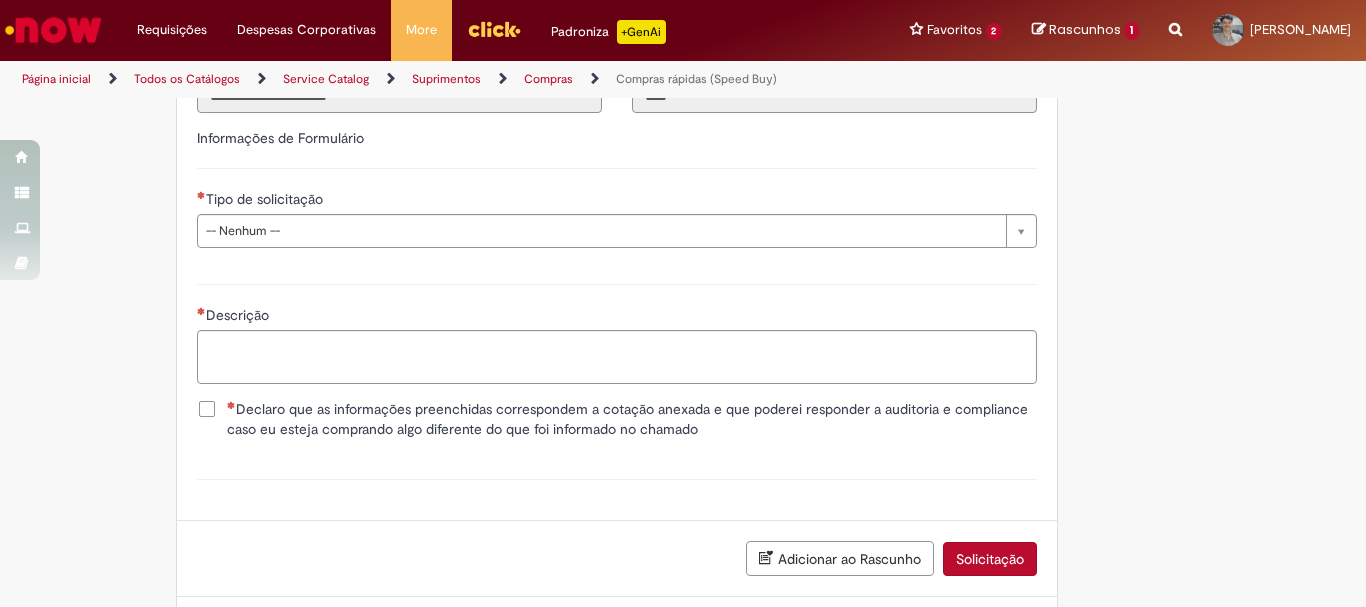 scroll, scrollTop: 2826, scrollLeft: 0, axis: vertical 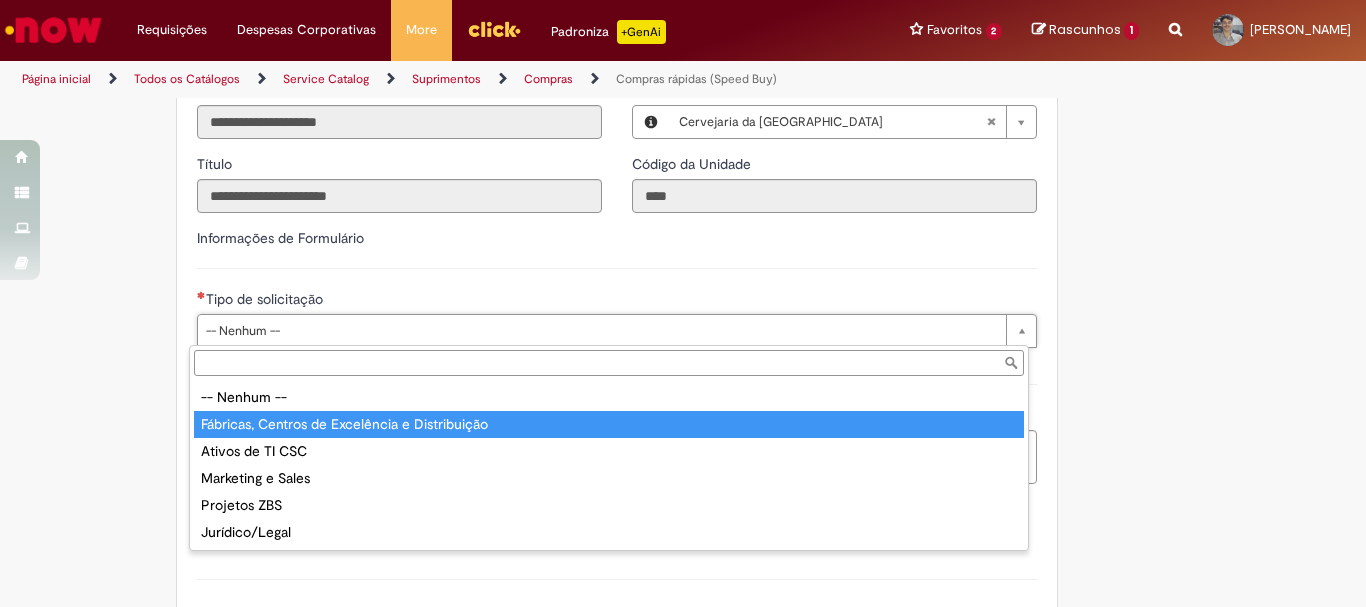 type on "**********" 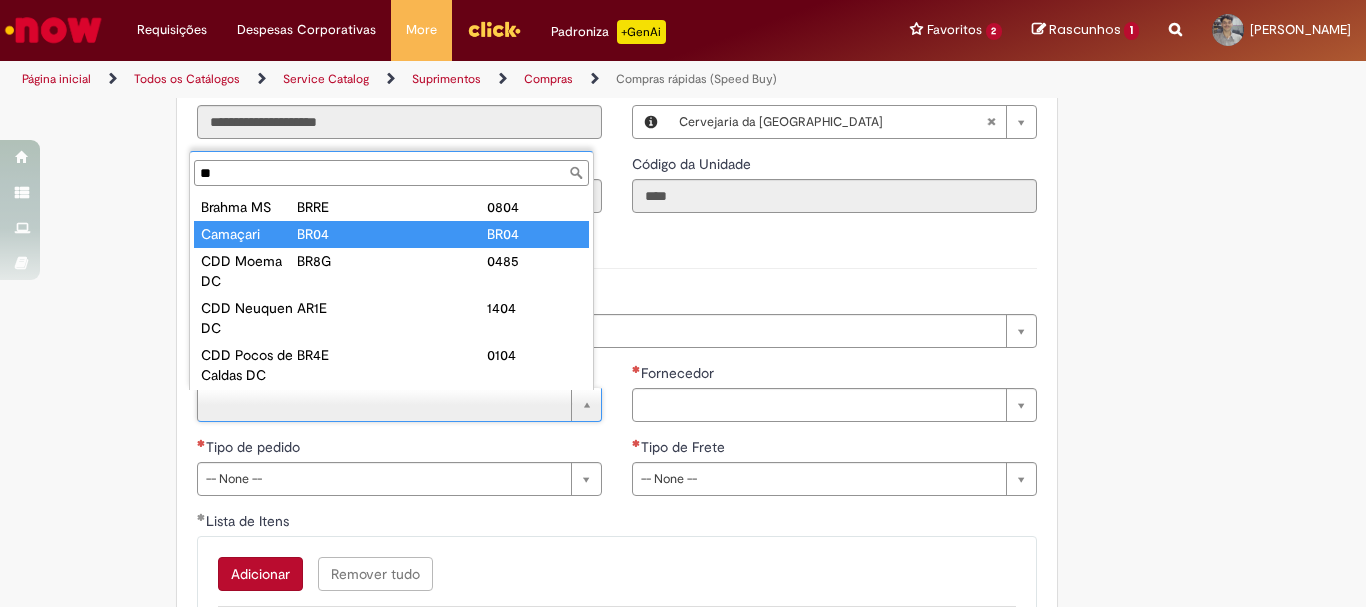 type on "**" 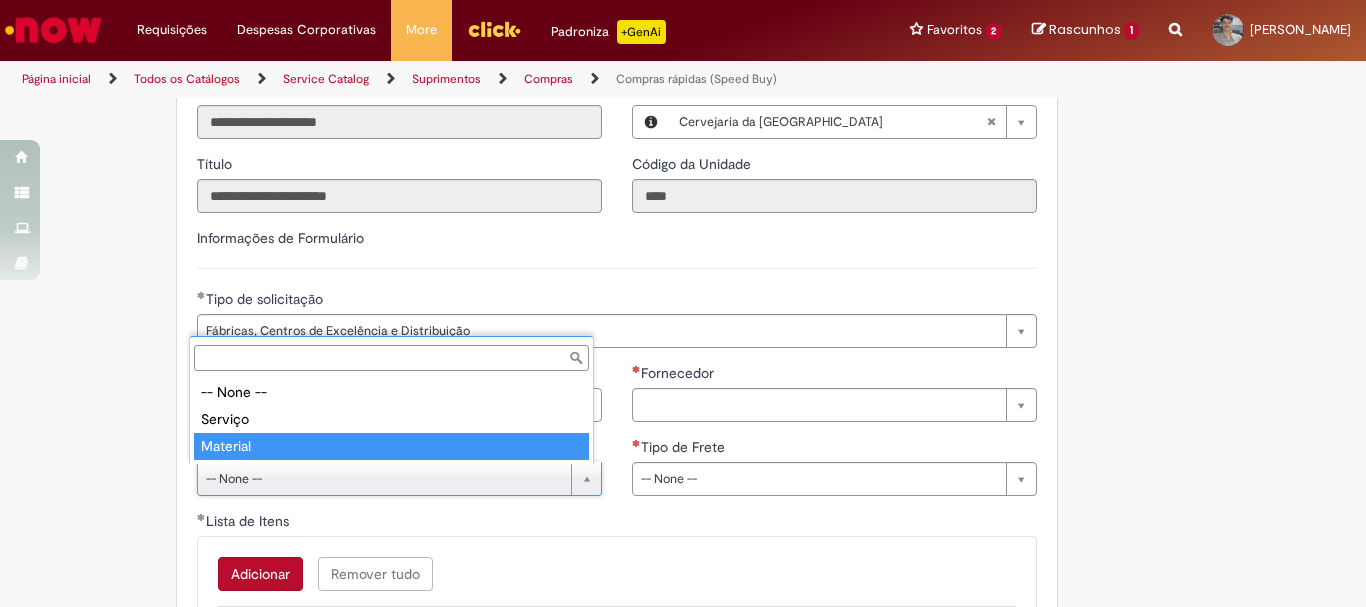 type on "********" 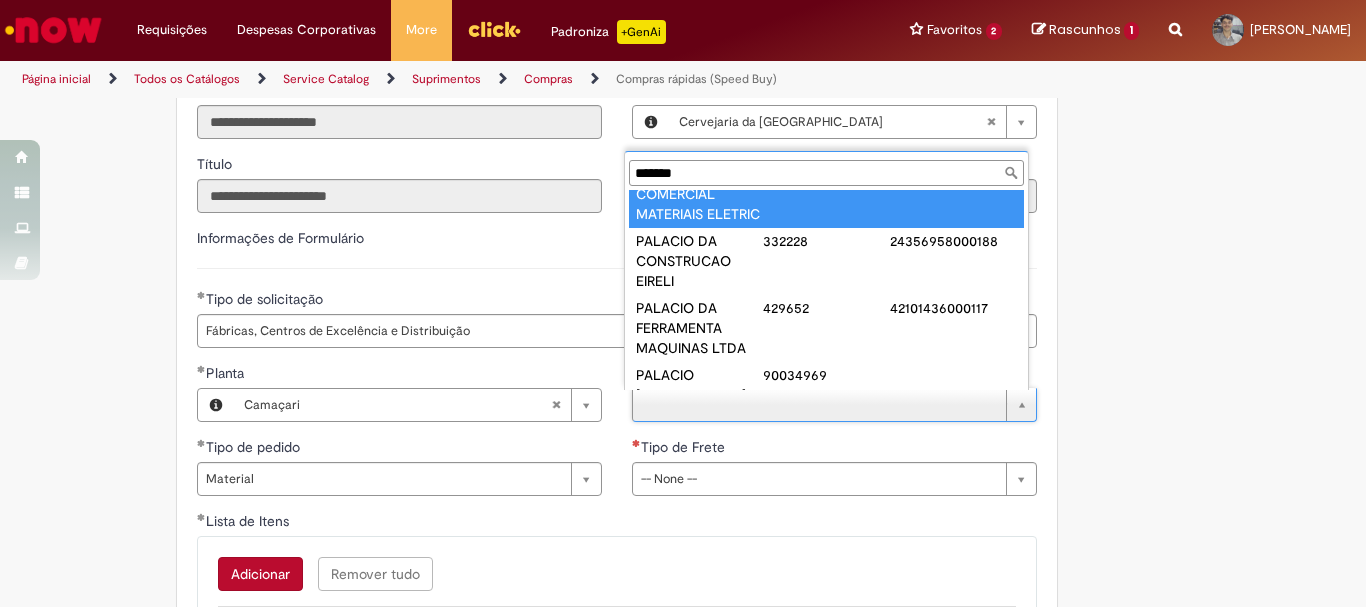 scroll, scrollTop: 71, scrollLeft: 0, axis: vertical 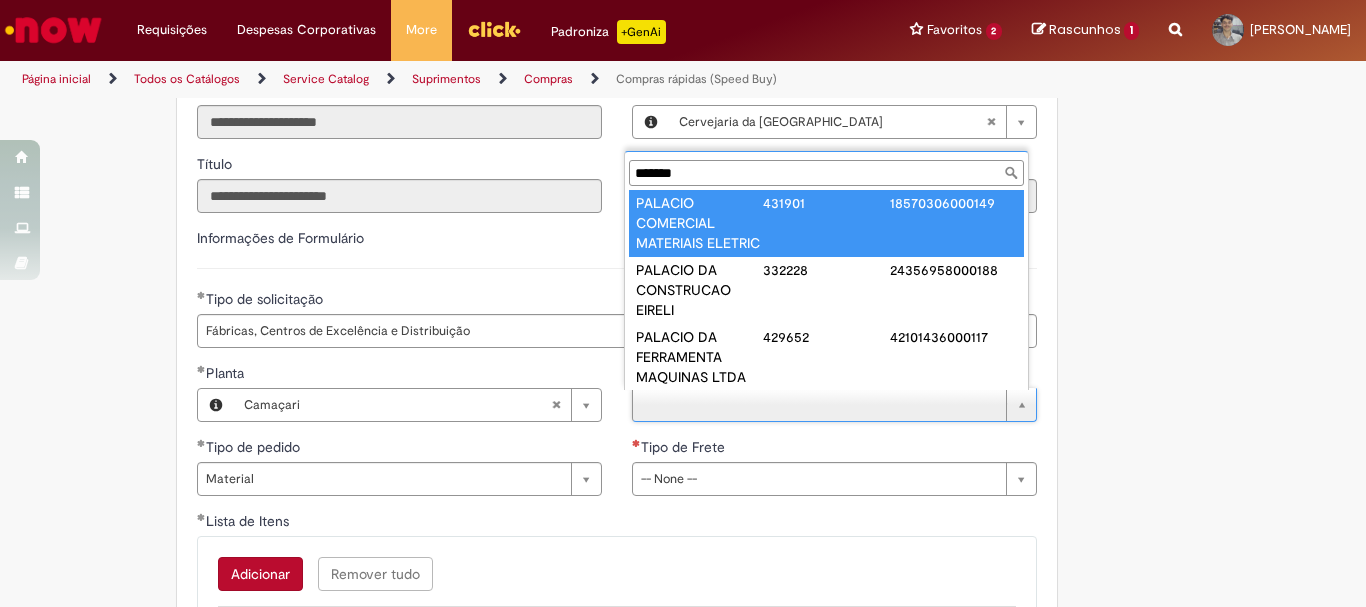 type on "*******" 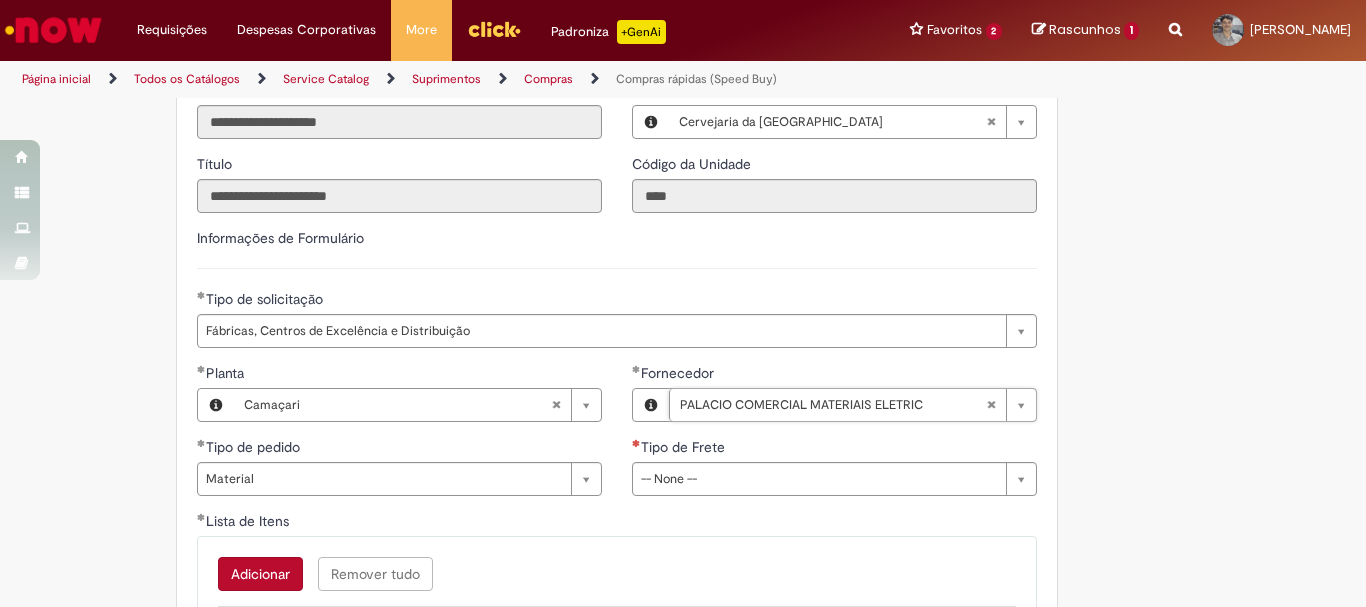 scroll, scrollTop: 2926, scrollLeft: 0, axis: vertical 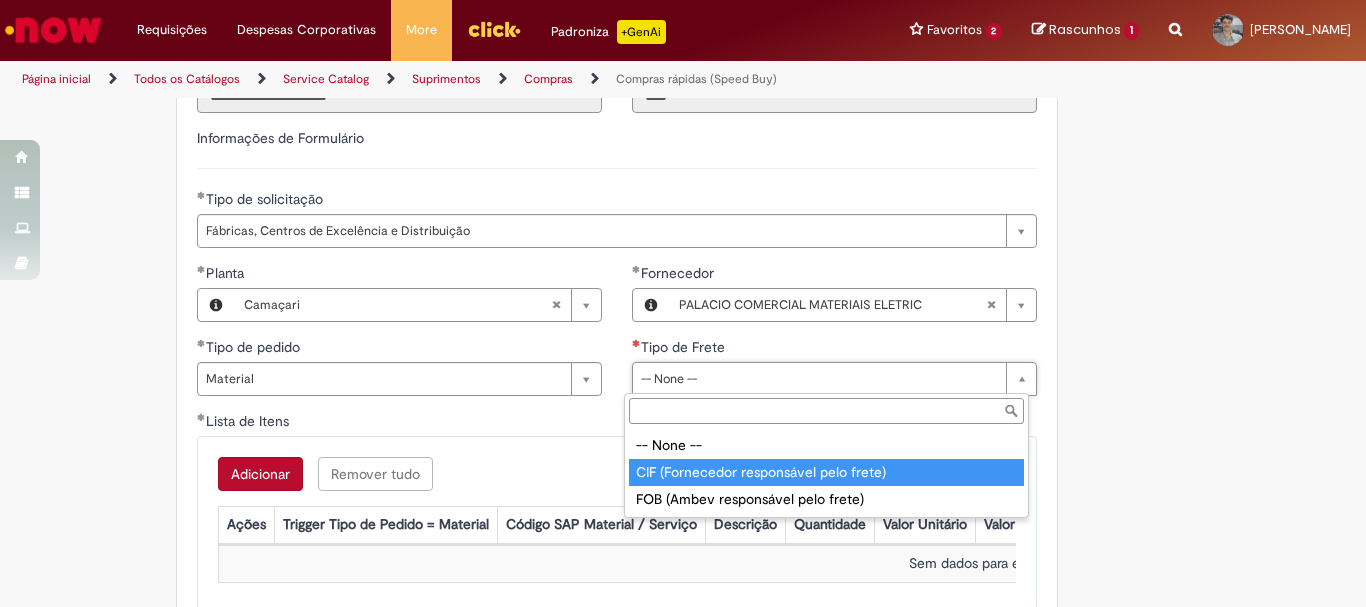 type on "**********" 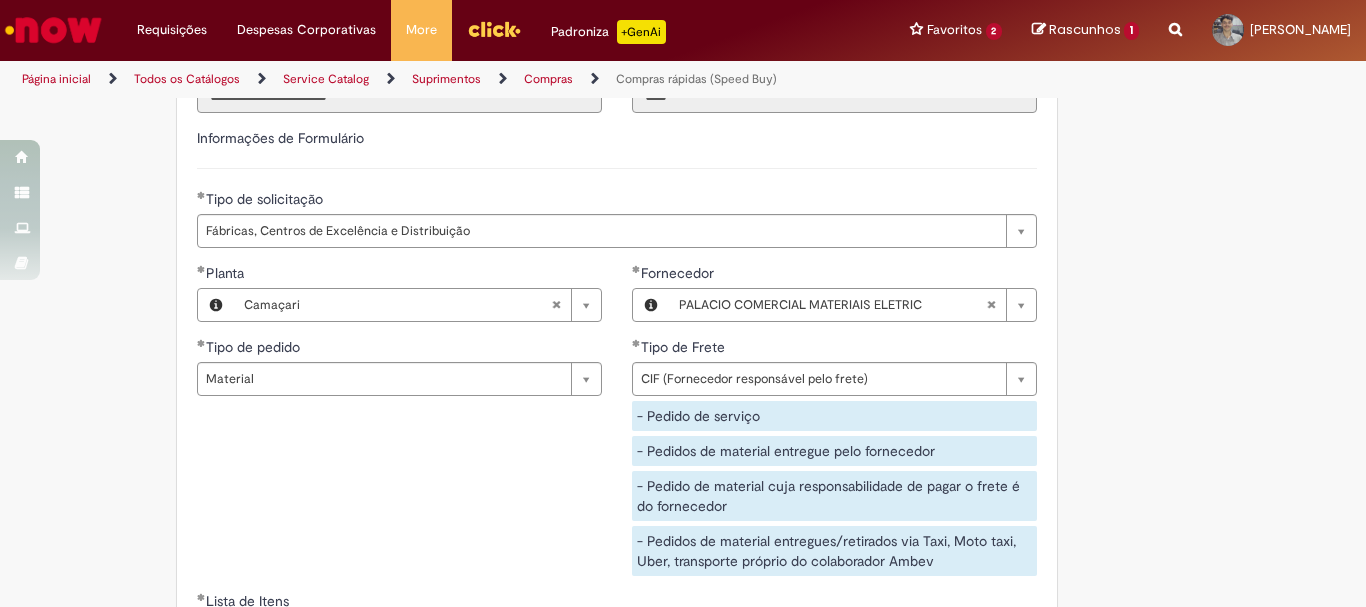 click on "Este item já está em sua lista atual. Se você tentar adicioná-lo novamente, o item atual será substituido  =)
Obrigatório um anexo.
Adicionar a Favoritos
Compras rápidas (Speed Buy)
Chamado destinado para a geração de pedido de compra de indiretos.
O Speed buy é a ferramenta oficial para a geração de pedidos de compra que atenda aos seguintes requisitos:
Compras de material e serviço indiretos
Compras inferiores a R$13.000 *
Compras com fornecedores nacionais
Compras de material sem contrato ativo no SAP para o centro solicitado
* Essa cota é referente ao tipo de solicitação padrão de Speed buy. Os chamados com cotas especiais podem possuir valores divergentes.
Regras de Utilização
No campo “Tipo de Solicitação” selecionar a opção correspondente a sua unidade de negócio.
Solicitação Padrão de Speed buy:" at bounding box center (683, -744) 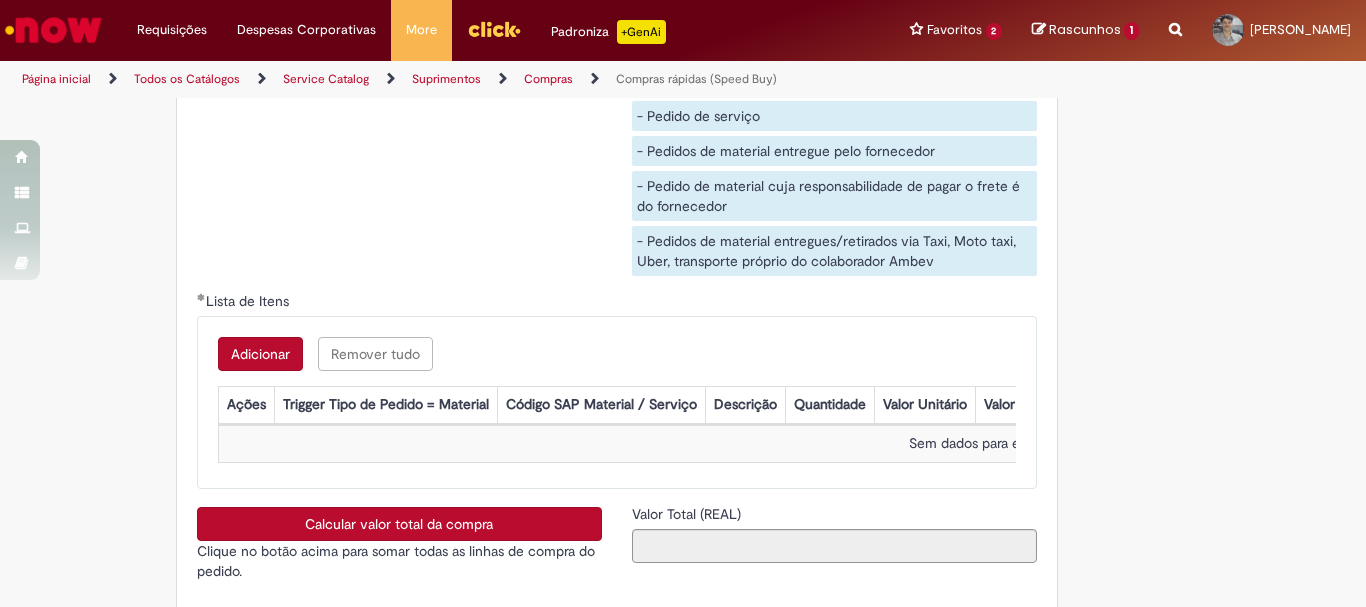 scroll, scrollTop: 3126, scrollLeft: 0, axis: vertical 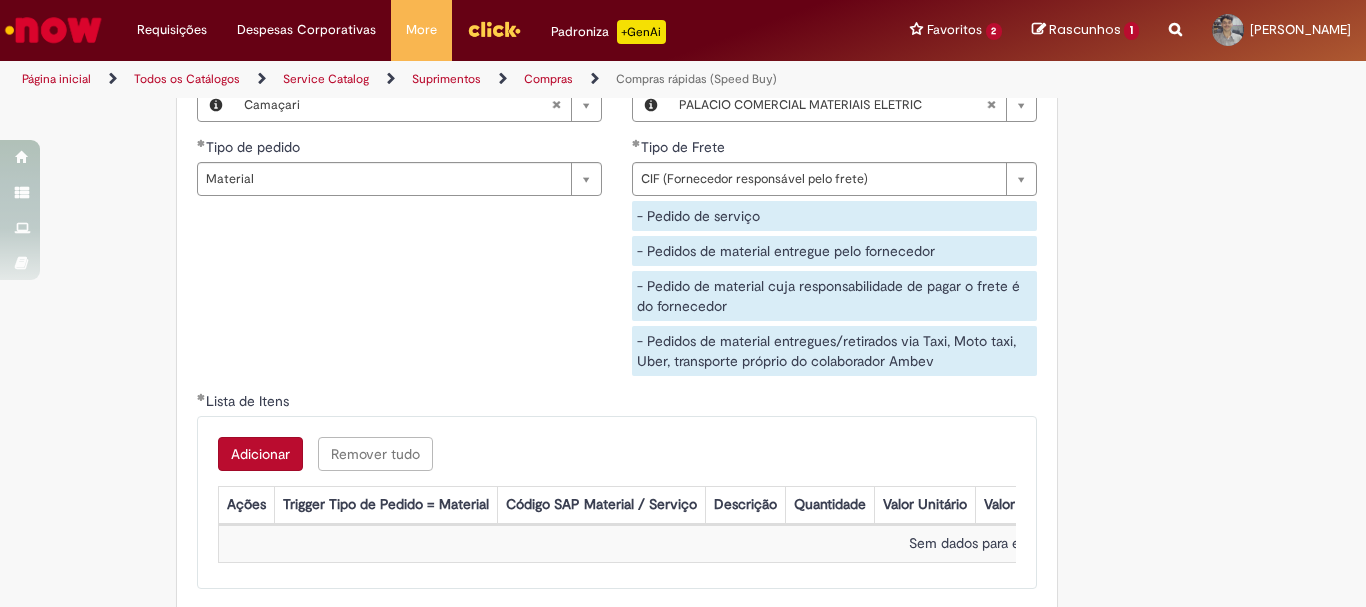 click on "Adicionar Remover tudo Lista de Itens Ações Trigger Tipo de Pedido = Material Código SAP Material / Serviço Descrição Quantidade Valor Unitário Valor Total Moeda Origem do Material Código NCM Conta contábil Método de Pagamento Ordem de Serviço Sem dados para exibir" at bounding box center (617, 502) 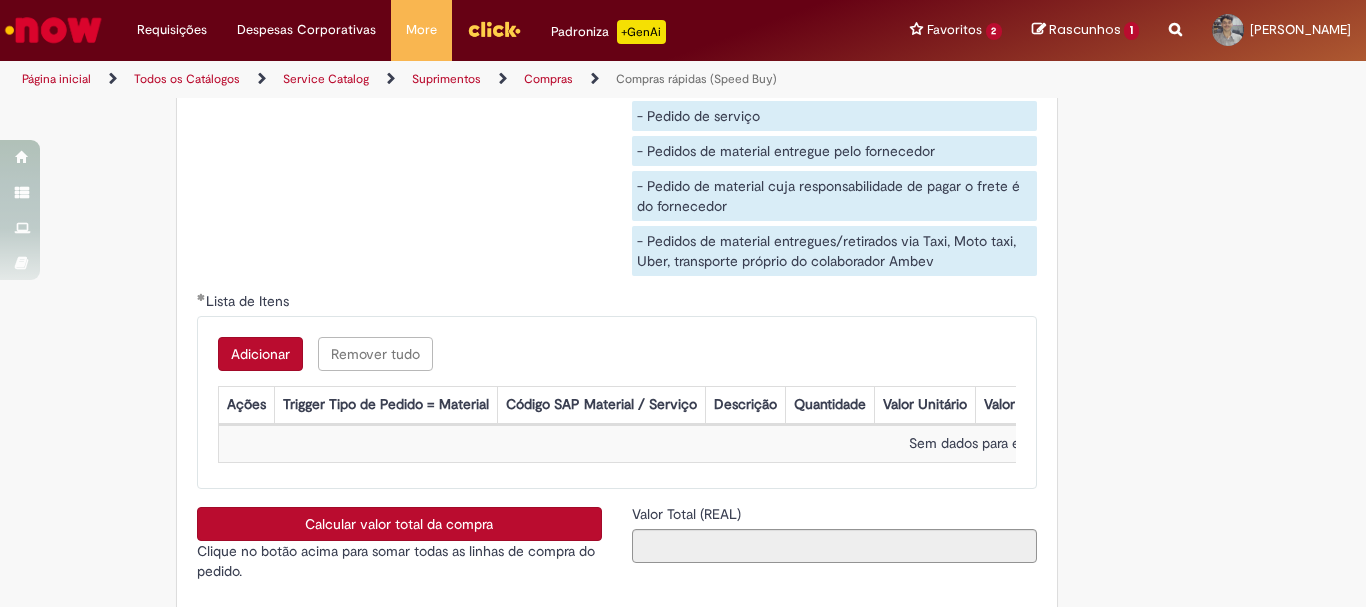 click on "Adicionar" at bounding box center [260, 354] 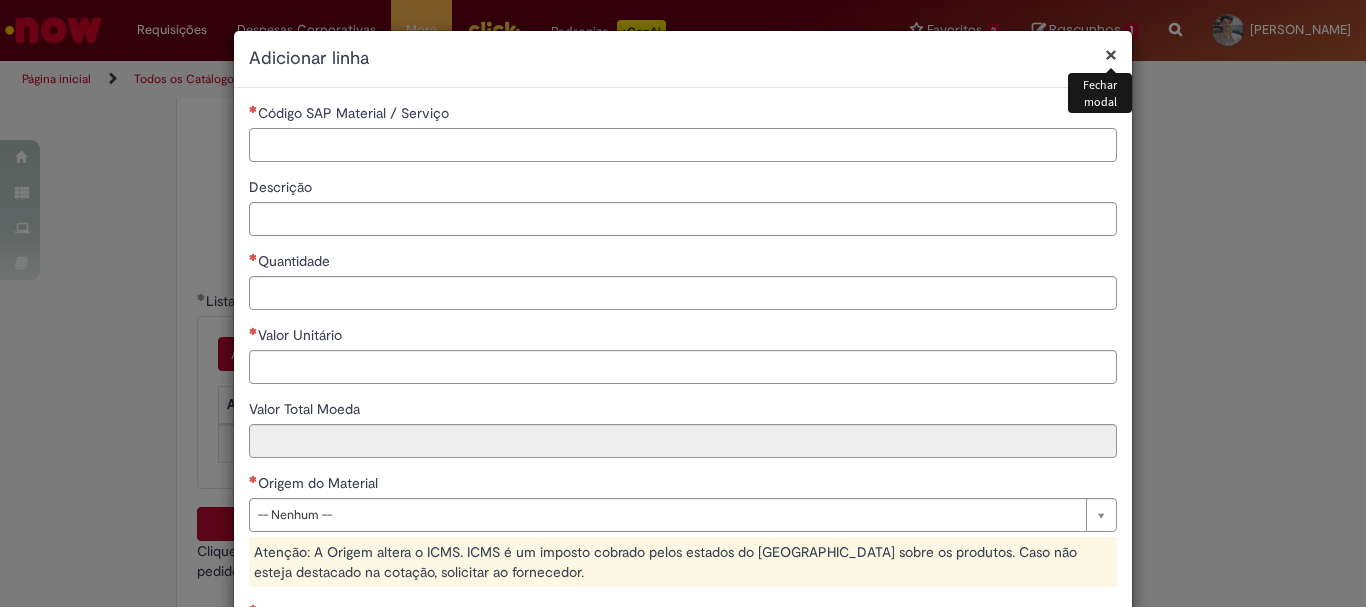 click on "Código SAP Material / Serviço" at bounding box center [683, 145] 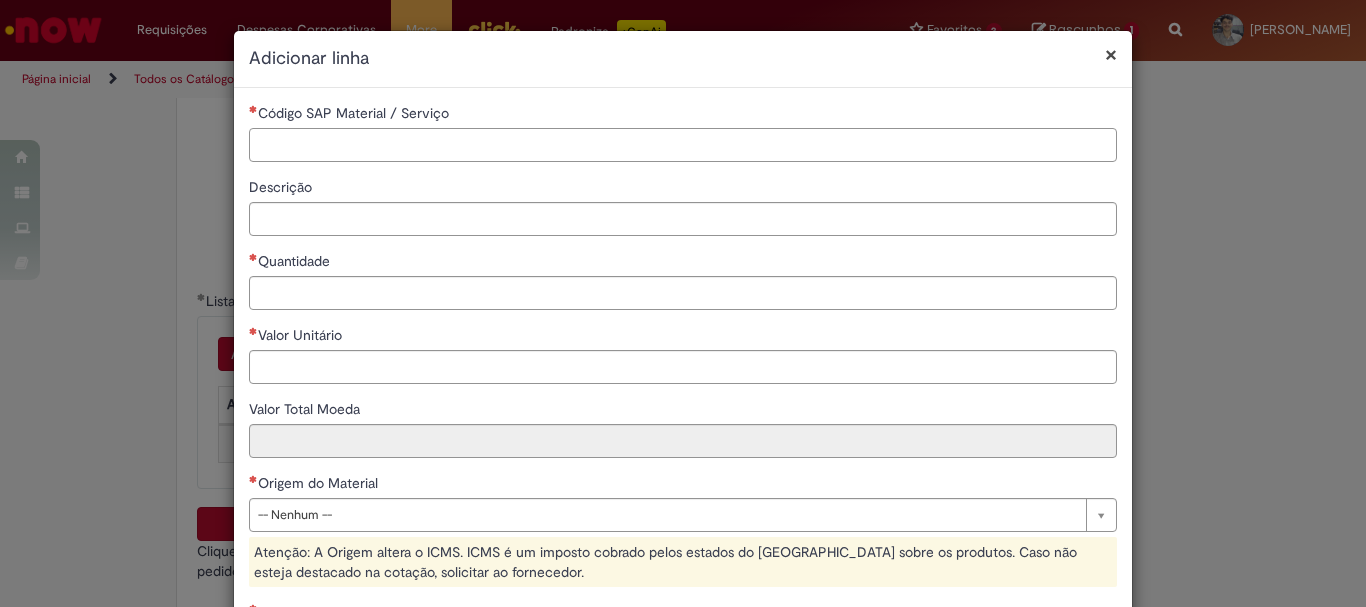 paste on "********" 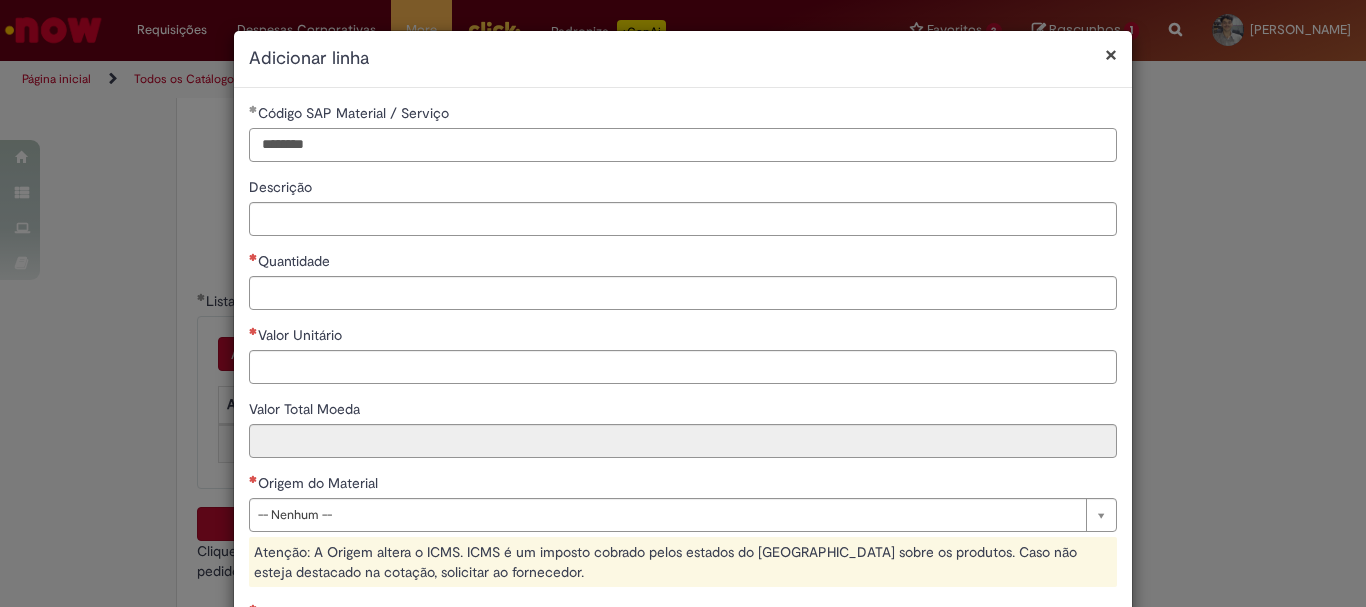 paste on "**********" 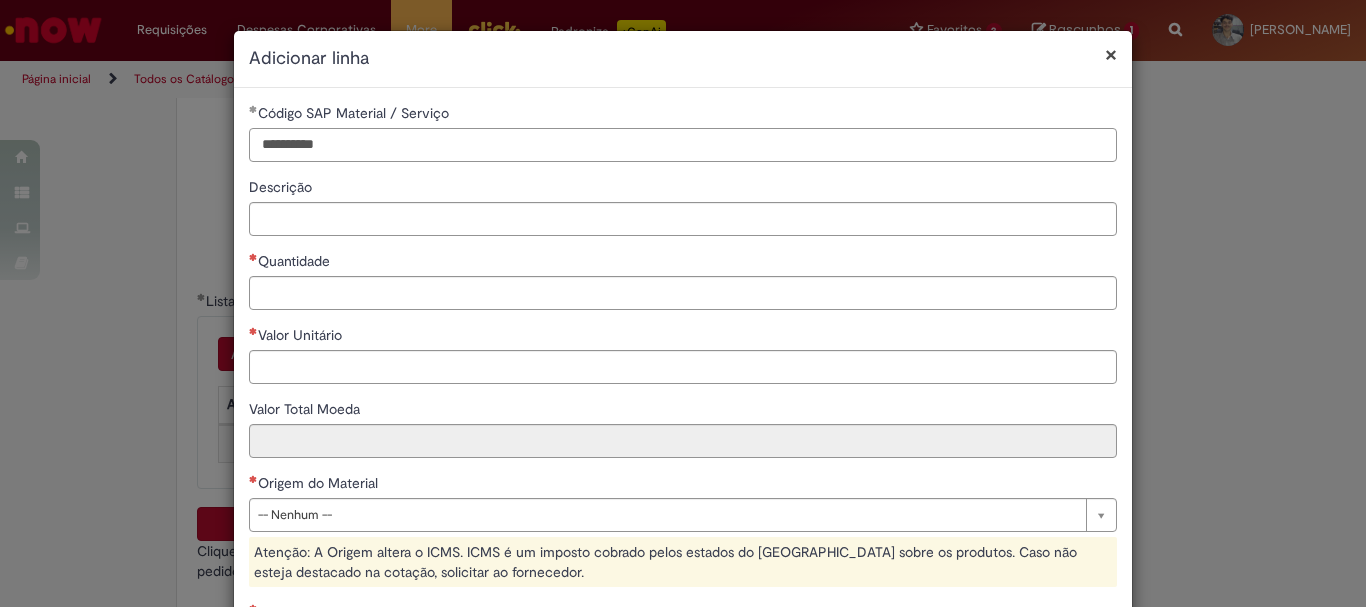 type on "*********" 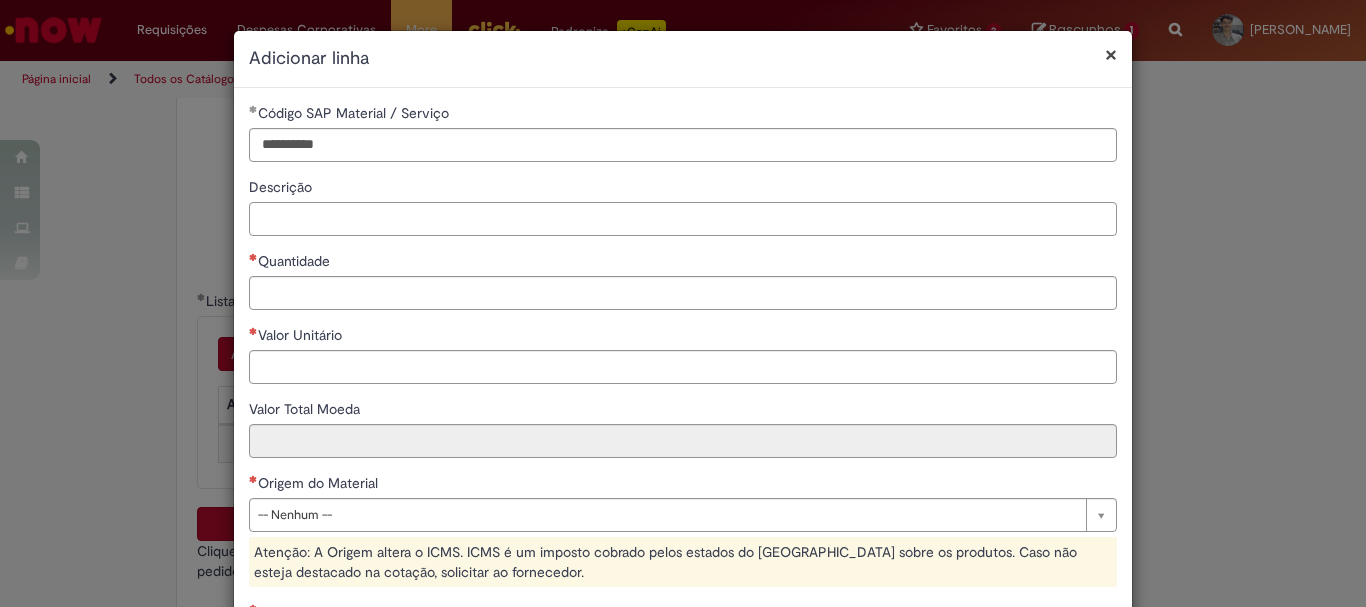 type 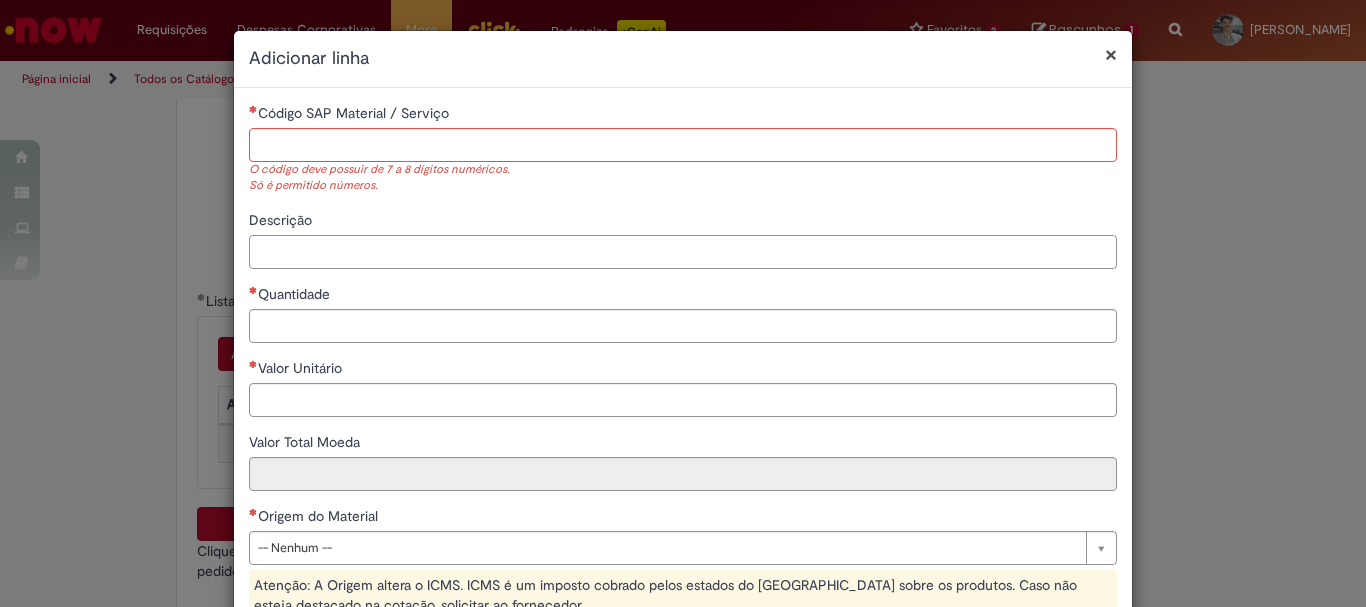 paste on "**********" 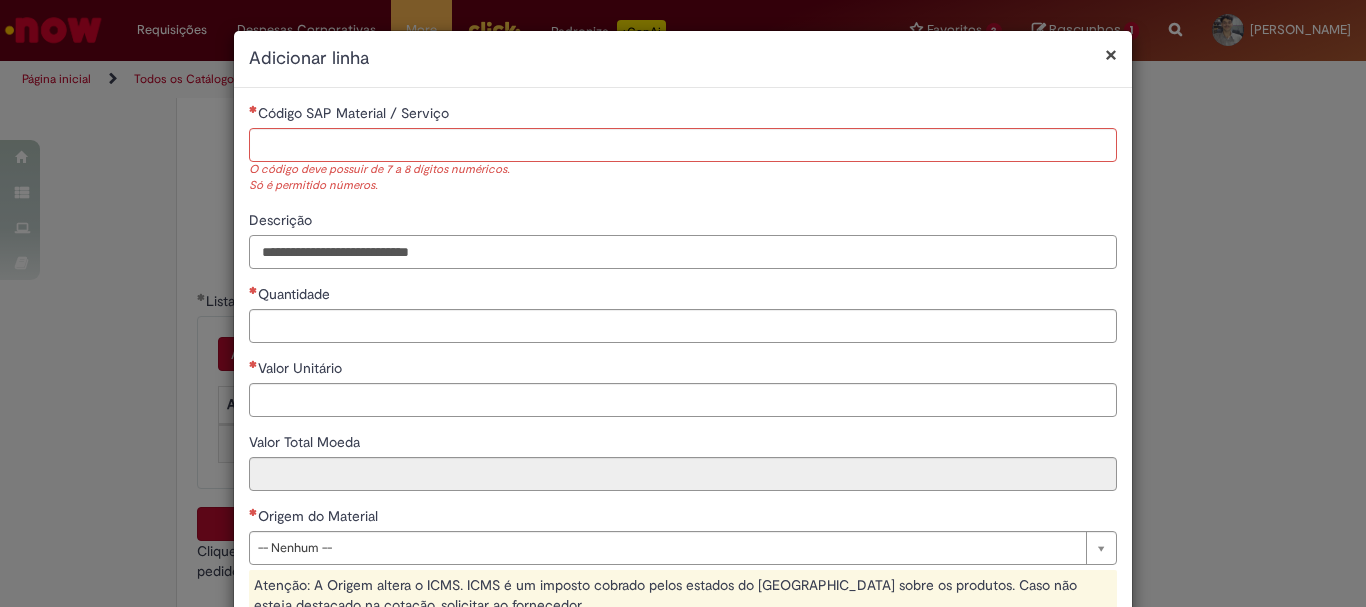 click on "**********" at bounding box center [683, 252] 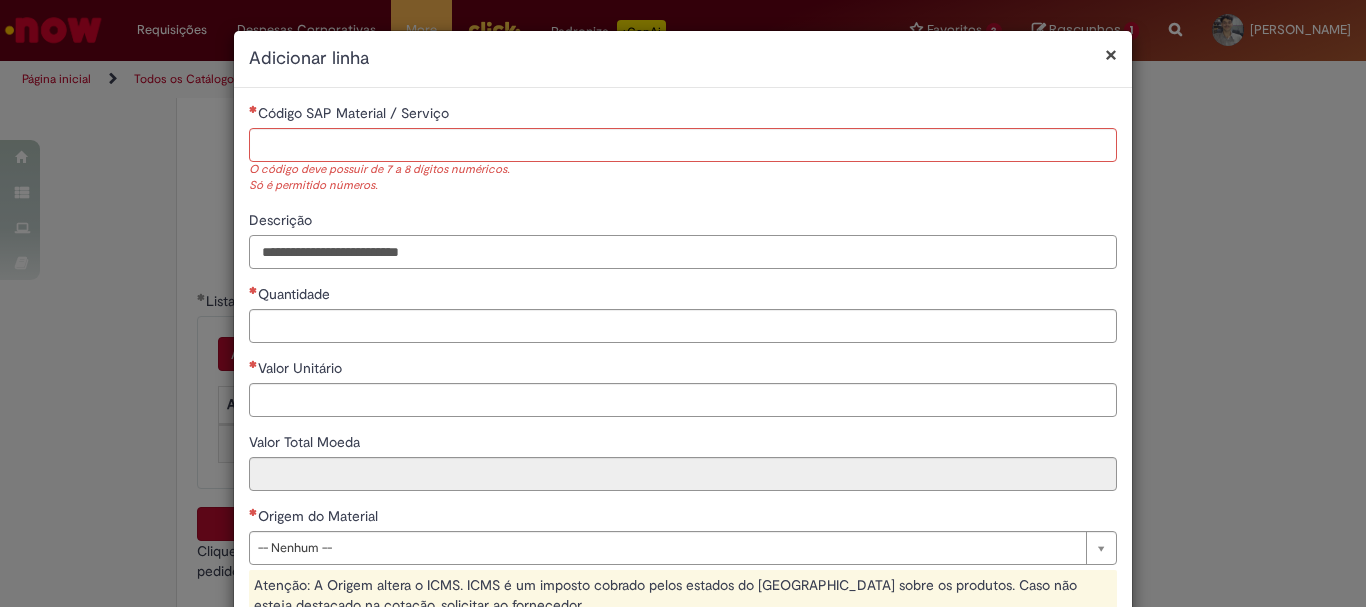 type on "**********" 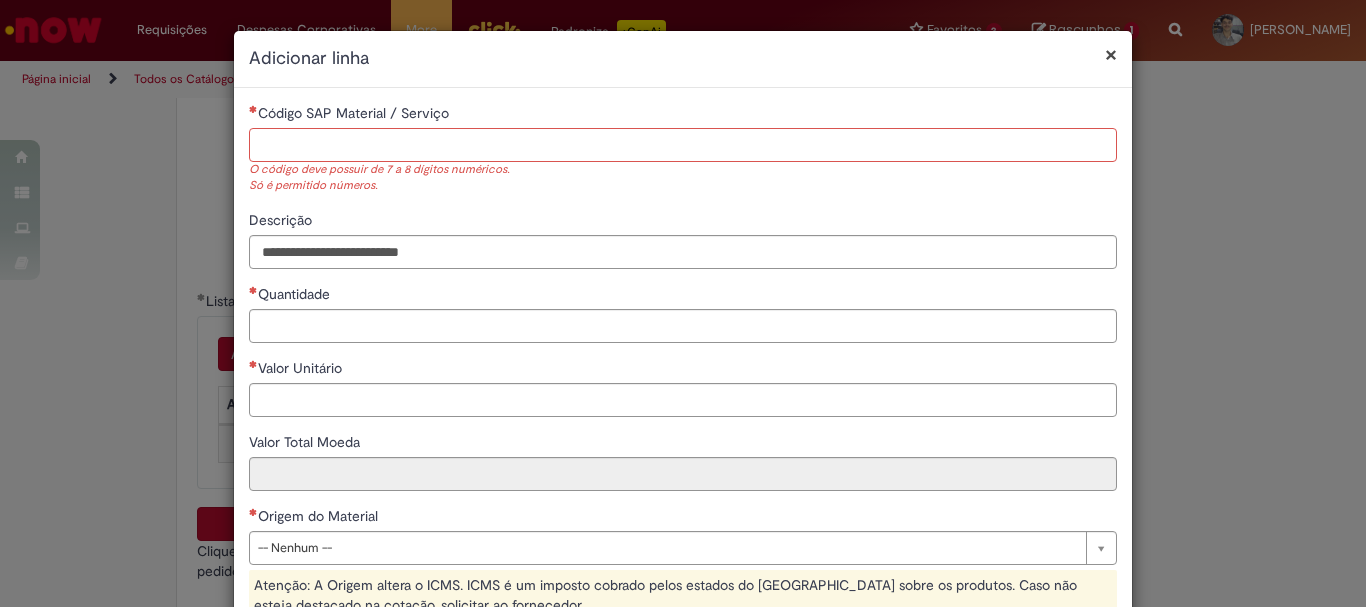click on "Código SAP Material / Serviço" at bounding box center [683, 145] 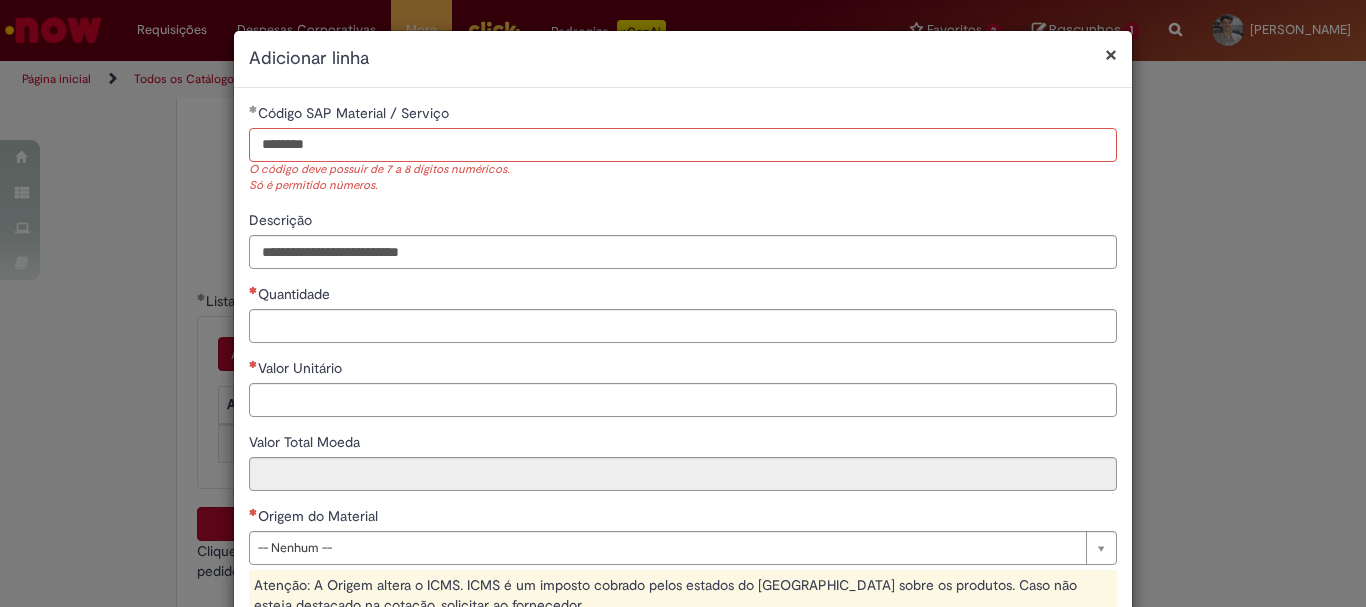 type on "********" 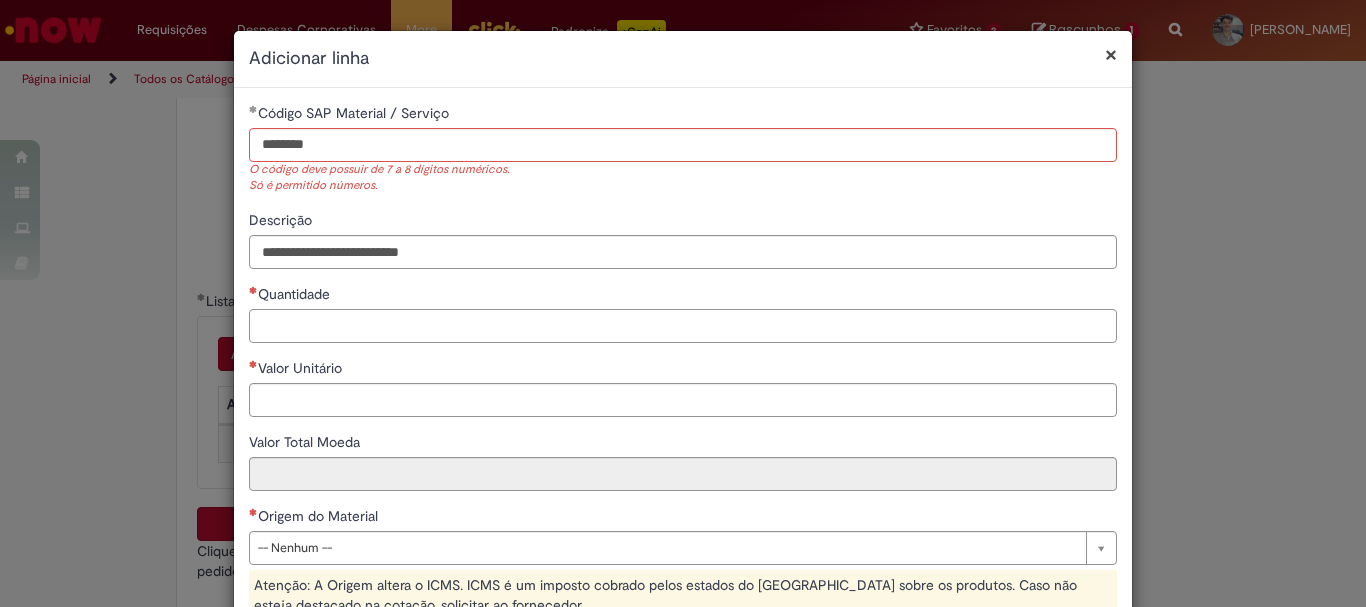 click on "**********" at bounding box center (683, 507) 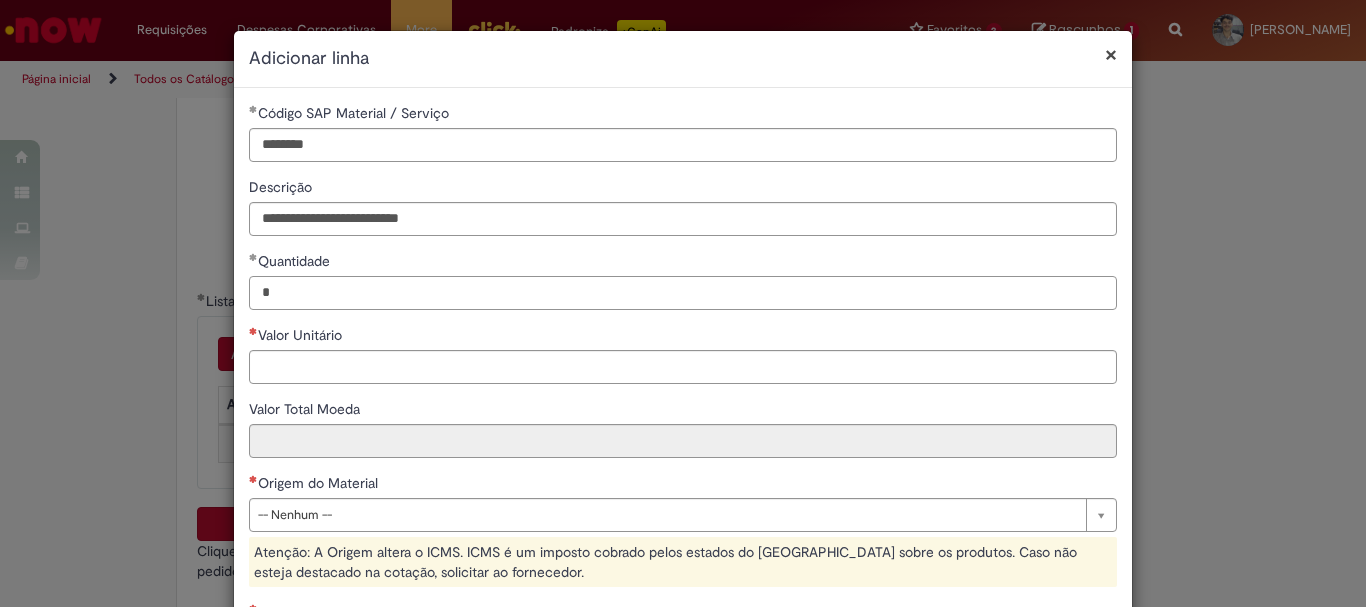 type on "*" 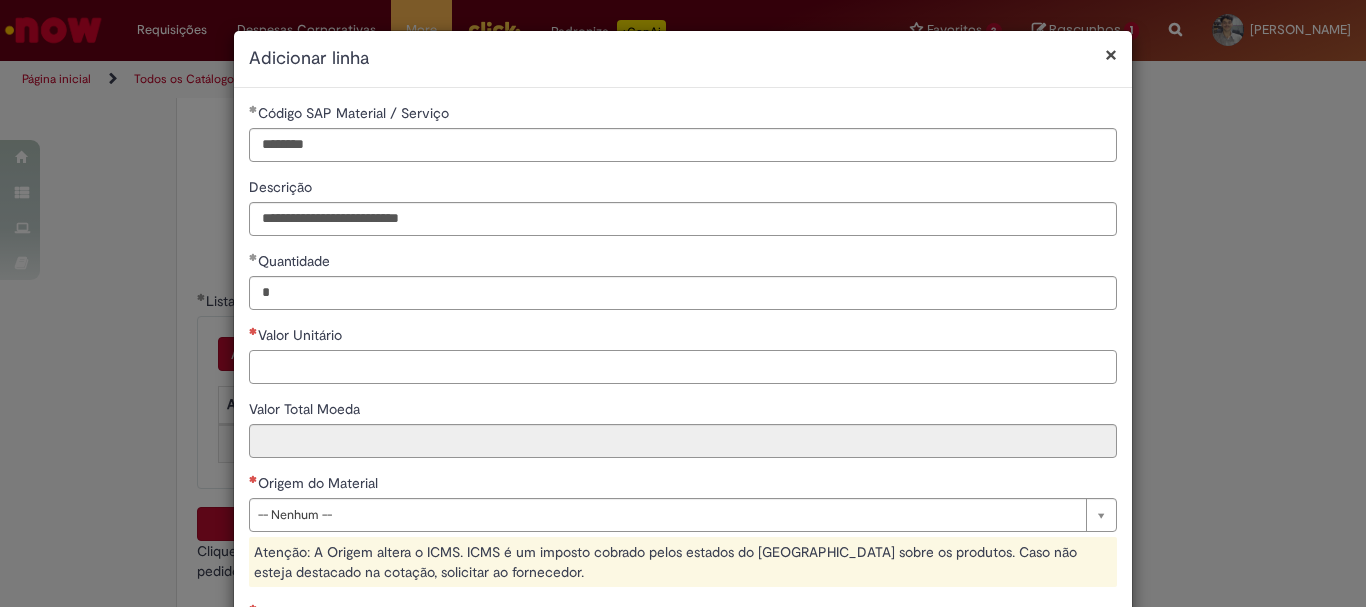 click on "Valor Unitário" at bounding box center [683, 367] 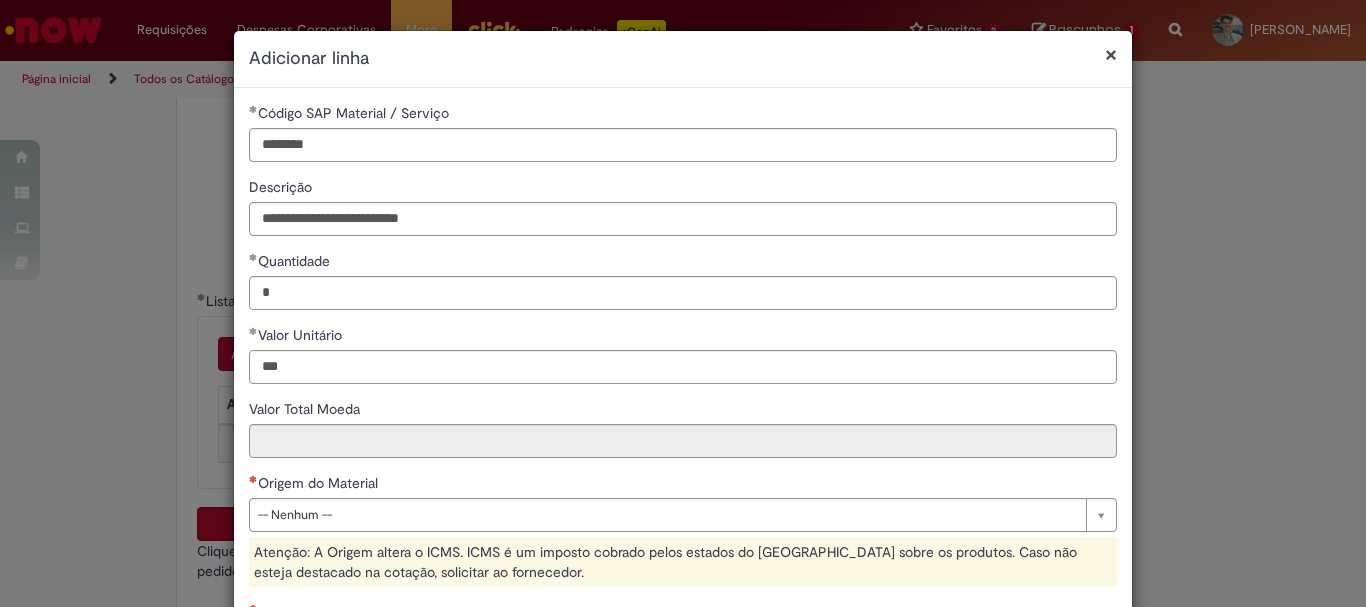 type on "******" 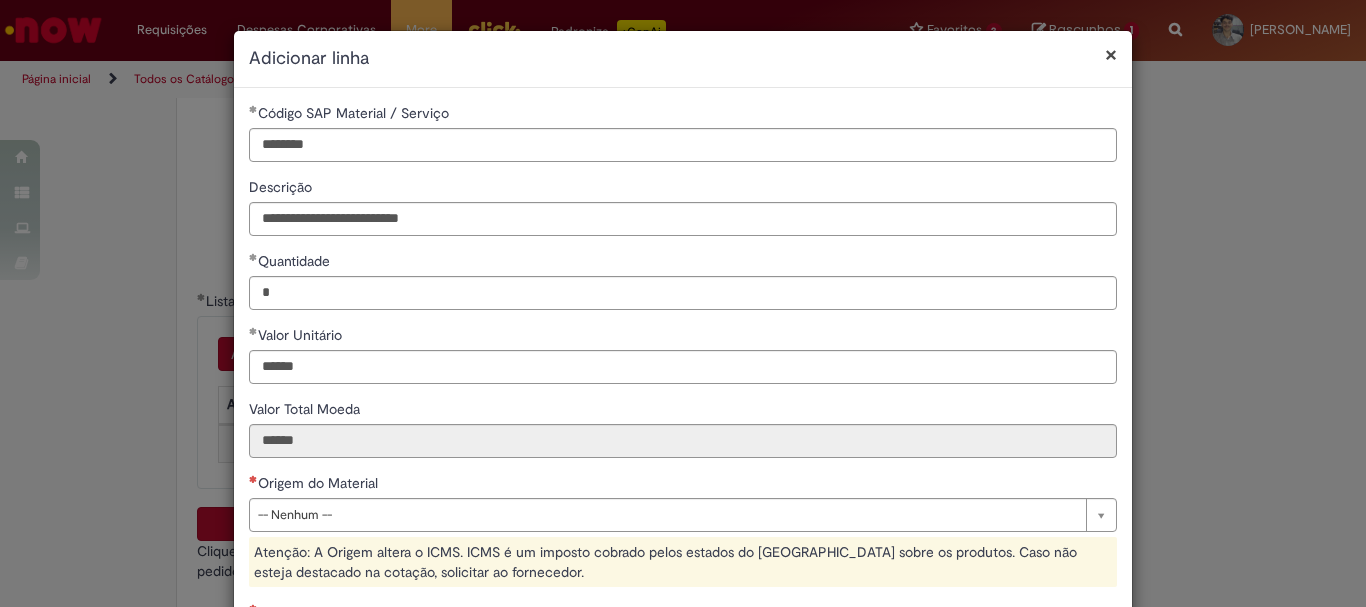 click on "Origem do Material" at bounding box center [683, 485] 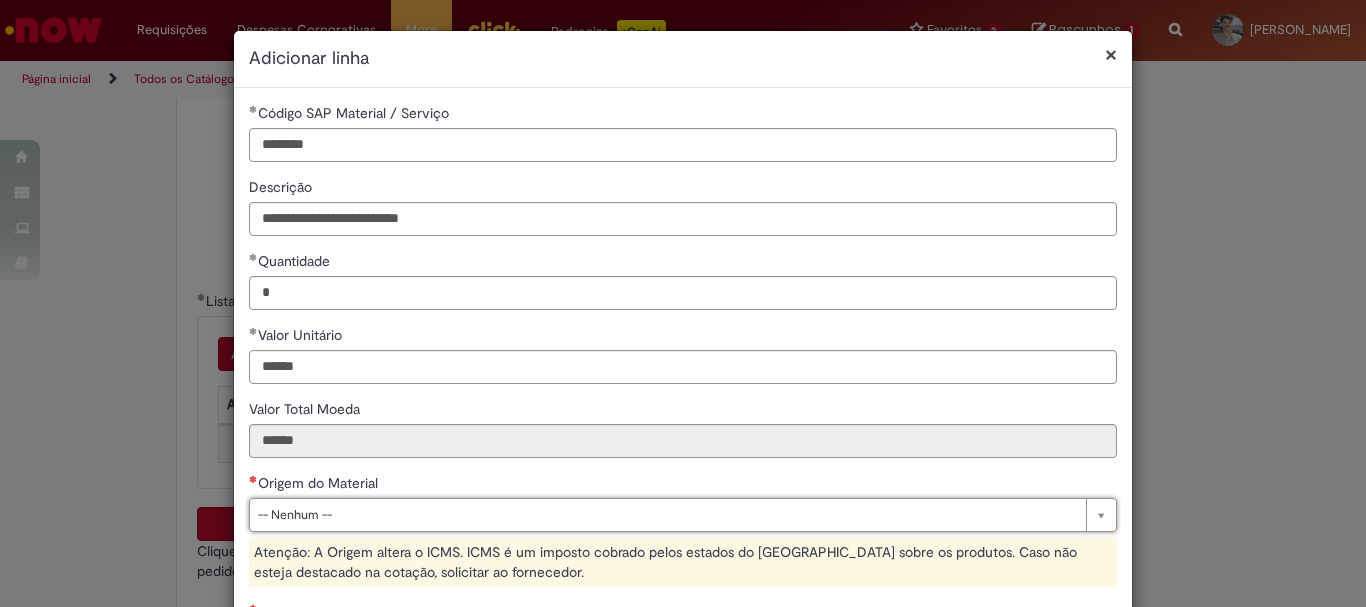 scroll, scrollTop: 383, scrollLeft: 0, axis: vertical 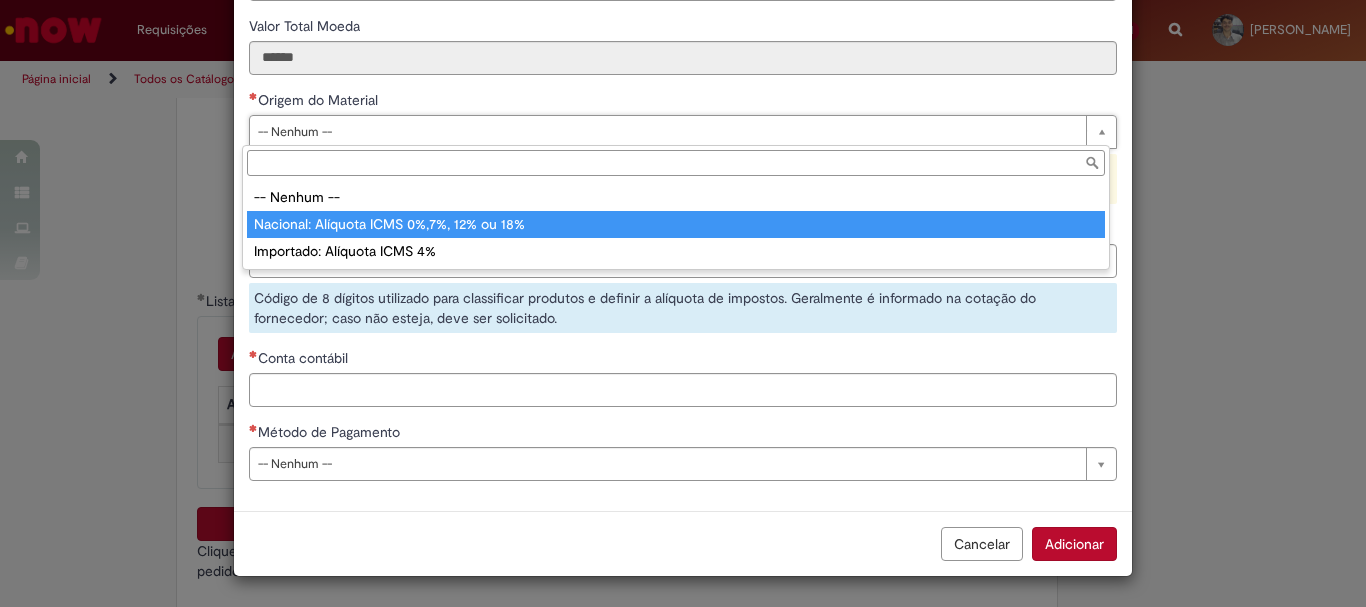 type on "**********" 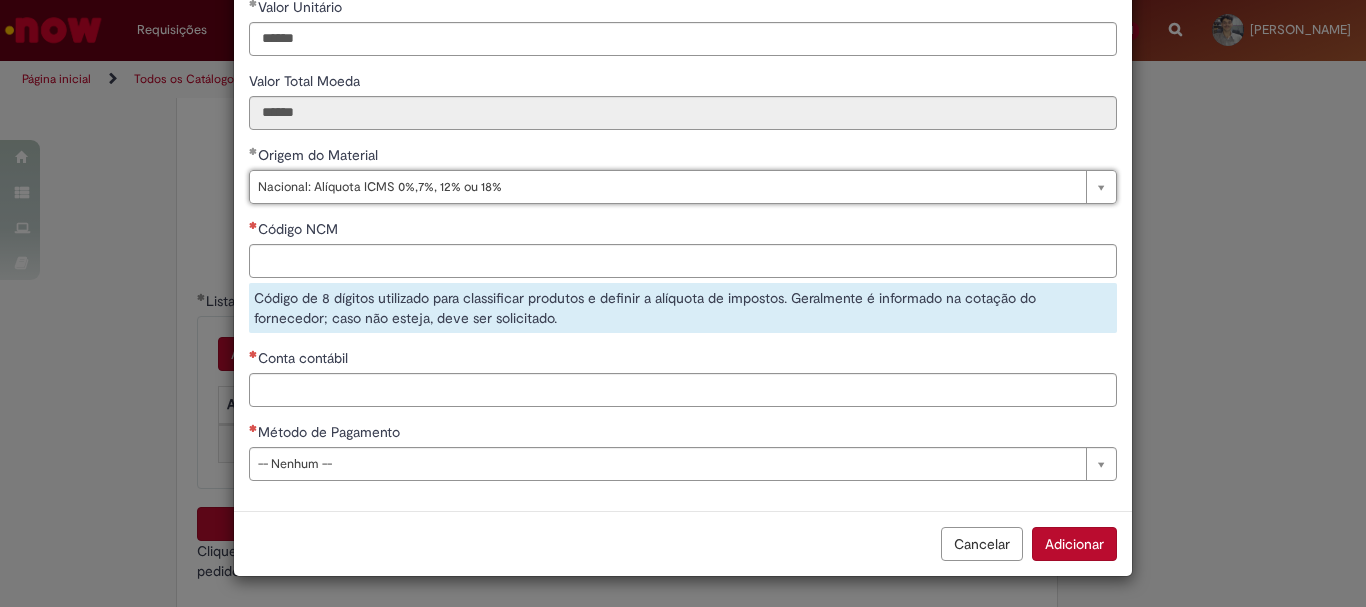 scroll, scrollTop: 328, scrollLeft: 0, axis: vertical 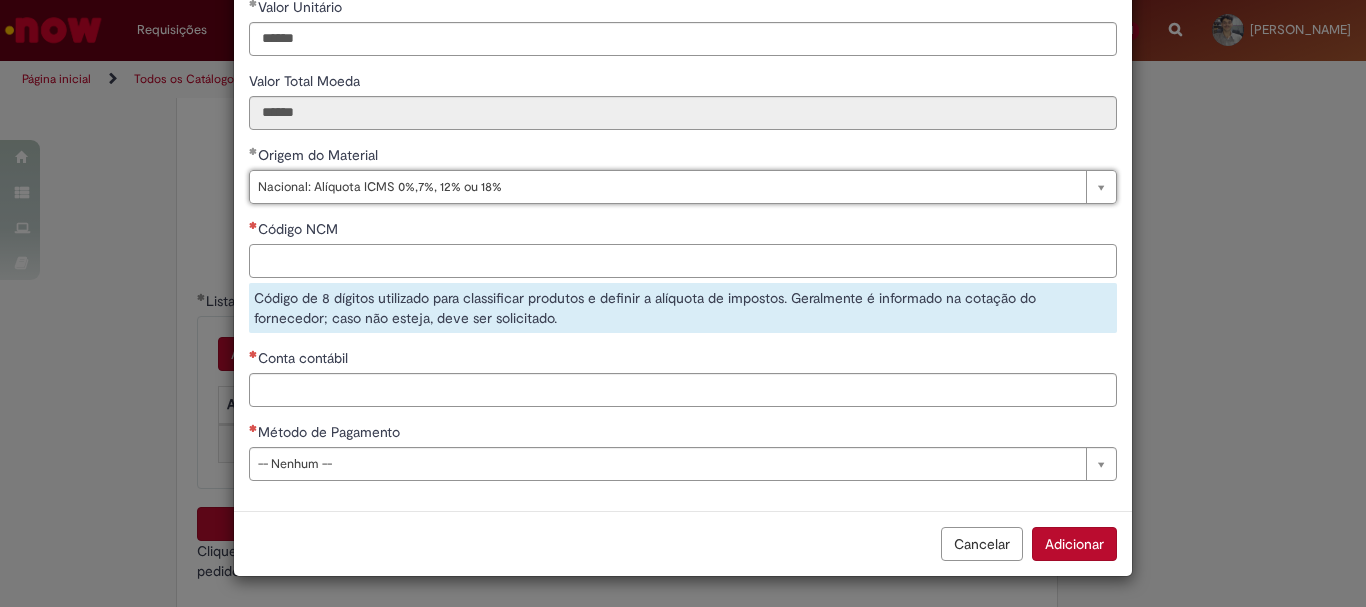 click on "Código NCM" at bounding box center (683, 261) 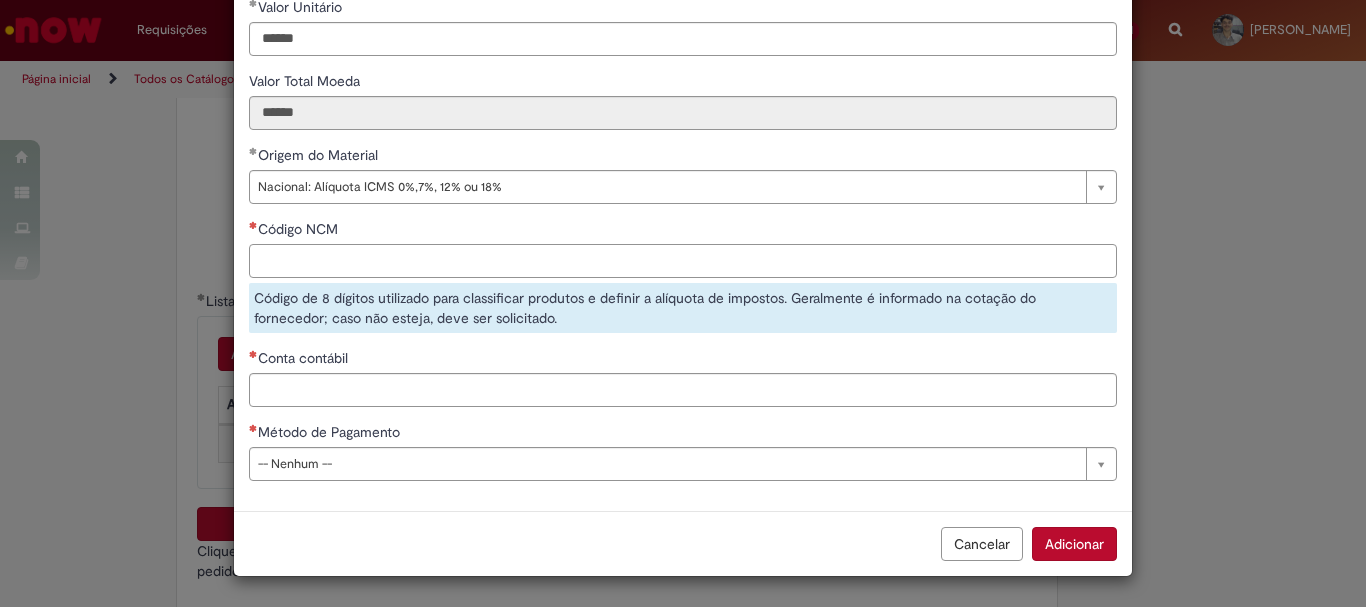 paste on "********" 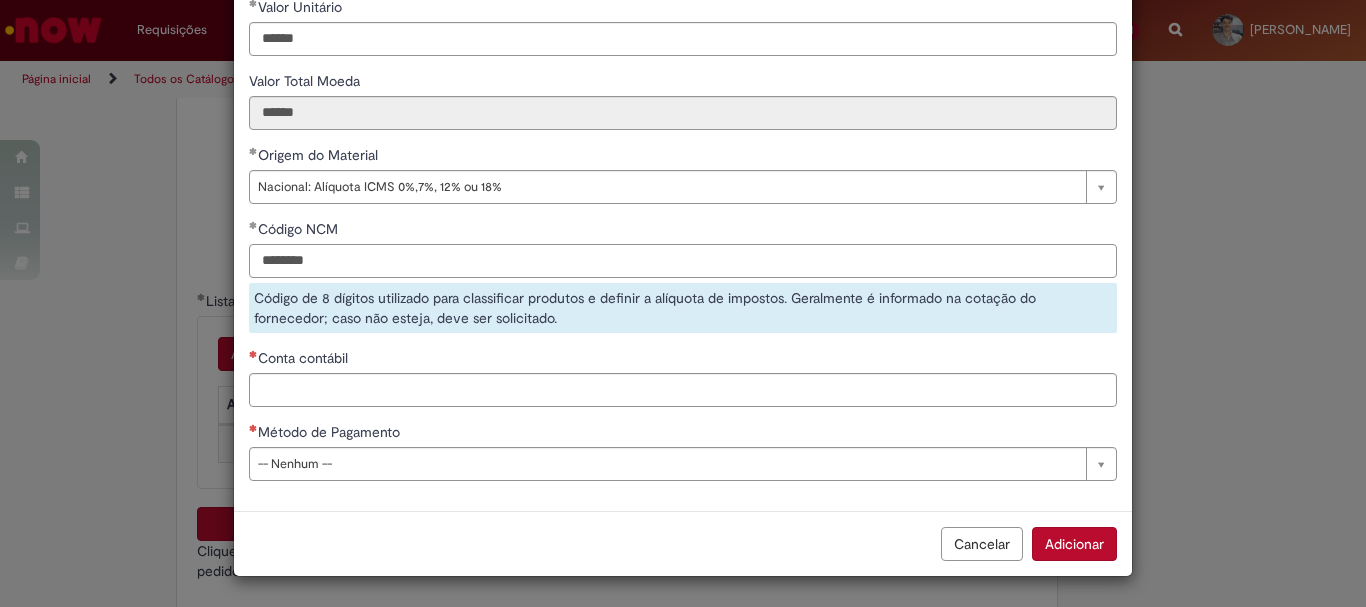 type on "********" 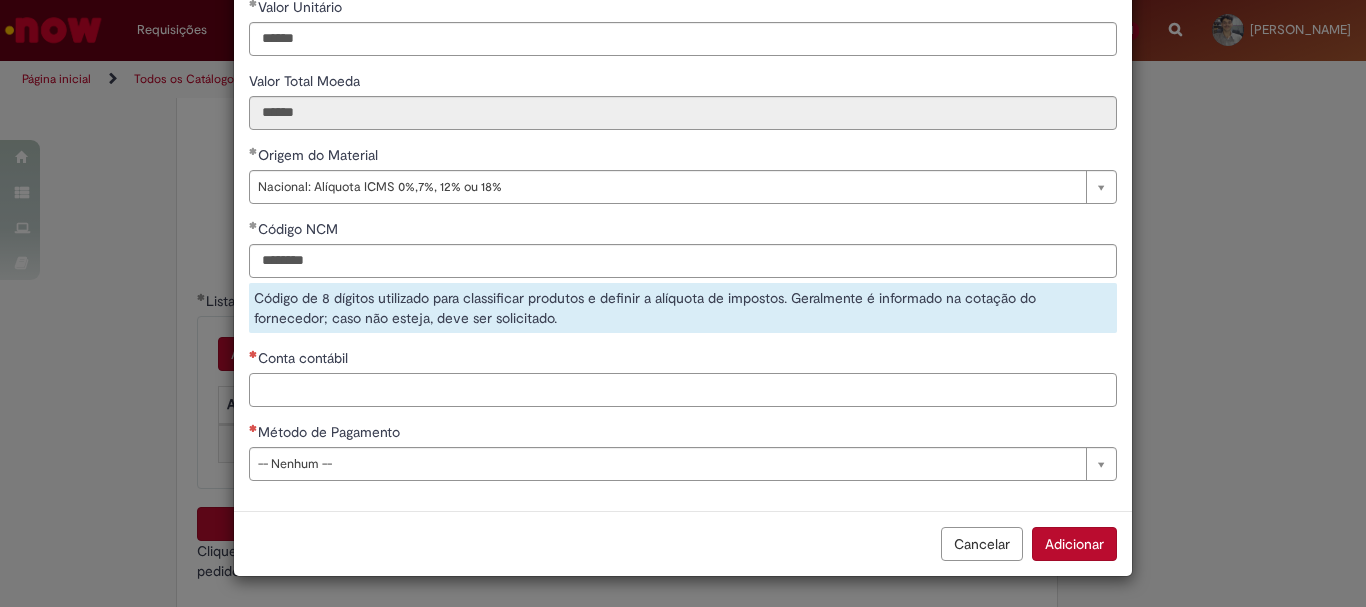 click on "Conta contábil" at bounding box center [683, 390] 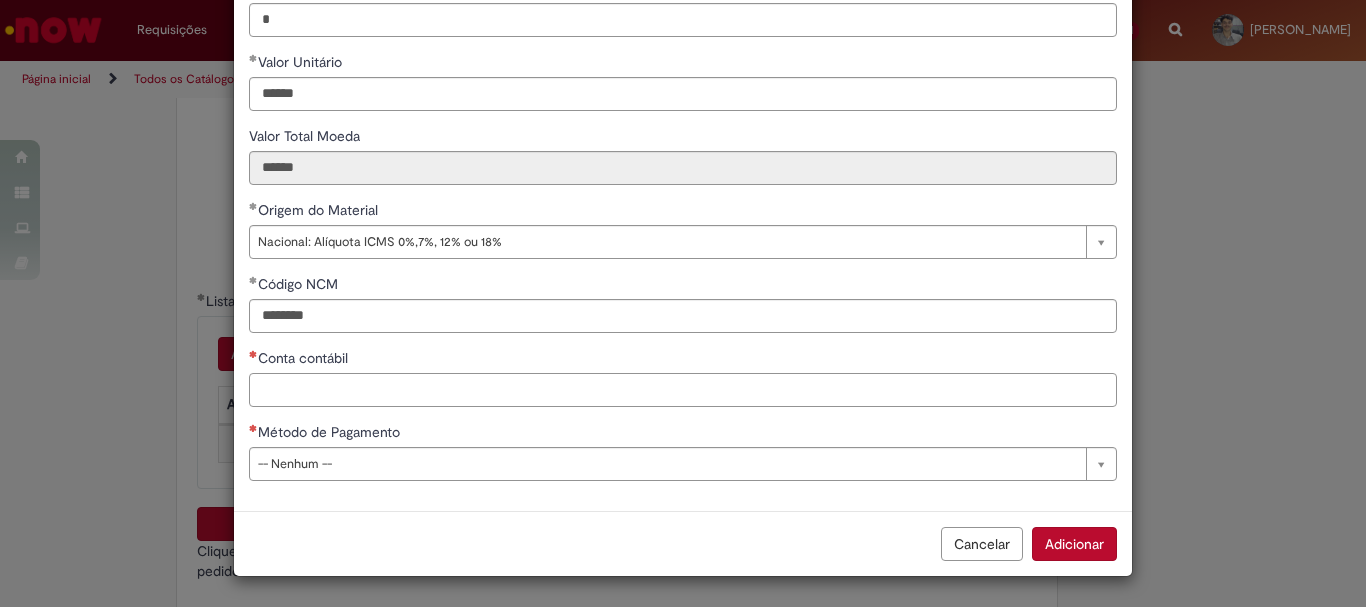 scroll, scrollTop: 273, scrollLeft: 0, axis: vertical 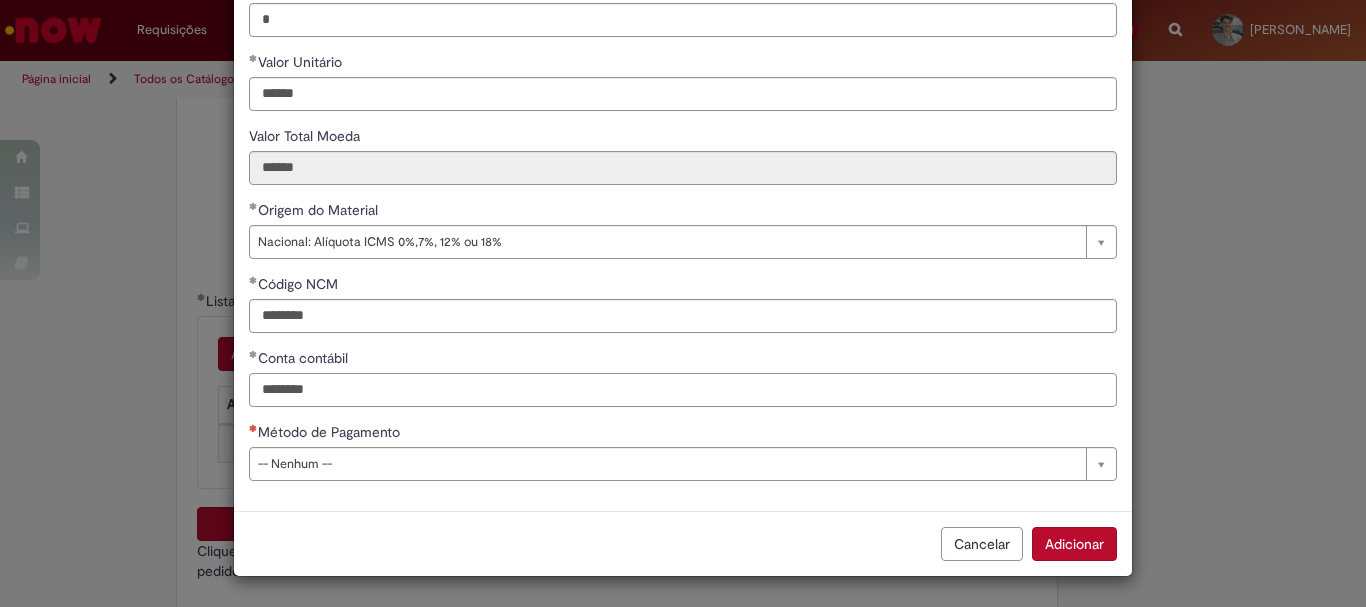 type on "********" 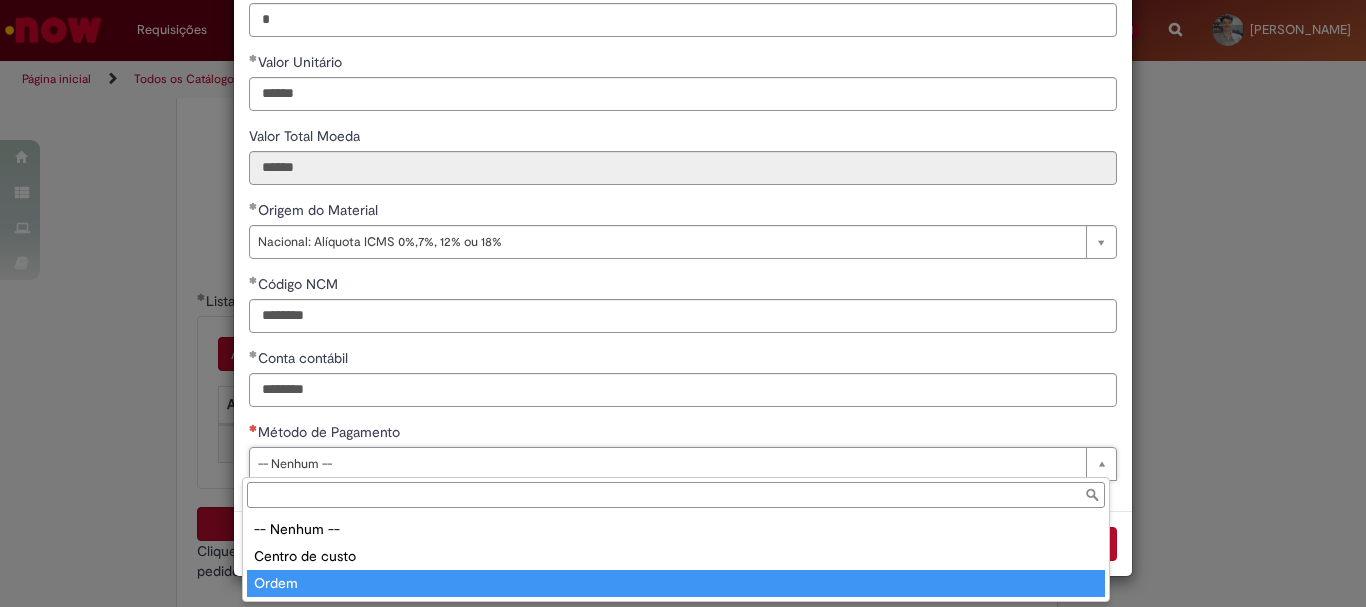 type on "*****" 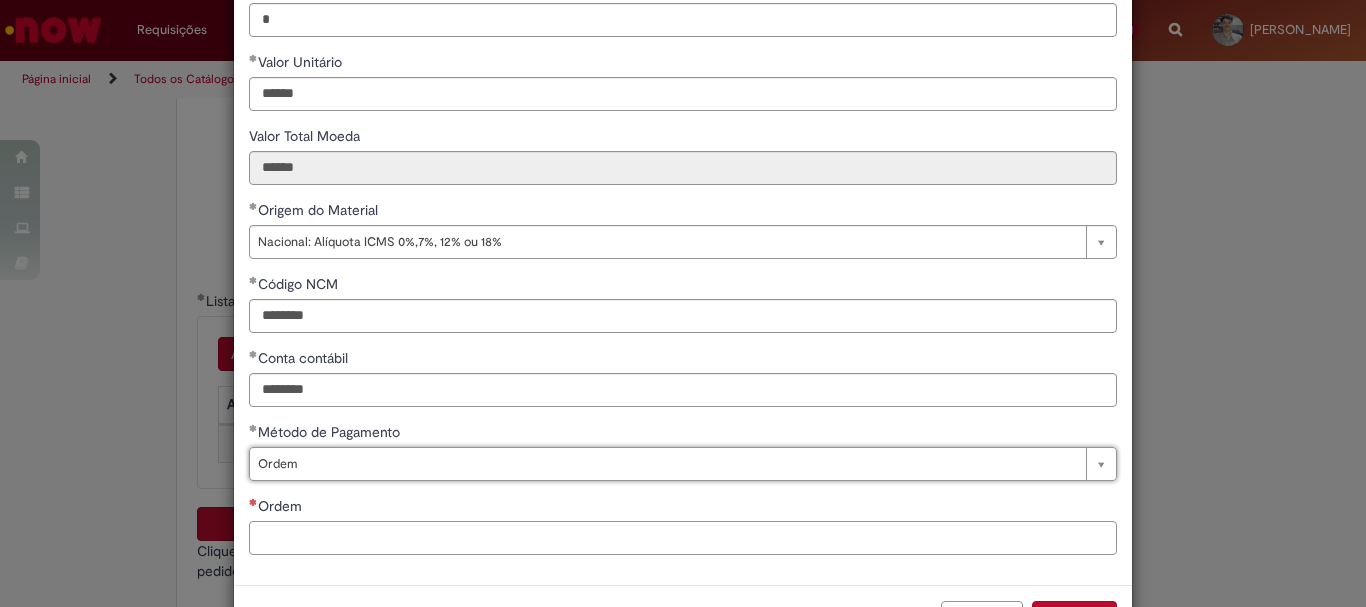 click on "Ordem" at bounding box center [683, 538] 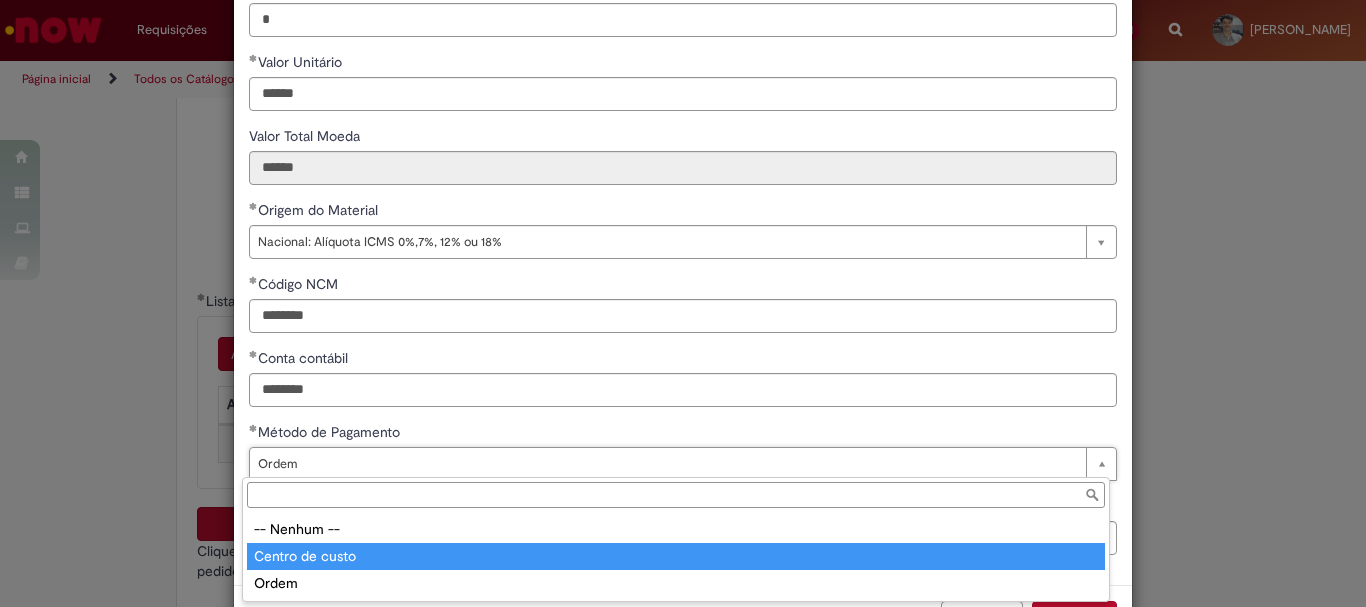type on "**********" 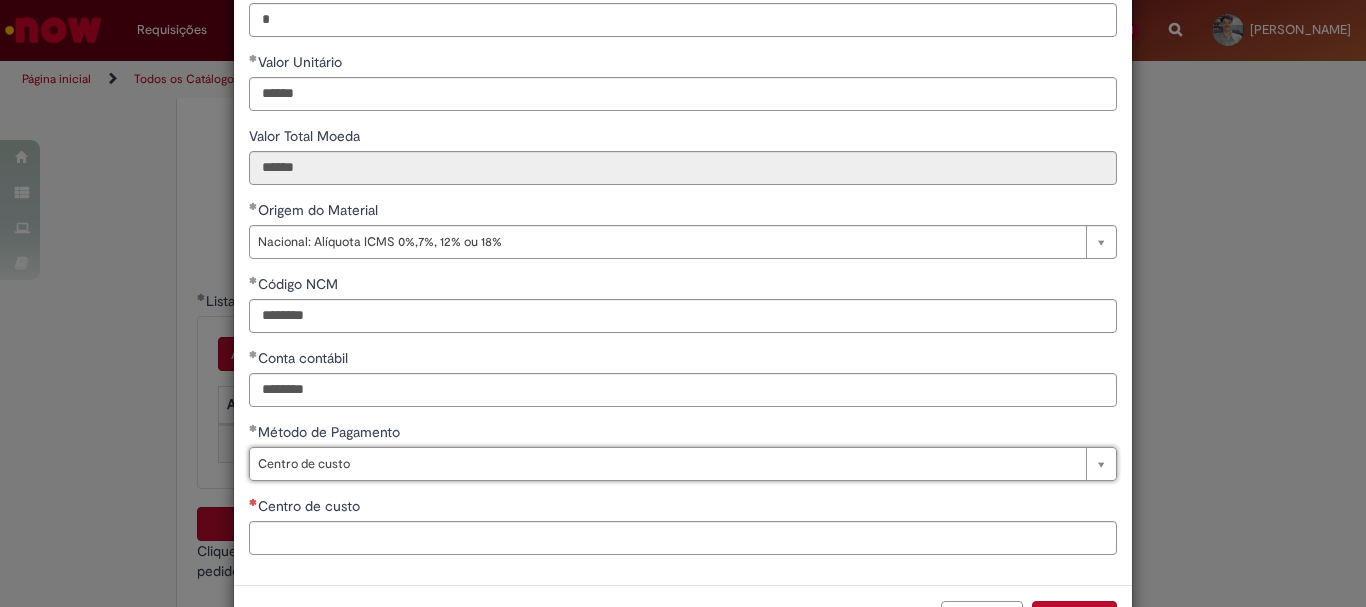 scroll, scrollTop: 0, scrollLeft: 42, axis: horizontal 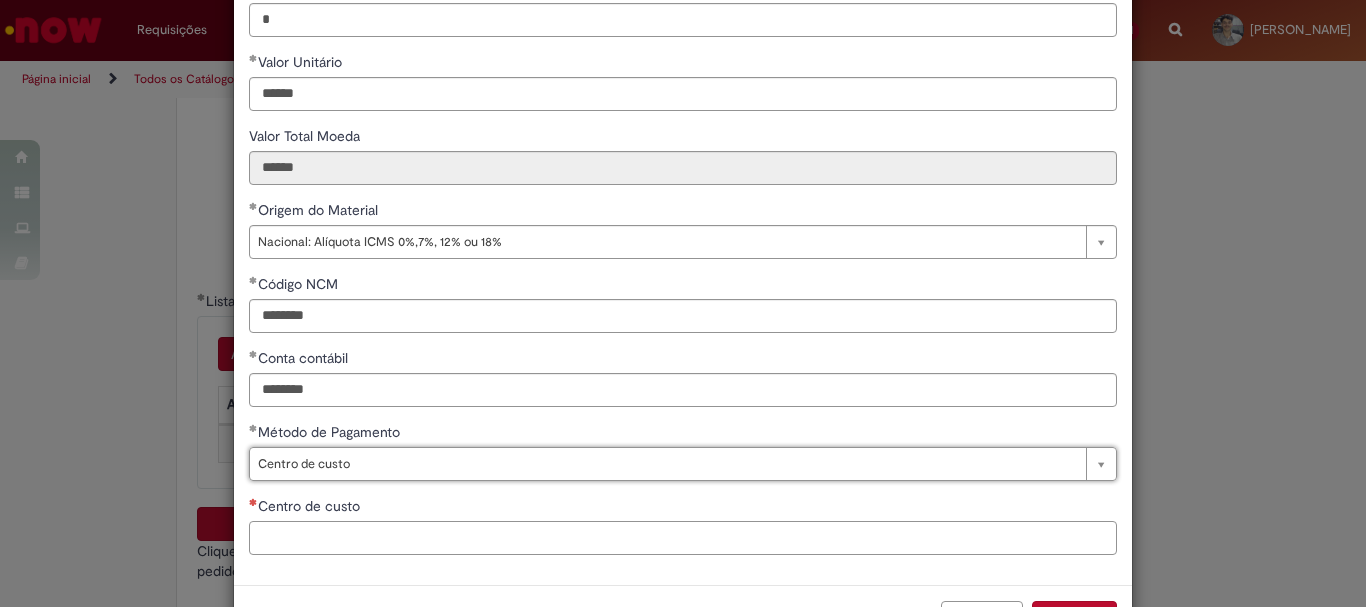 click on "Centro de custo" at bounding box center [683, 538] 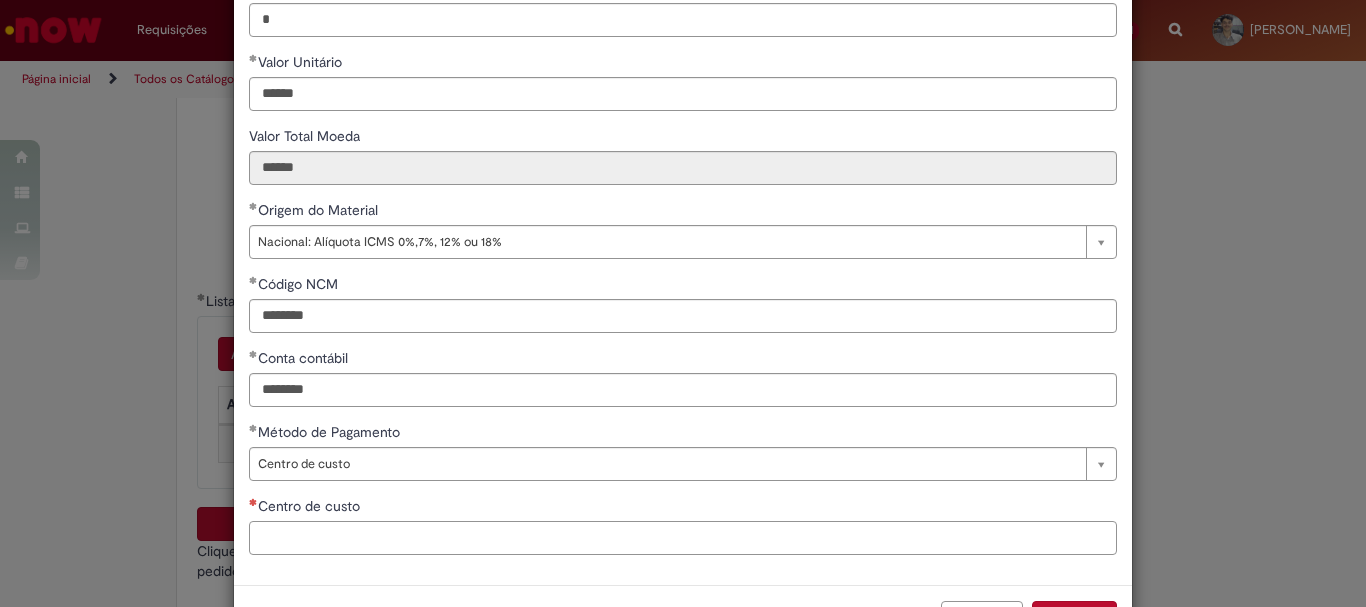 paste on "**********" 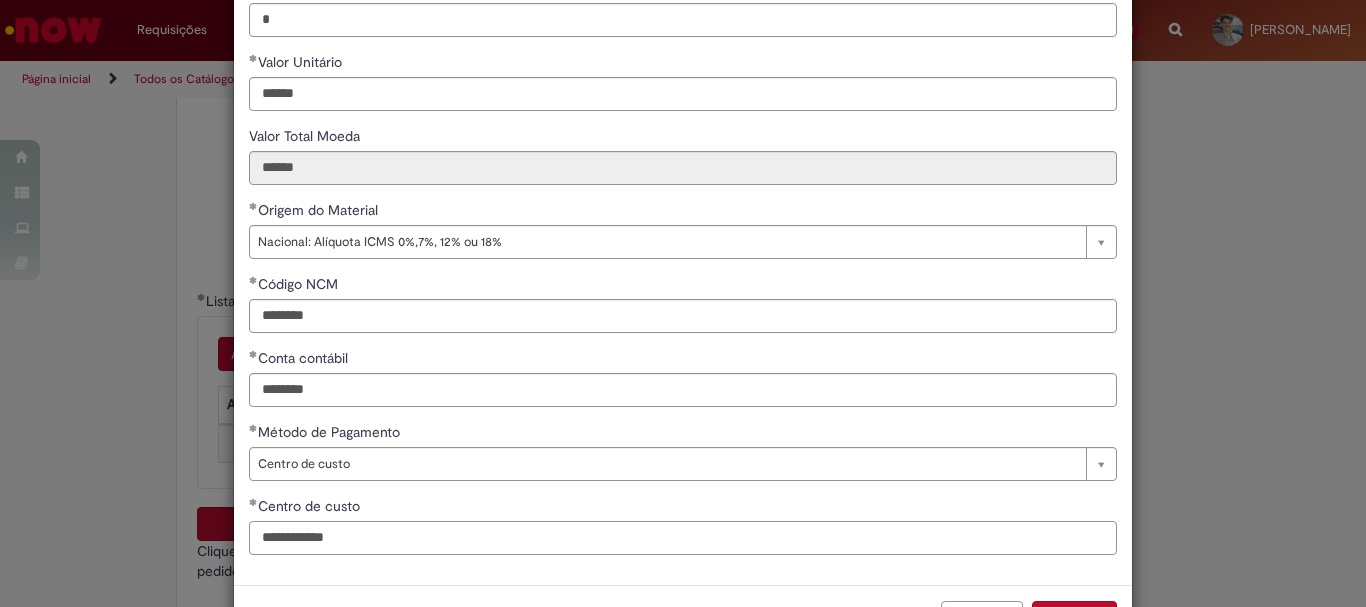 type on "**********" 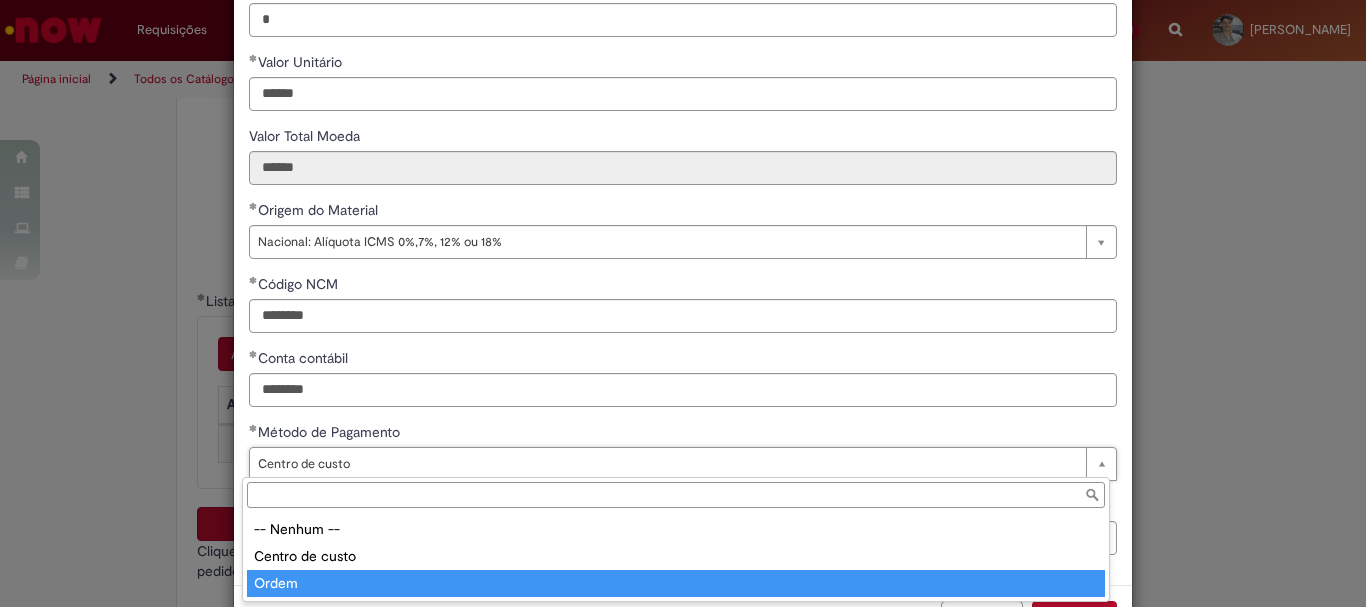 type on "*****" 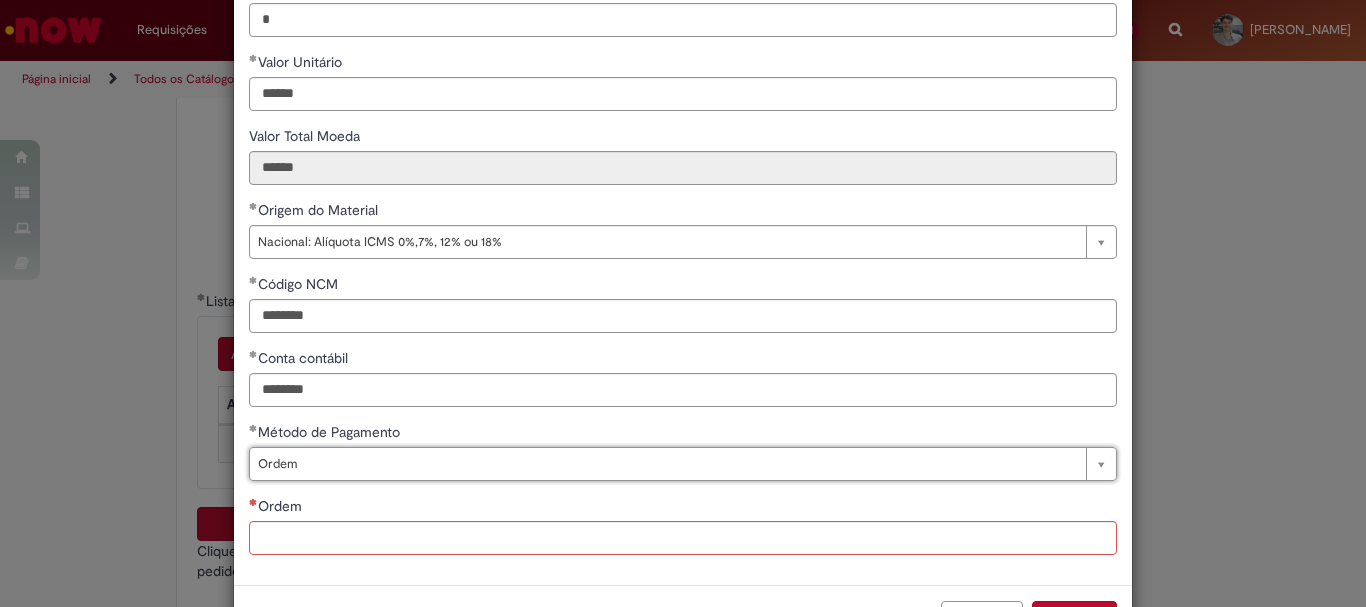scroll, scrollTop: 0, scrollLeft: 43, axis: horizontal 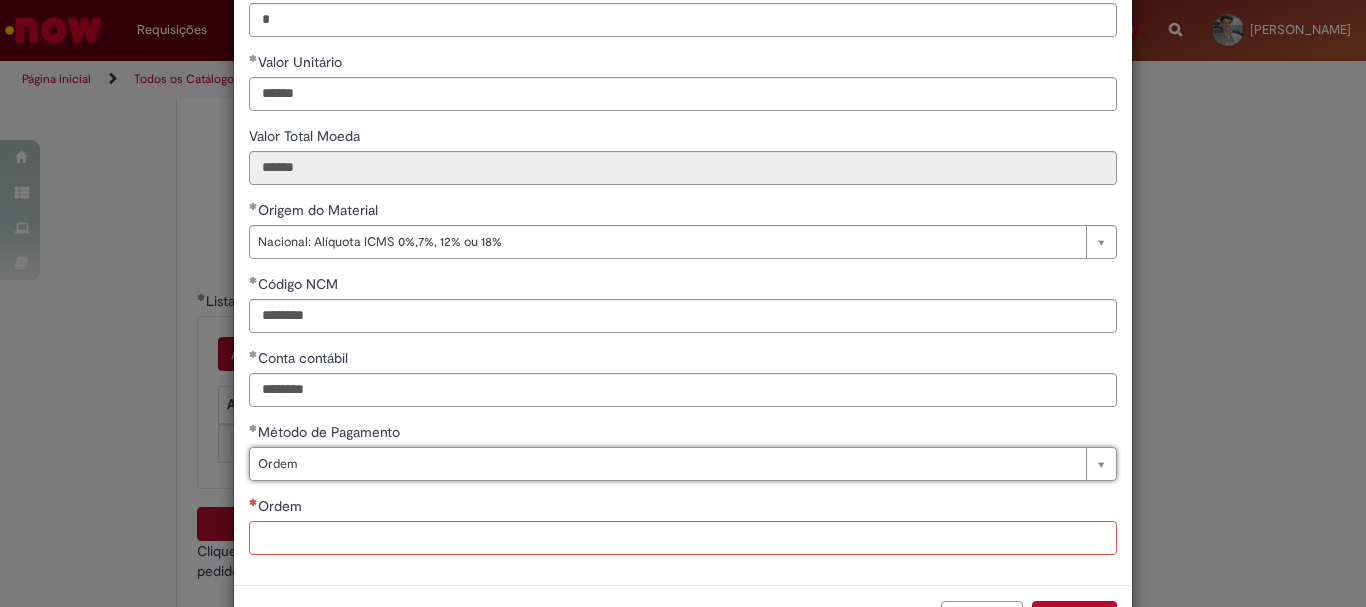 click on "Ordem" at bounding box center [683, 538] 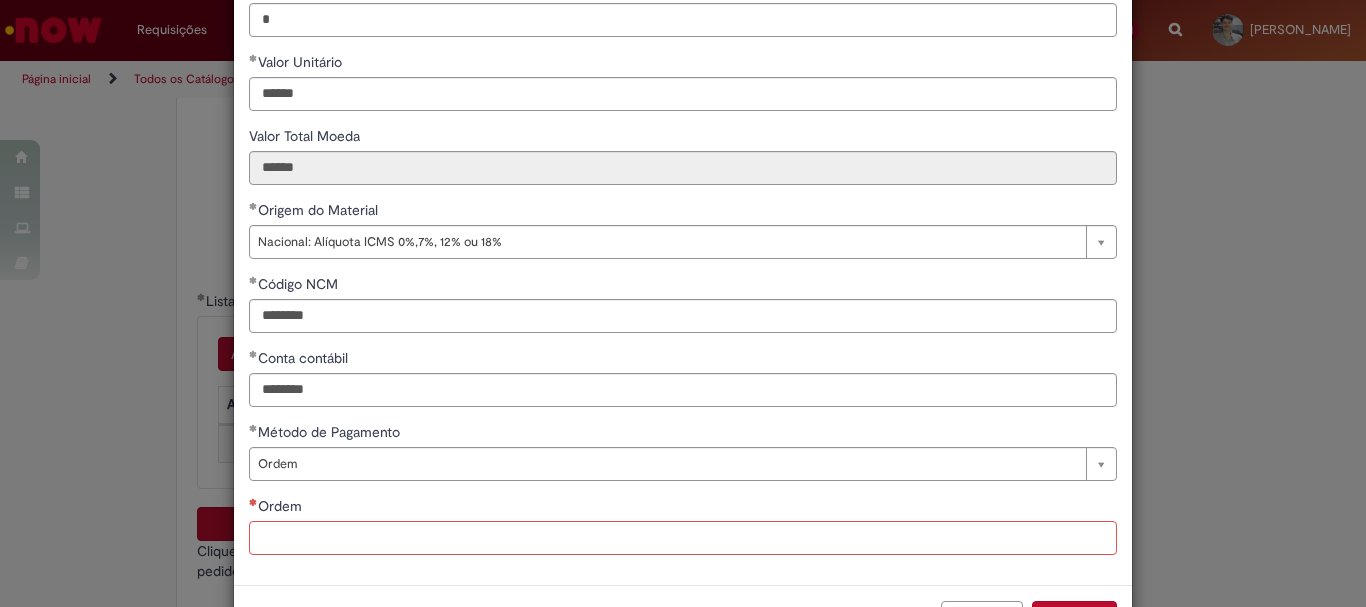 paste on "**********" 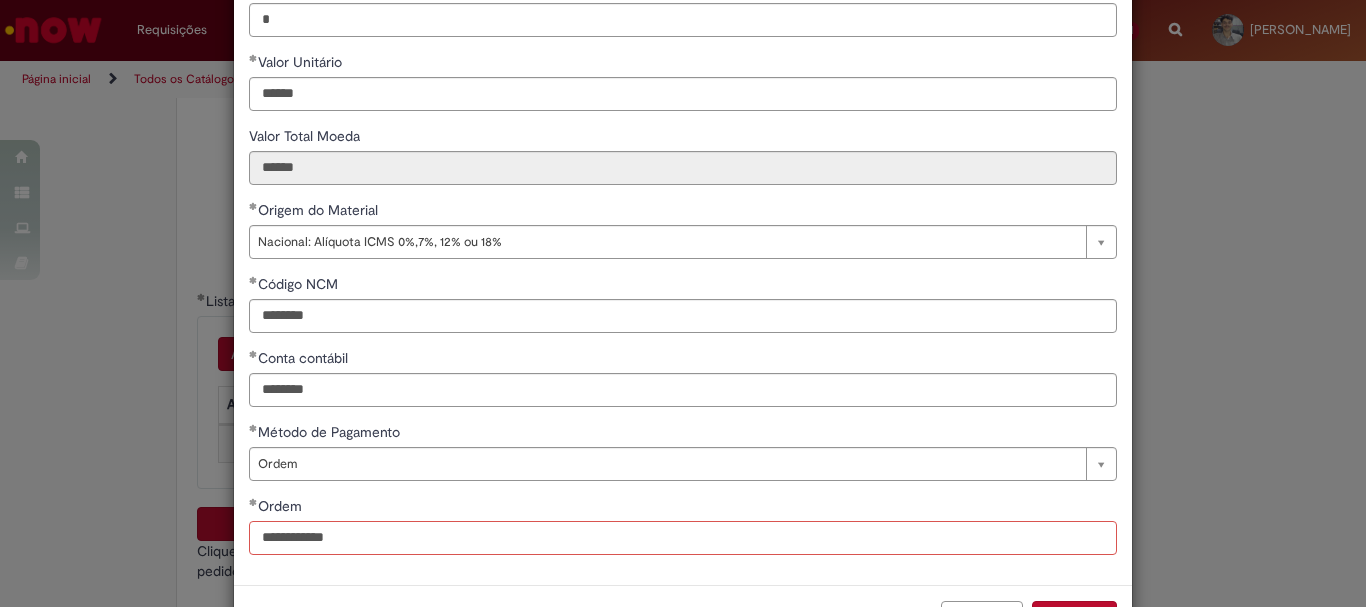 scroll, scrollTop: 347, scrollLeft: 0, axis: vertical 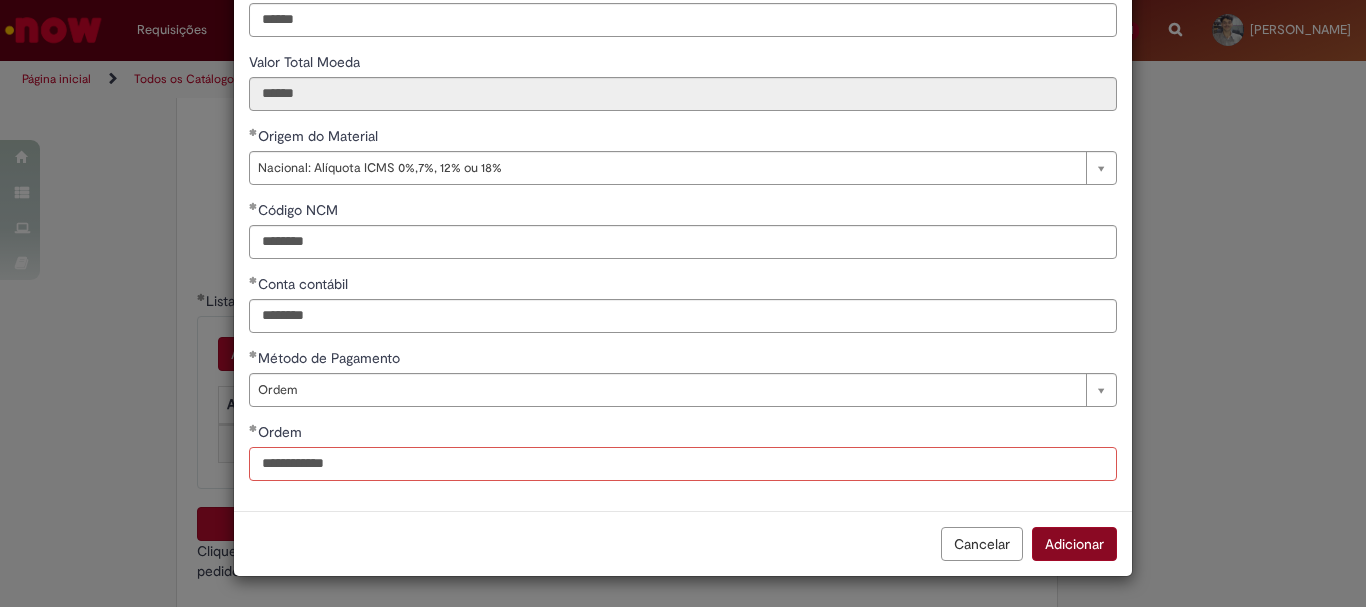 type on "**********" 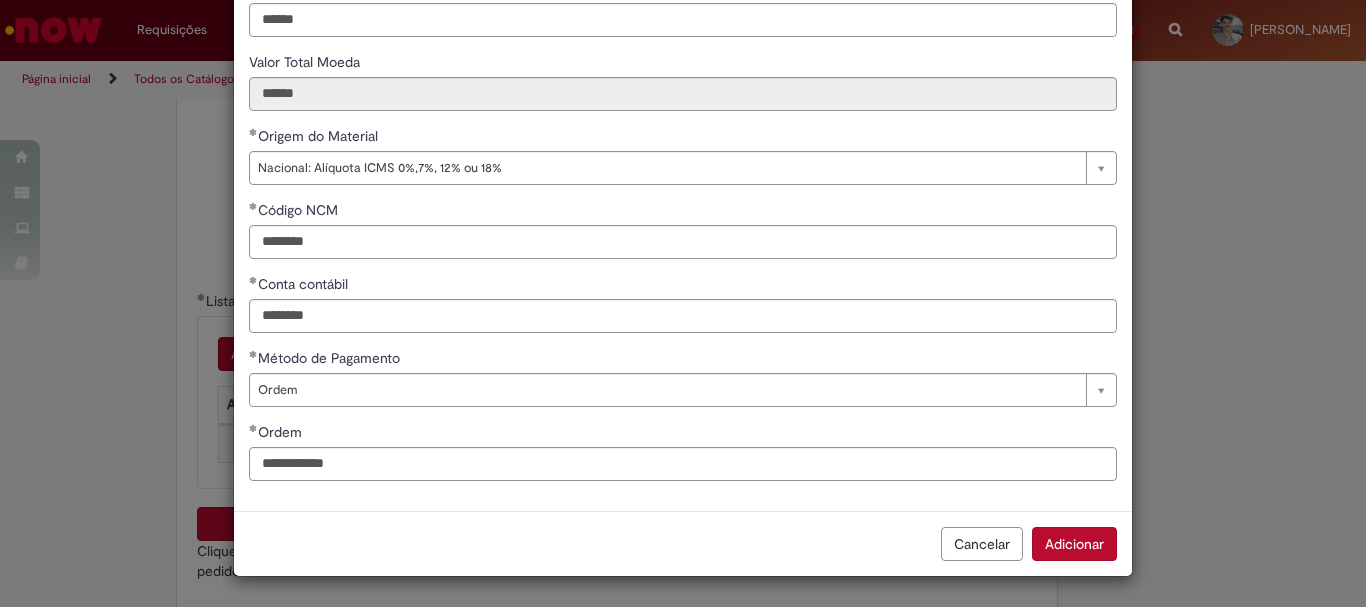 click on "Adicionar" at bounding box center [1074, 544] 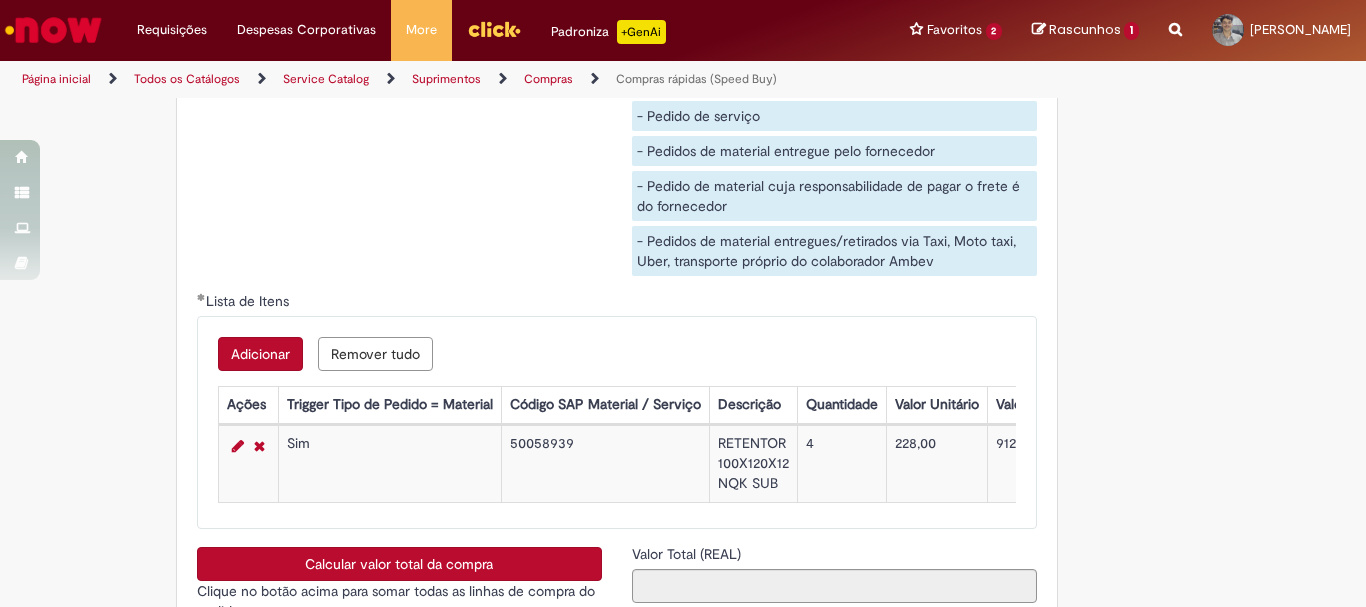 click on "Adicionar" at bounding box center [260, 354] 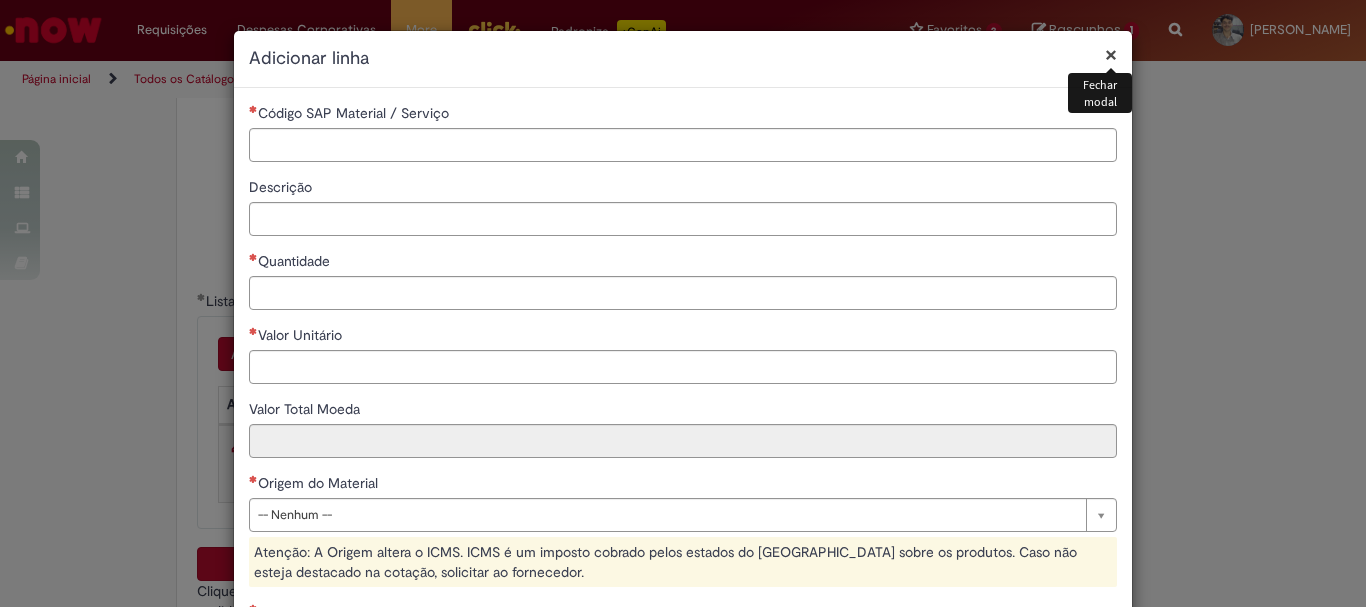 drag, startPoint x: 375, startPoint y: 122, endPoint x: 379, endPoint y: 137, distance: 15.524175 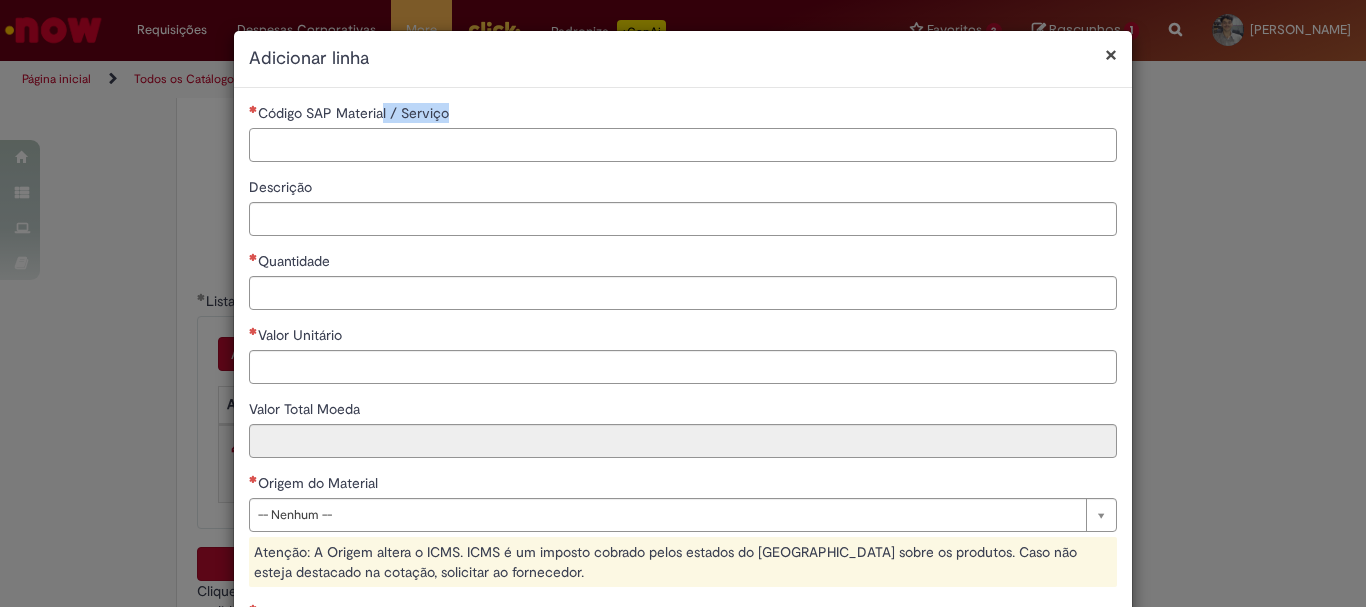 click on "Código SAP Material / Serviço" at bounding box center (683, 145) 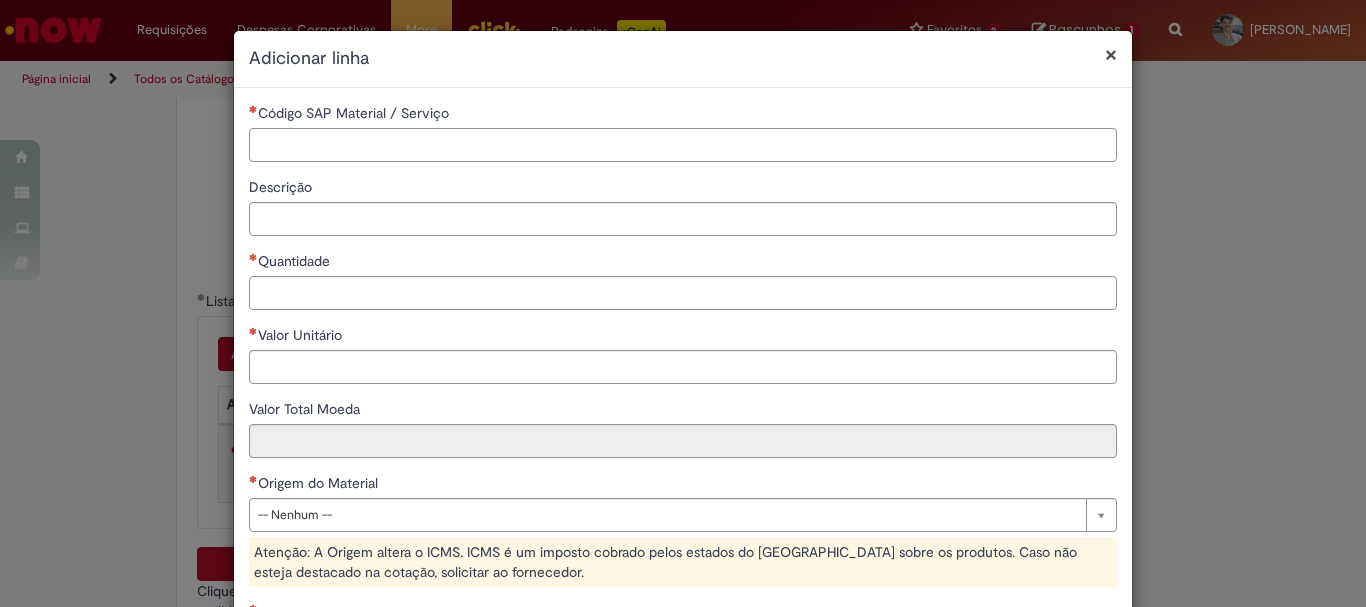 paste on "********" 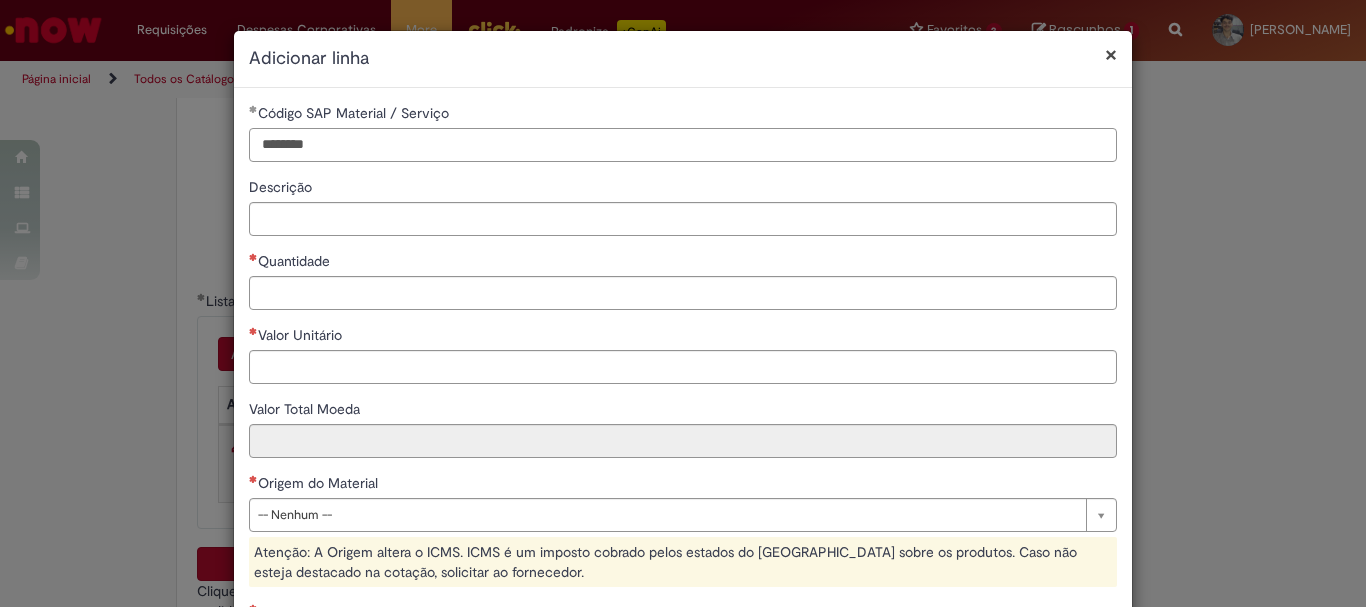 type on "********" 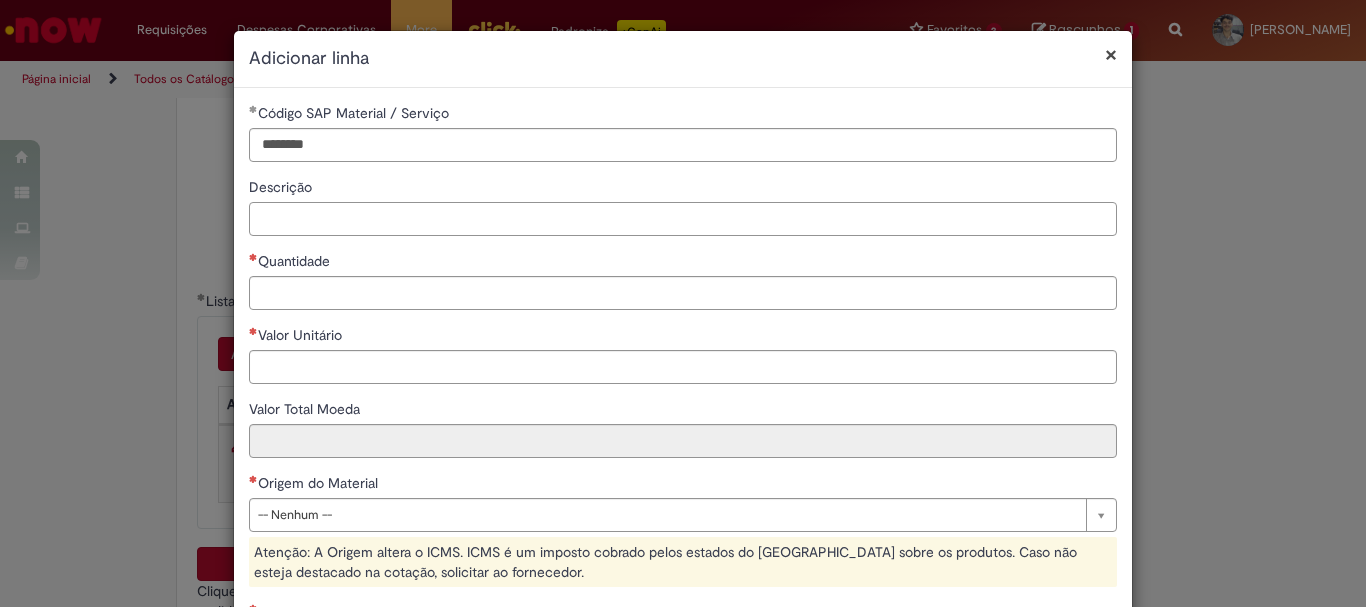click on "Descrição" at bounding box center (683, 219) 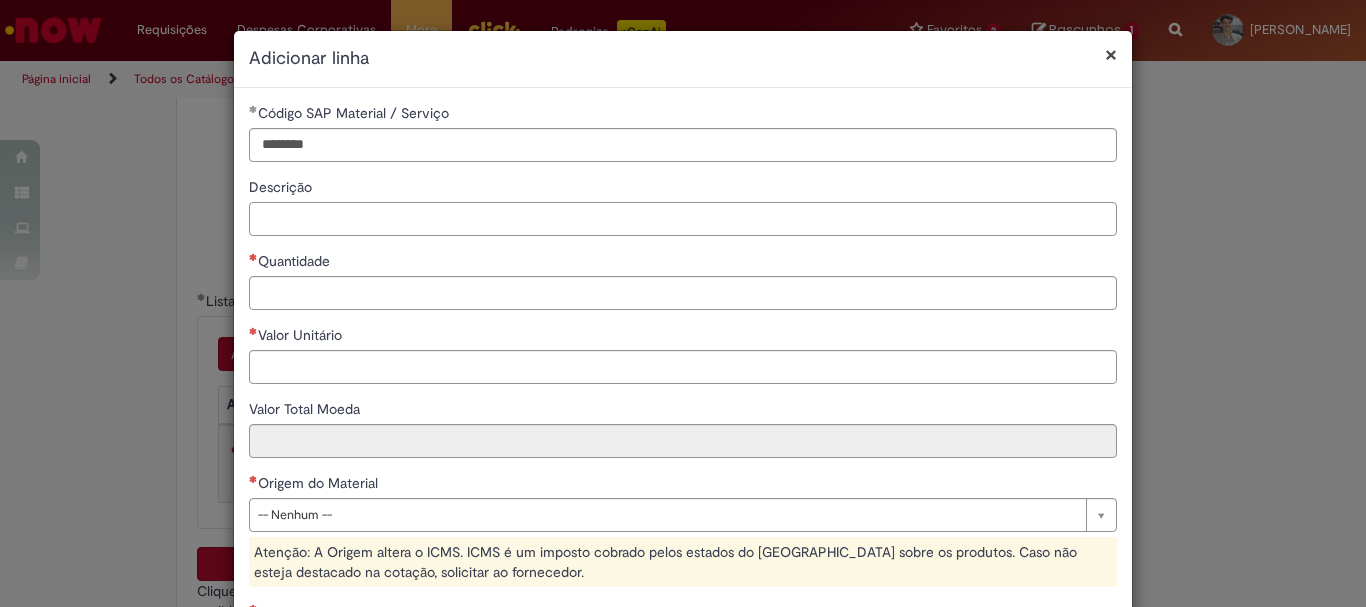 paste on "**********" 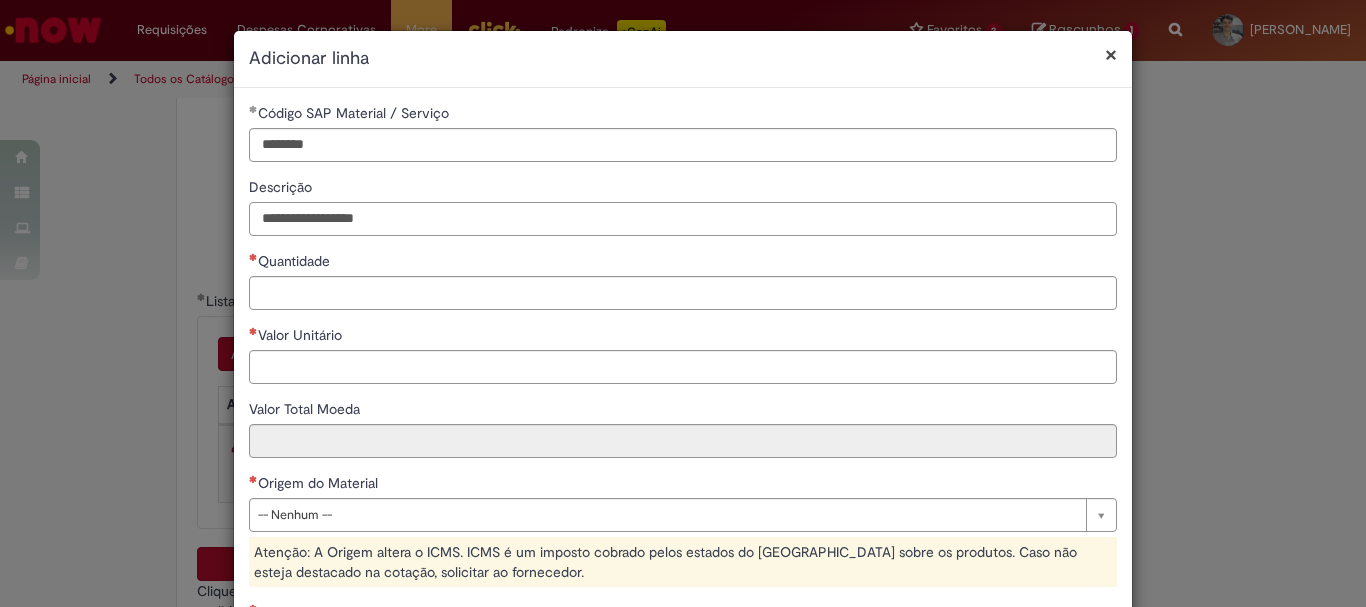 type on "**********" 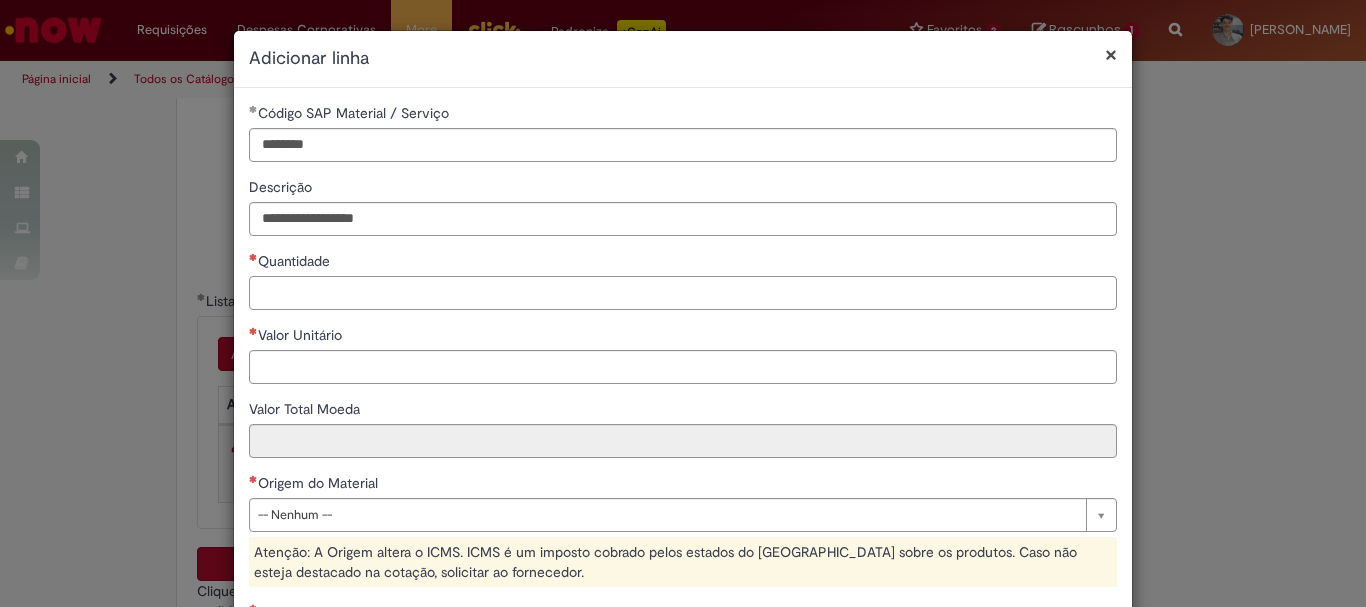 click on "Quantidade" at bounding box center [683, 293] 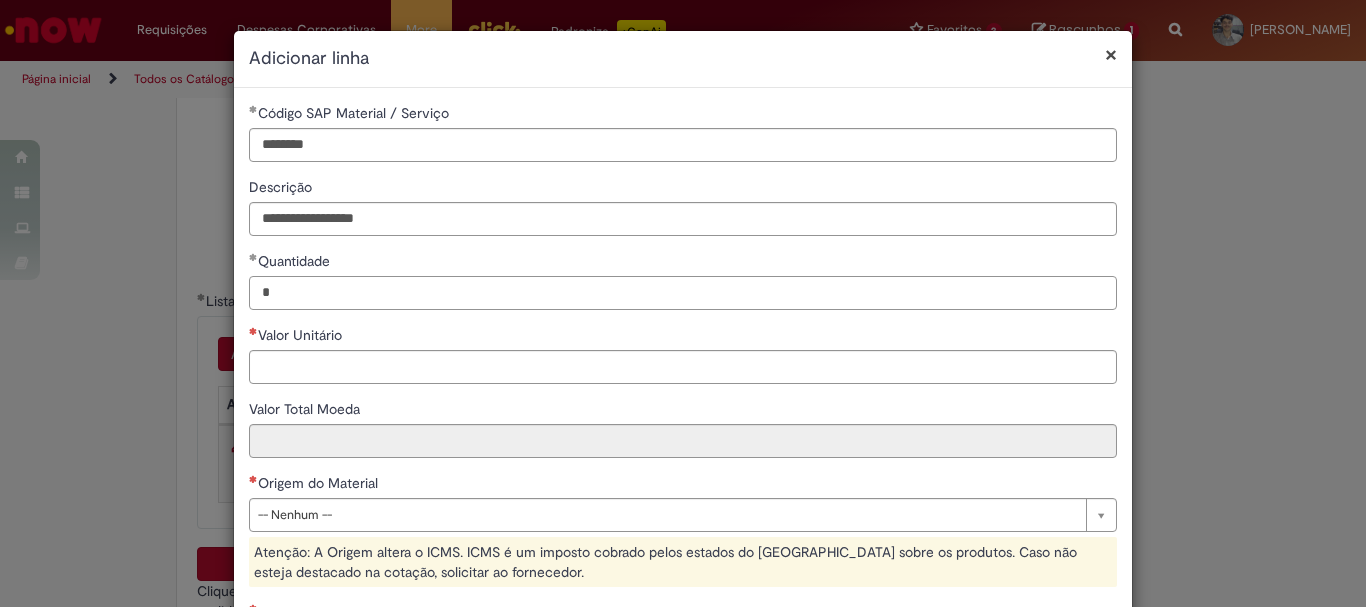 type on "*" 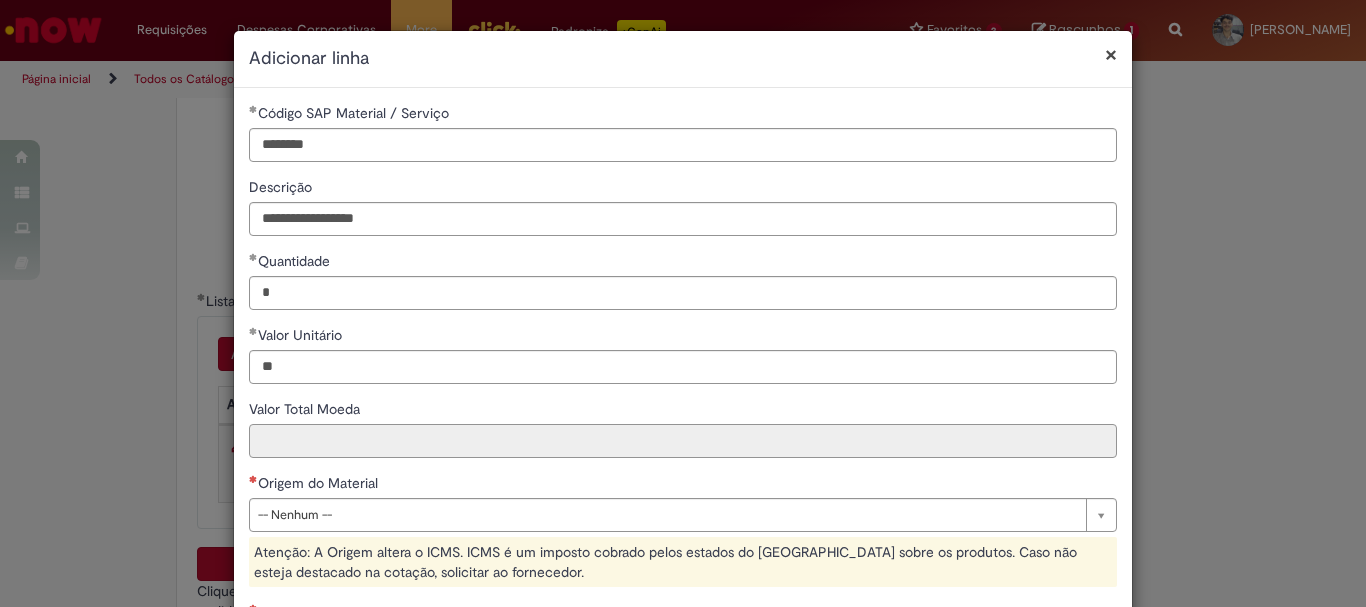 type on "*****" 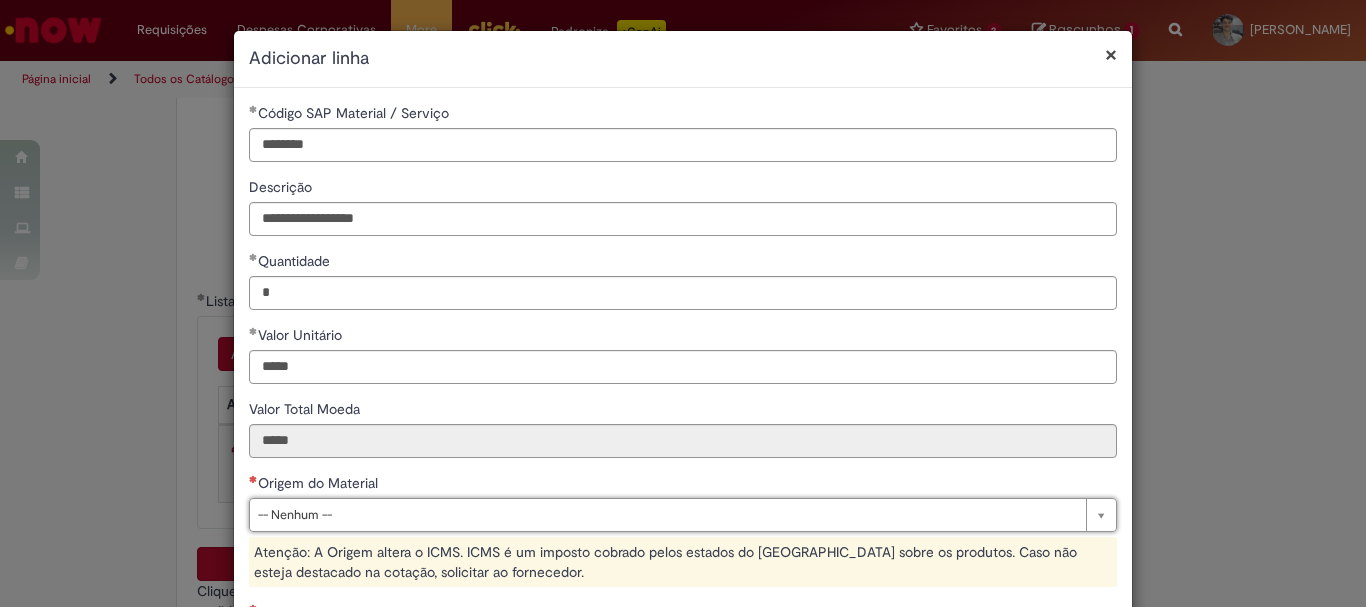 scroll, scrollTop: 383, scrollLeft: 0, axis: vertical 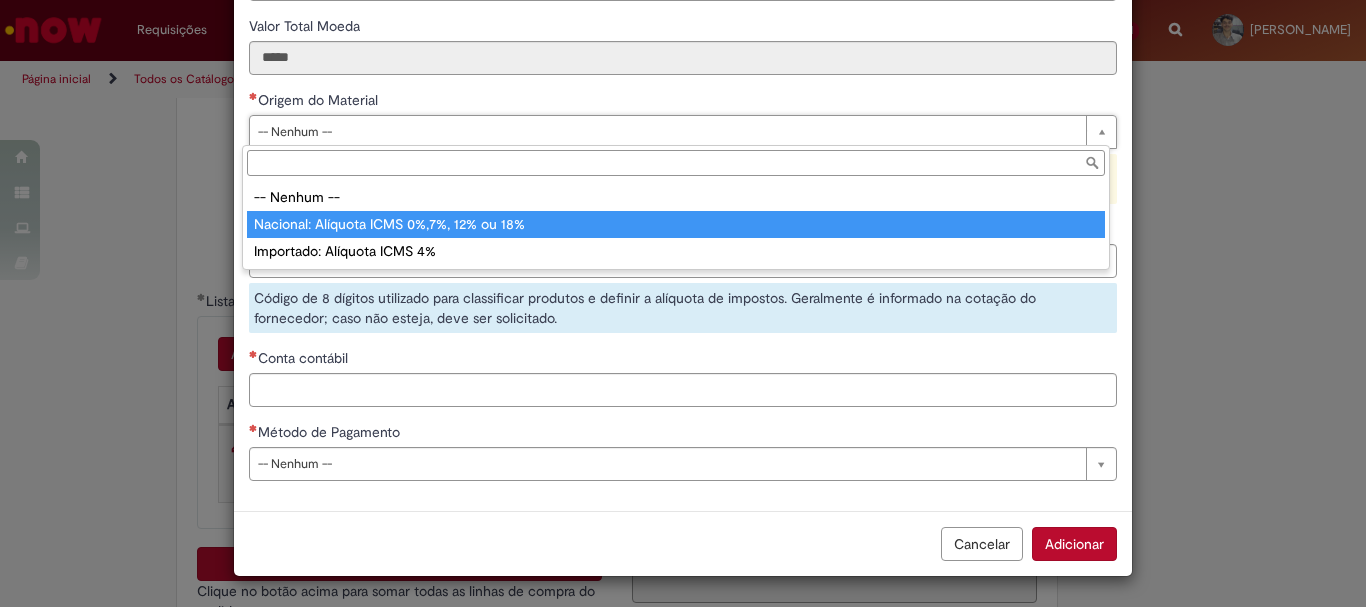 type on "**********" 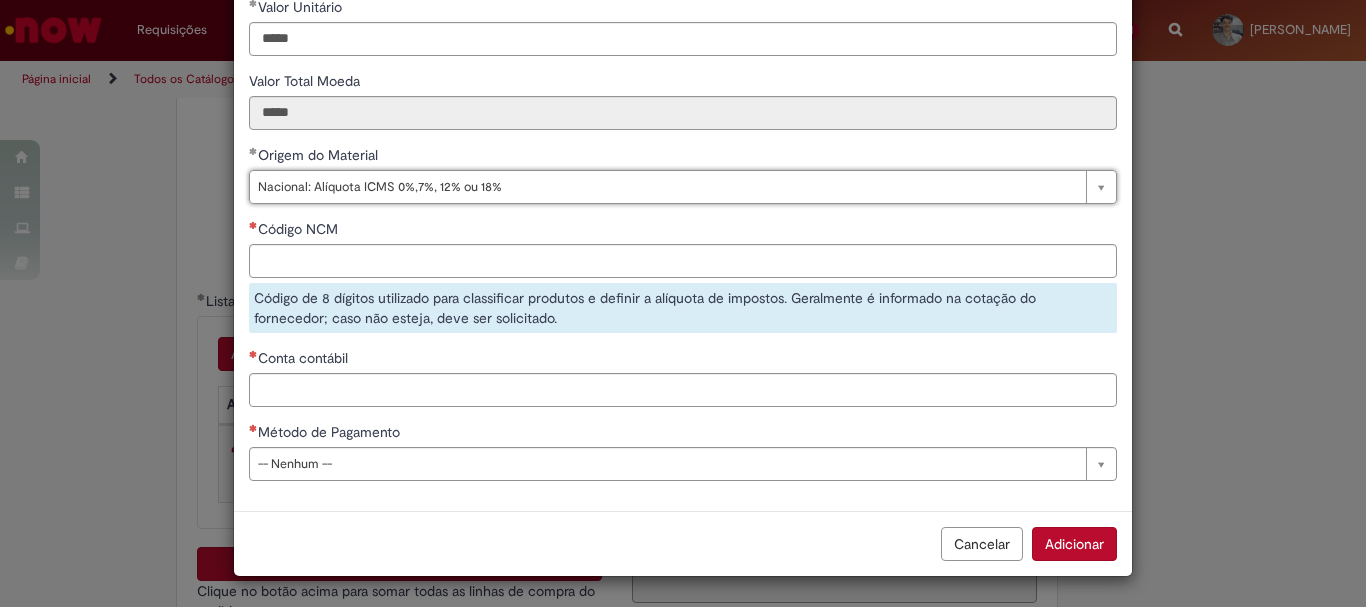 scroll, scrollTop: 328, scrollLeft: 0, axis: vertical 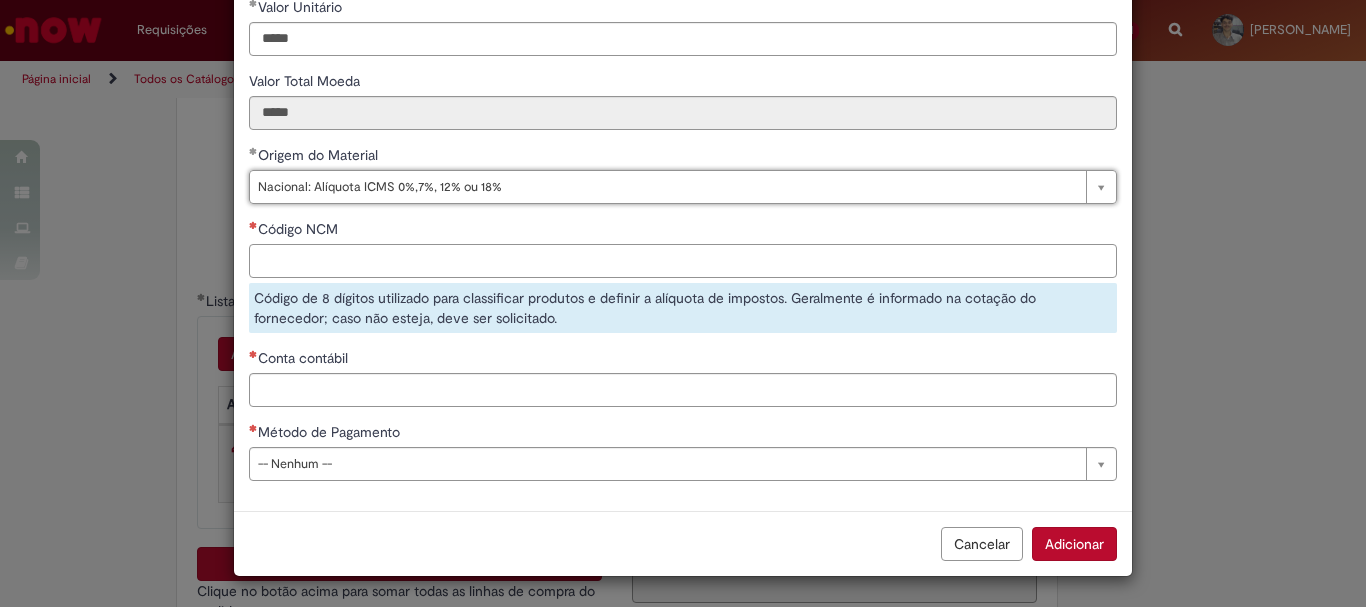 click on "Código NCM" at bounding box center (683, 261) 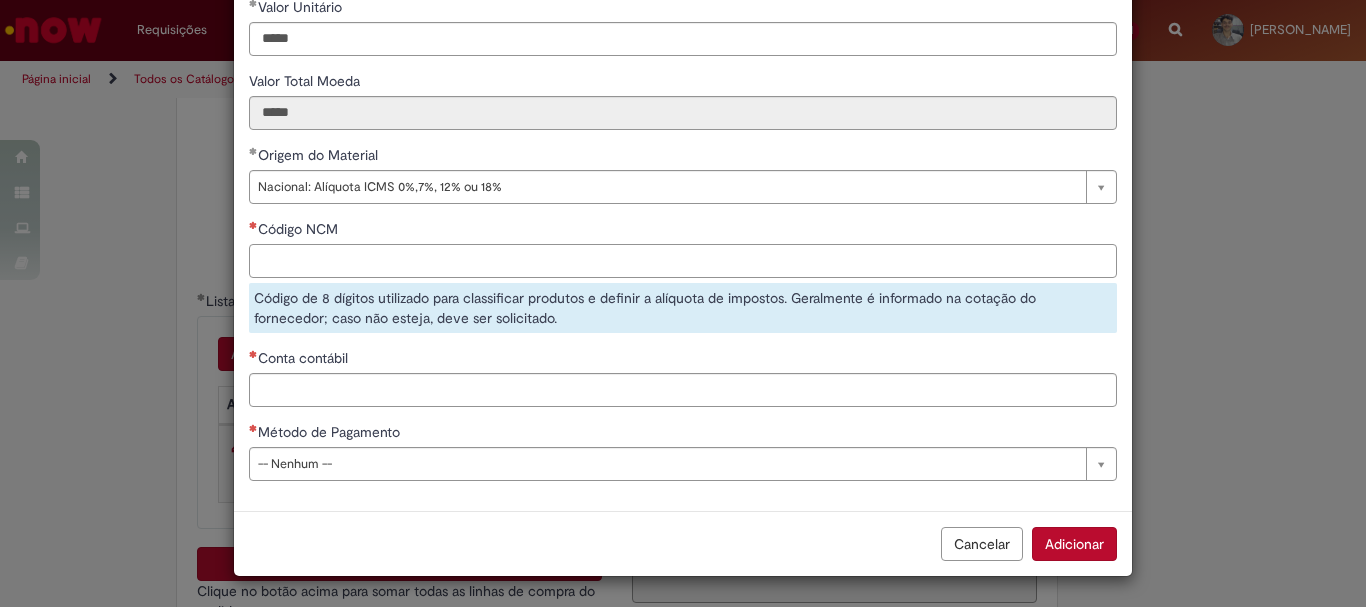 paste on "********" 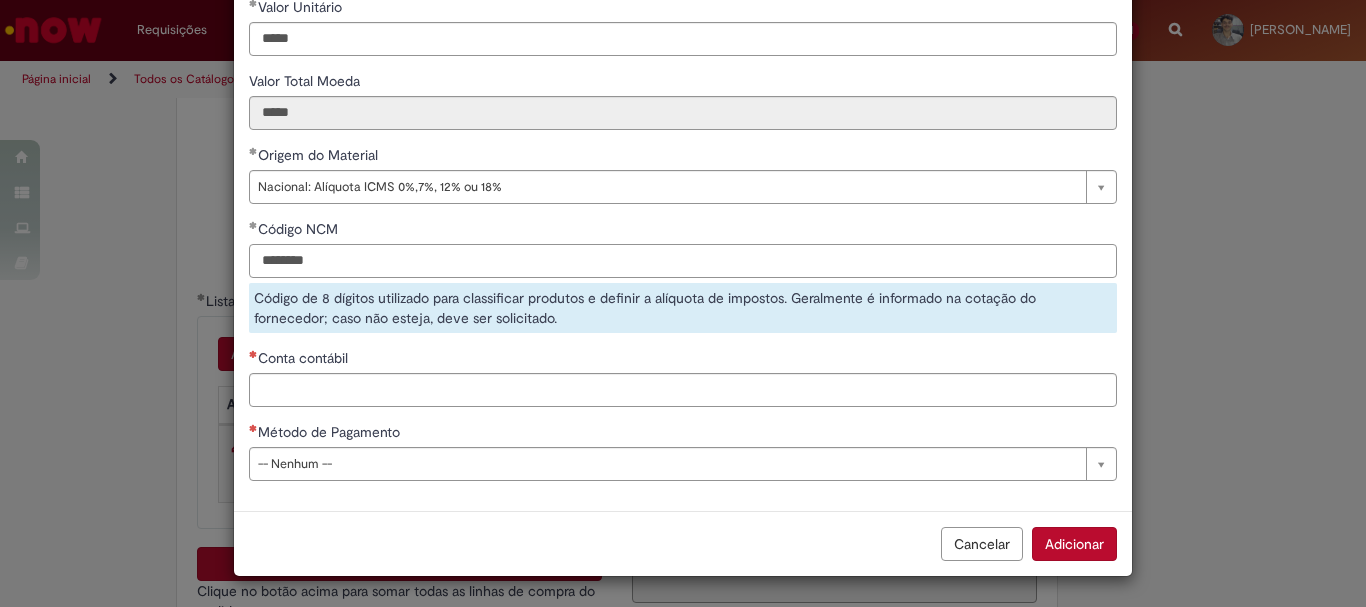 type on "********" 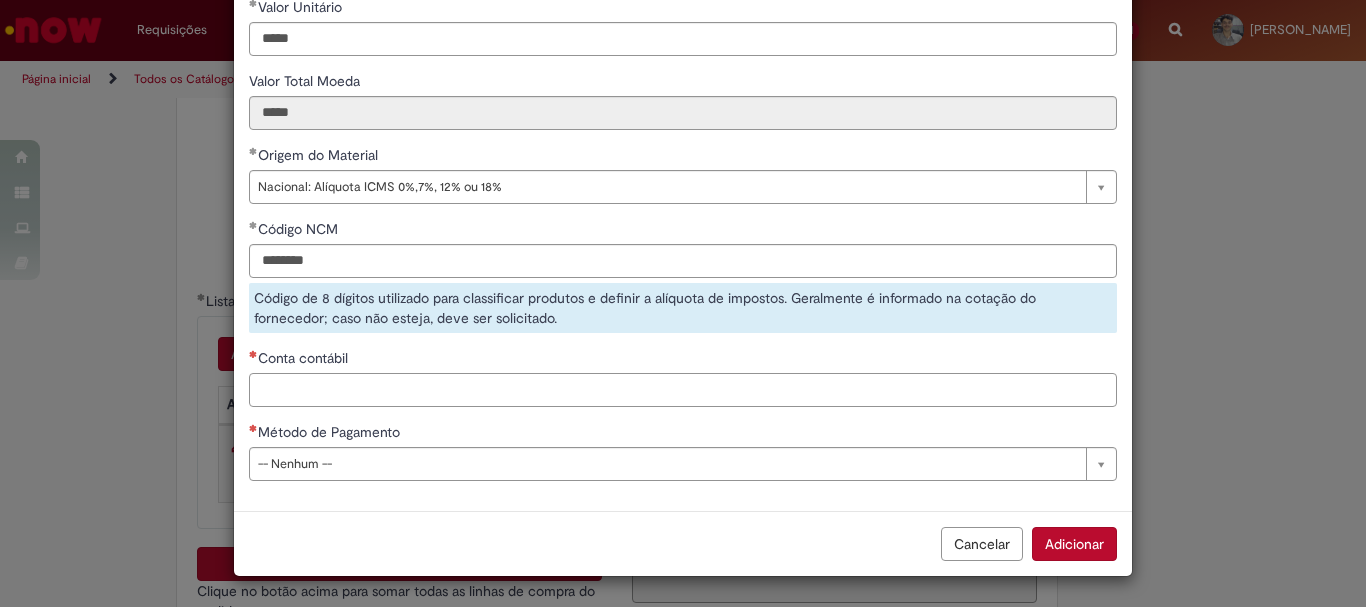 click on "Conta contábil" at bounding box center (683, 390) 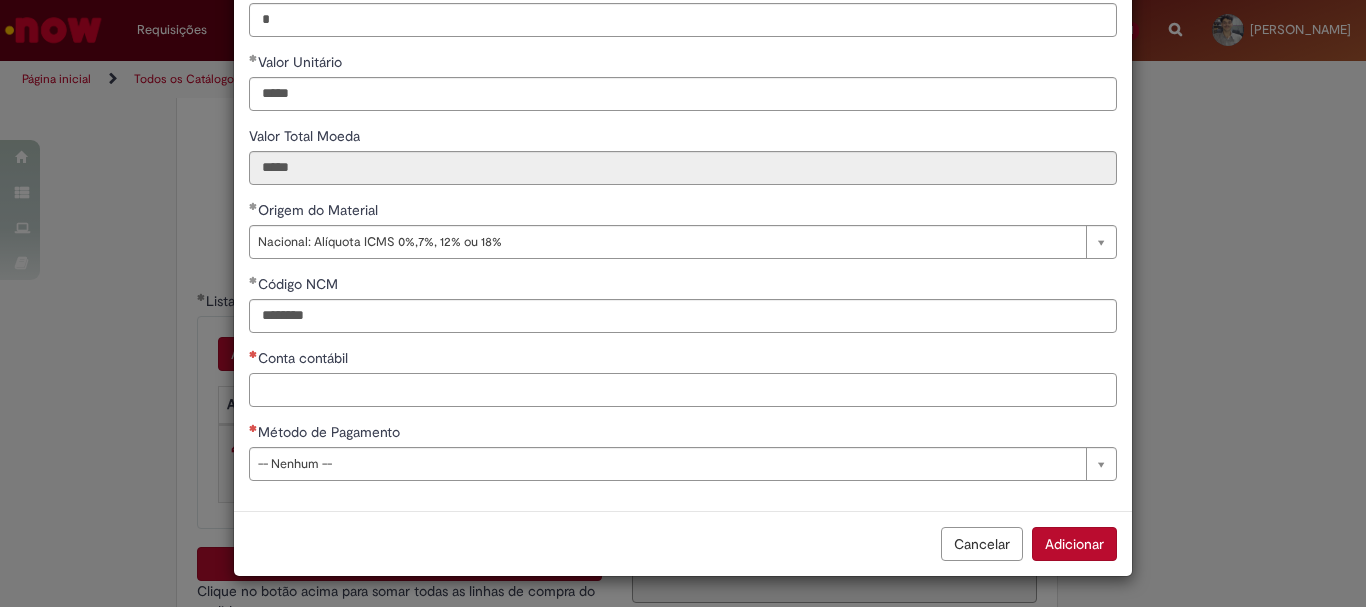 scroll, scrollTop: 273, scrollLeft: 0, axis: vertical 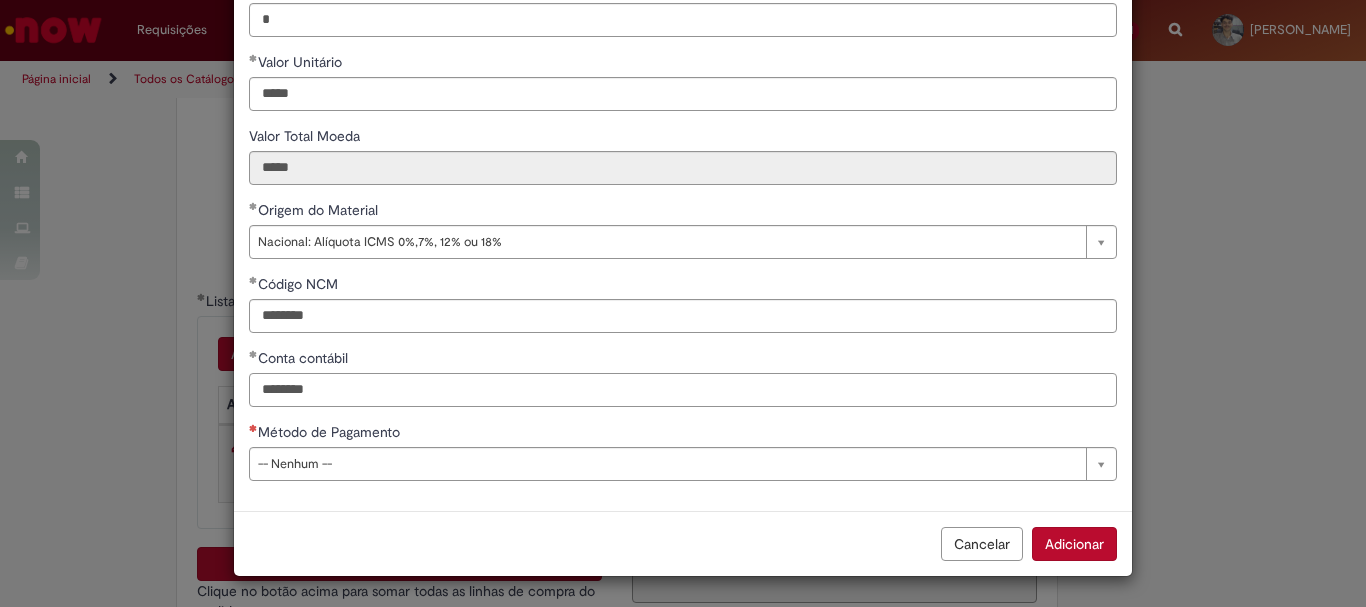 type on "********" 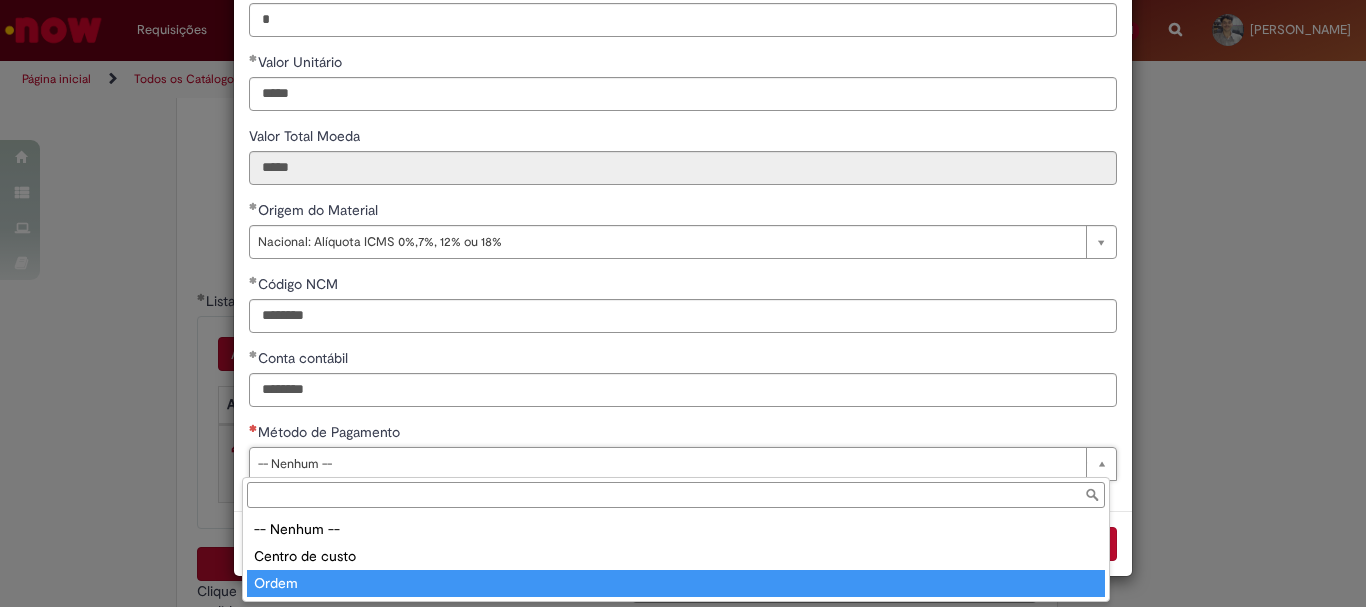 type on "*****" 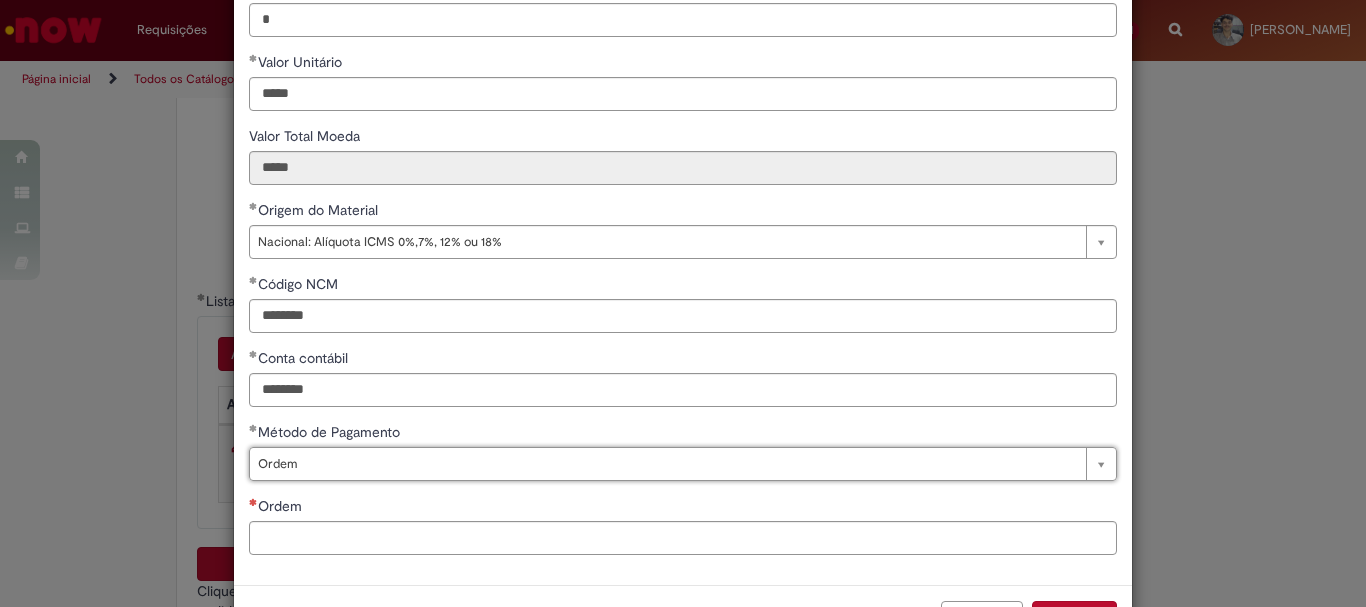 scroll, scrollTop: 347, scrollLeft: 0, axis: vertical 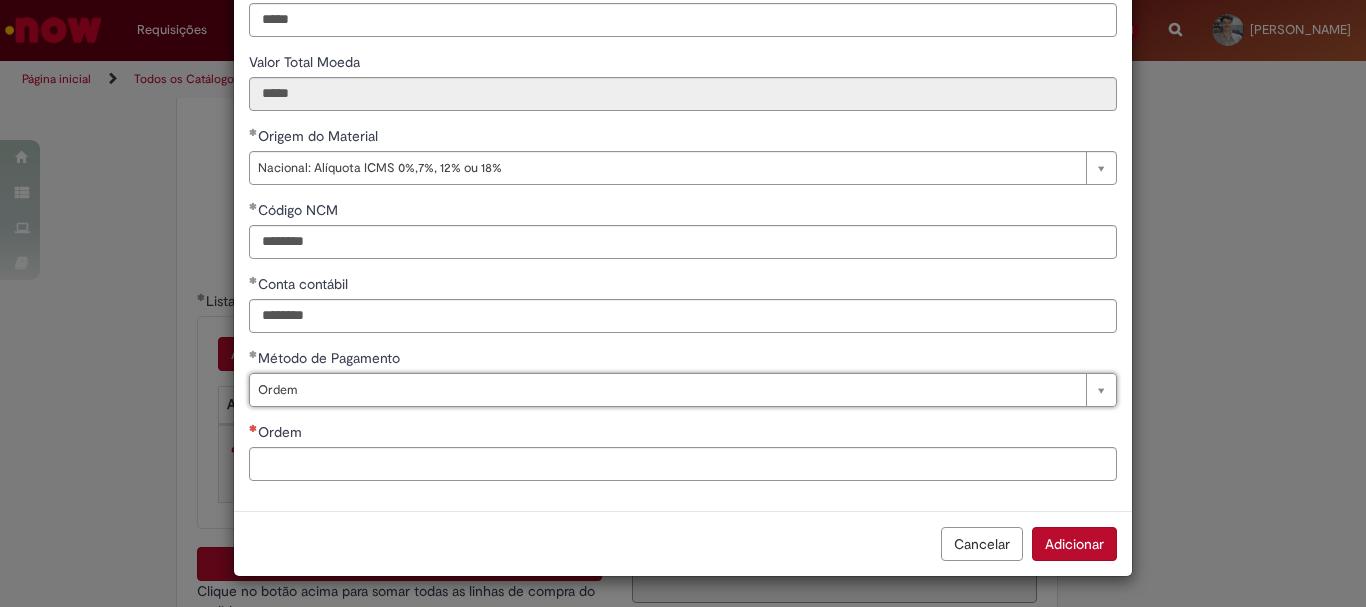 paste on "**********" 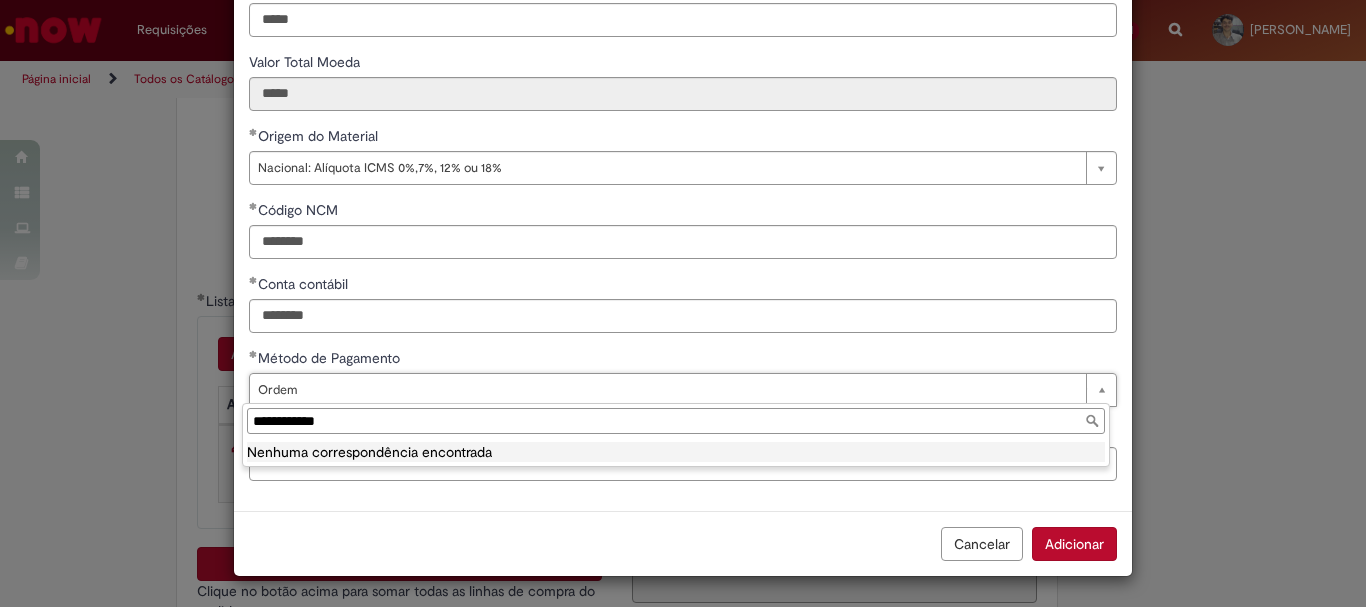 type on "*****" 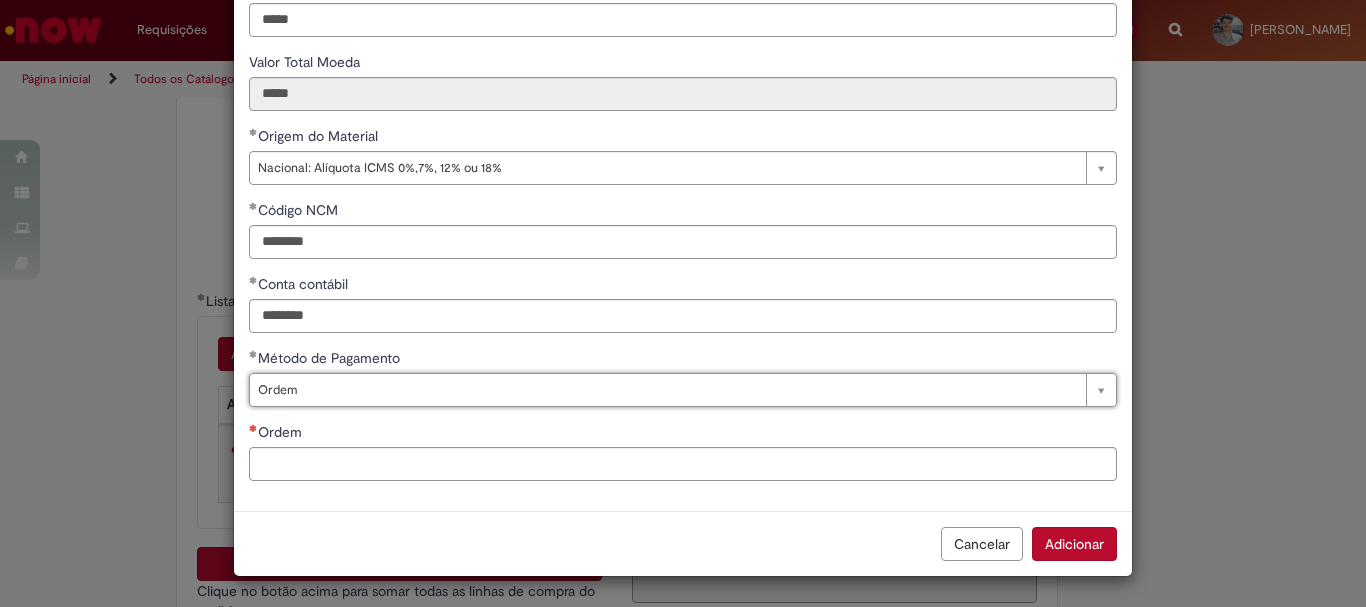 scroll, scrollTop: 0, scrollLeft: 42, axis: horizontal 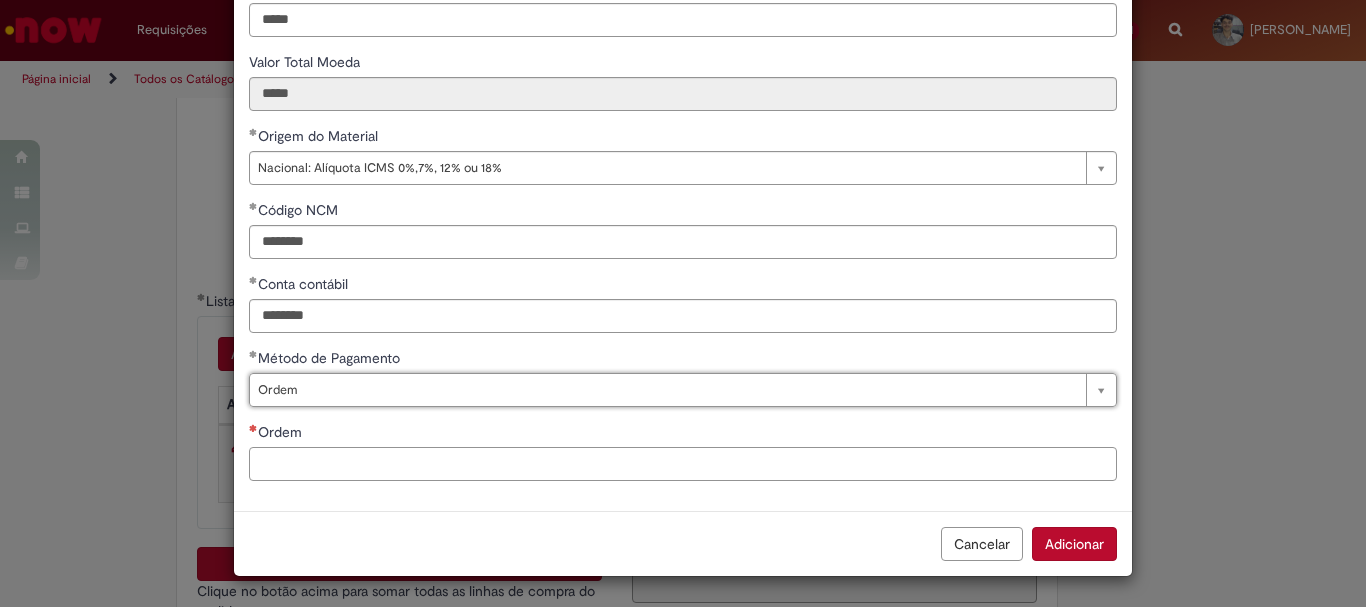 click on "Ordem" at bounding box center (683, 464) 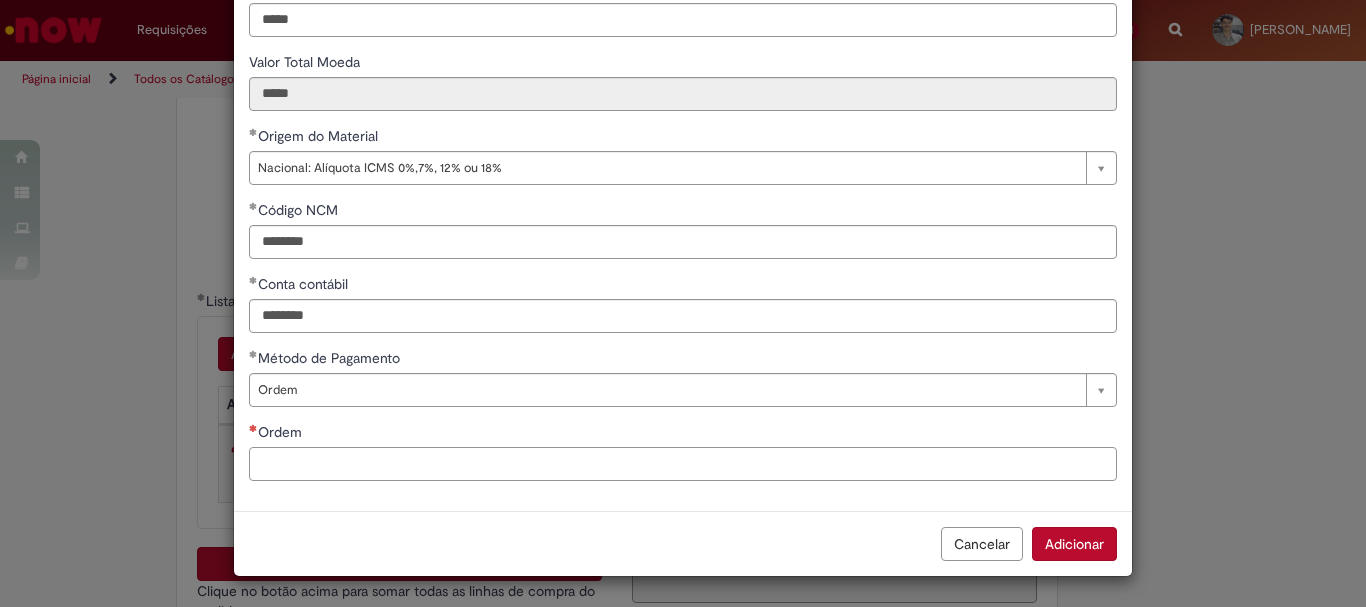 paste on "**********" 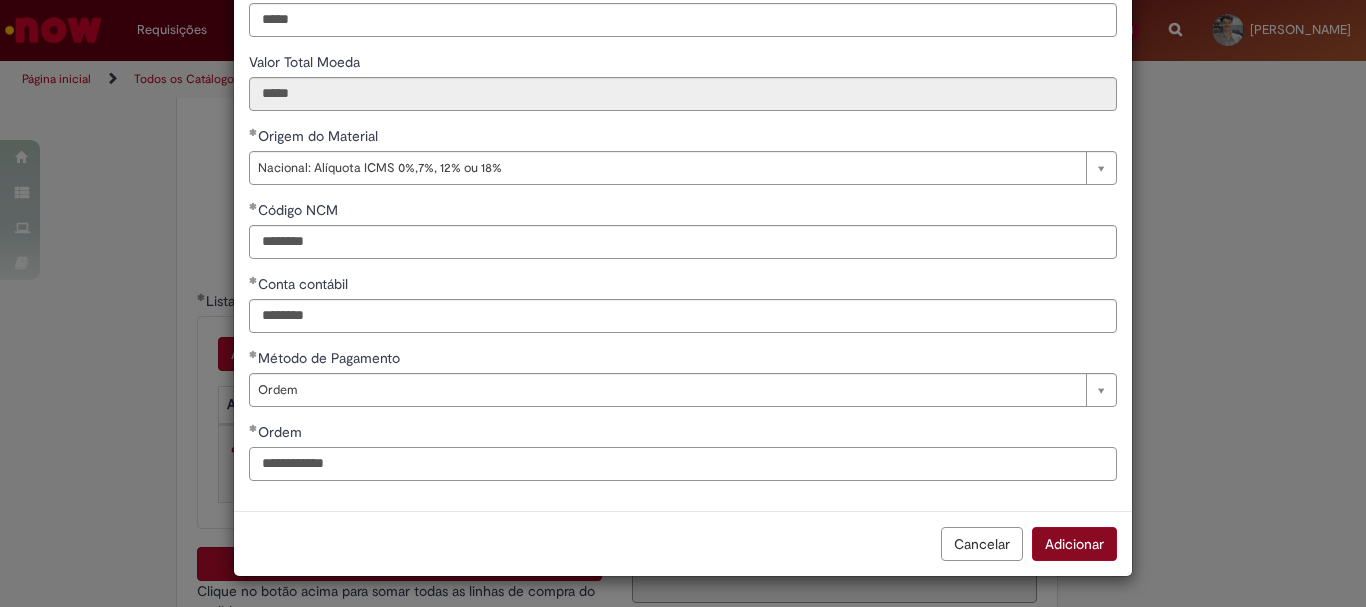 type on "**********" 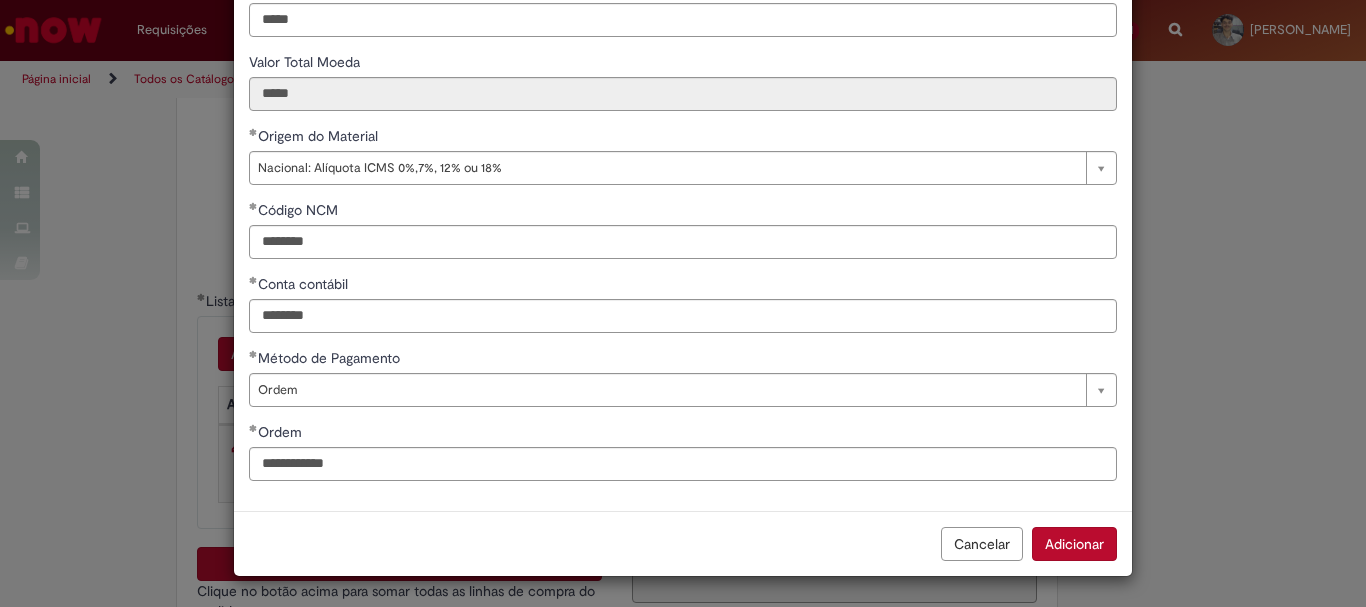click on "Adicionar" at bounding box center [1074, 544] 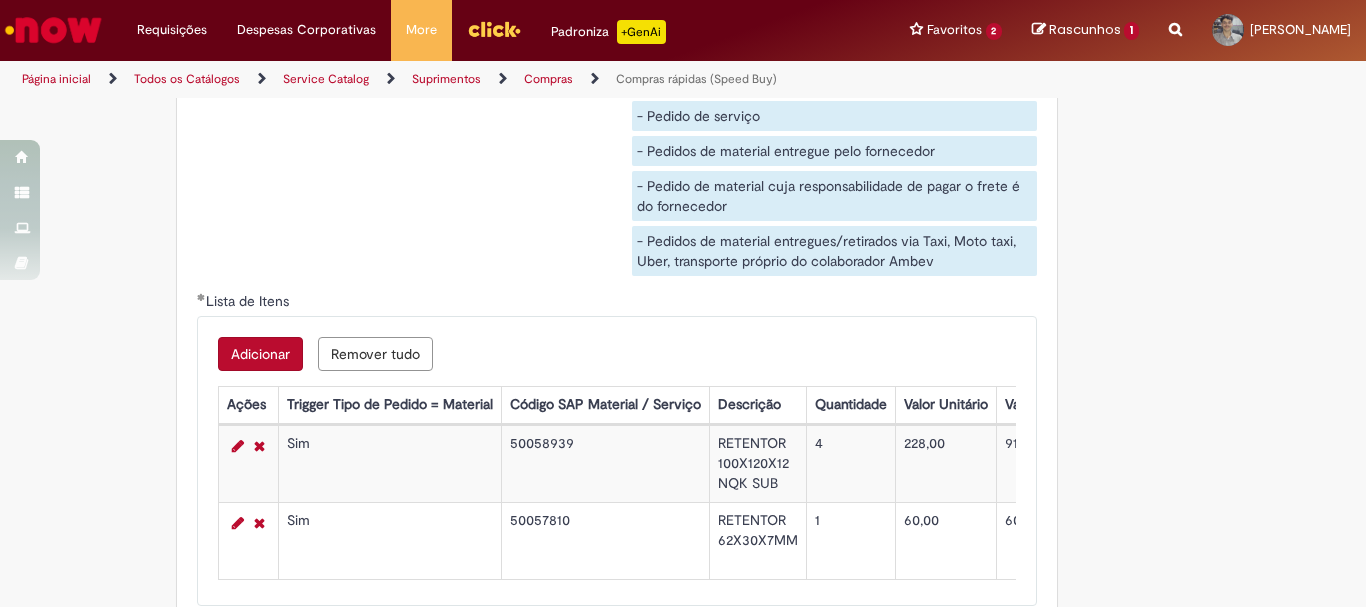 scroll, scrollTop: 3326, scrollLeft: 0, axis: vertical 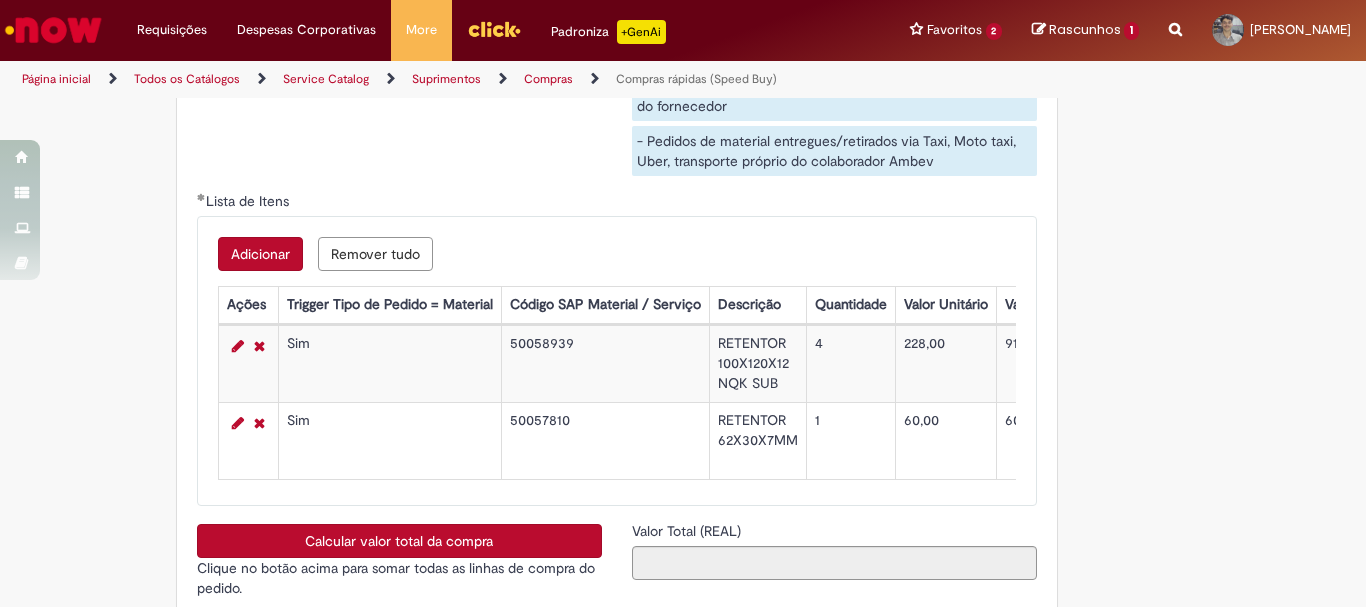 click on "Adicionar" at bounding box center (260, 254) 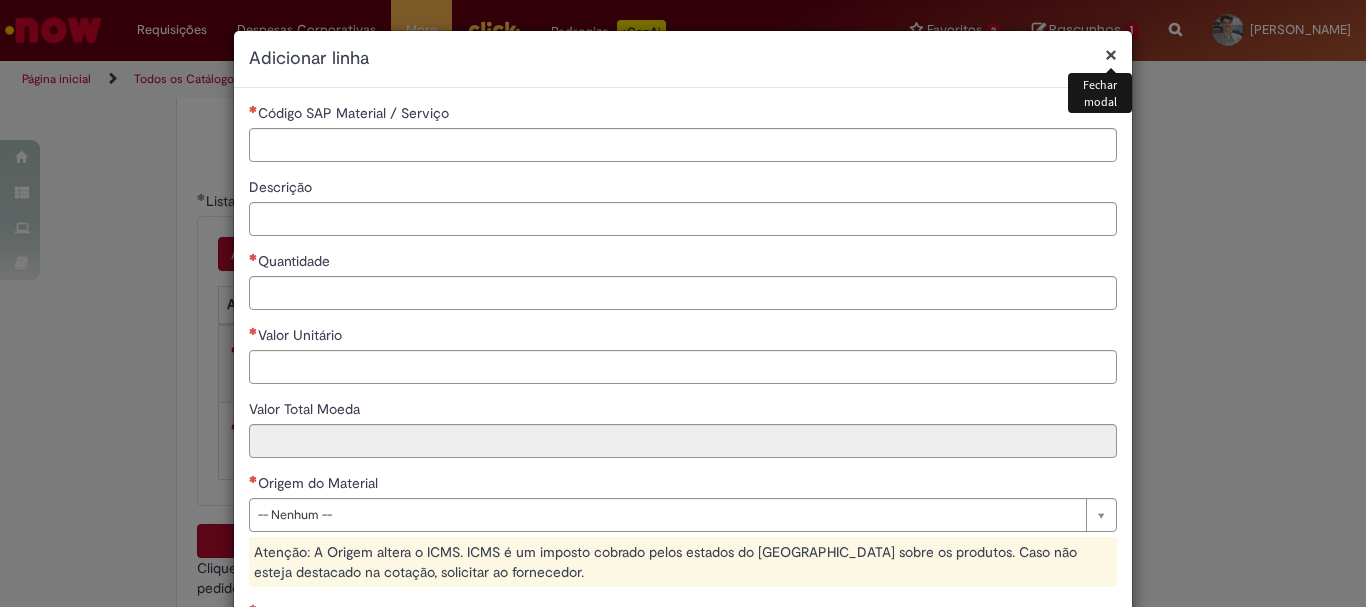 scroll, scrollTop: 383, scrollLeft: 0, axis: vertical 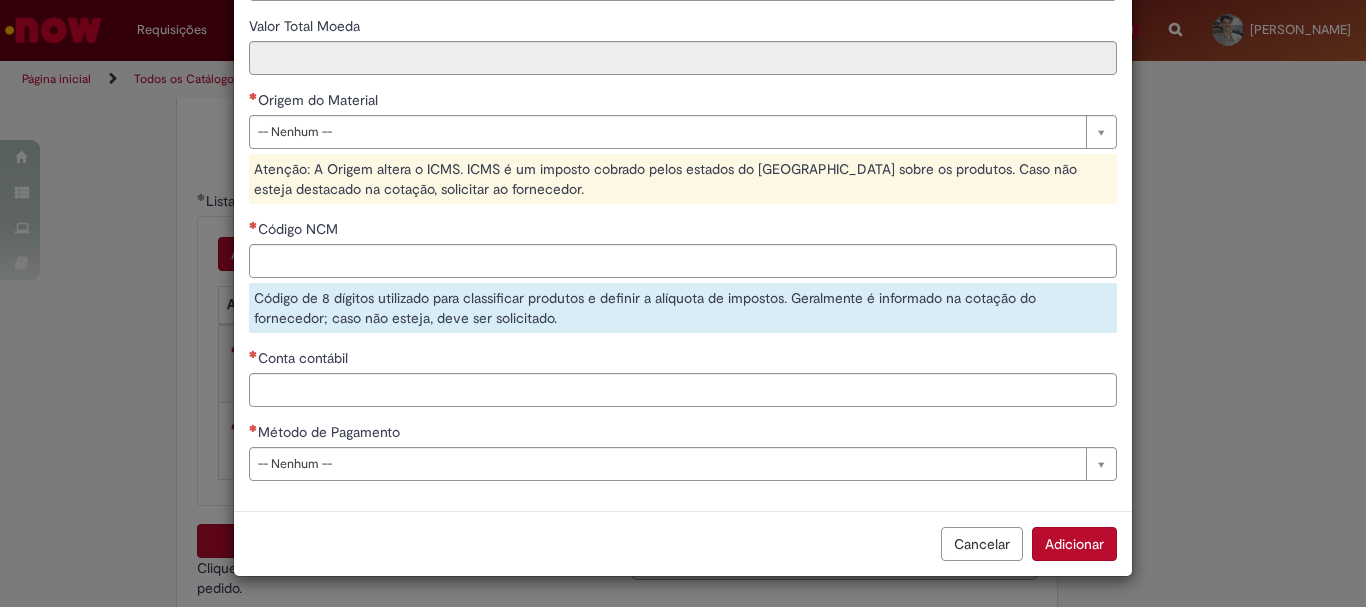 click on "Método de Pagamento" at bounding box center [683, 434] 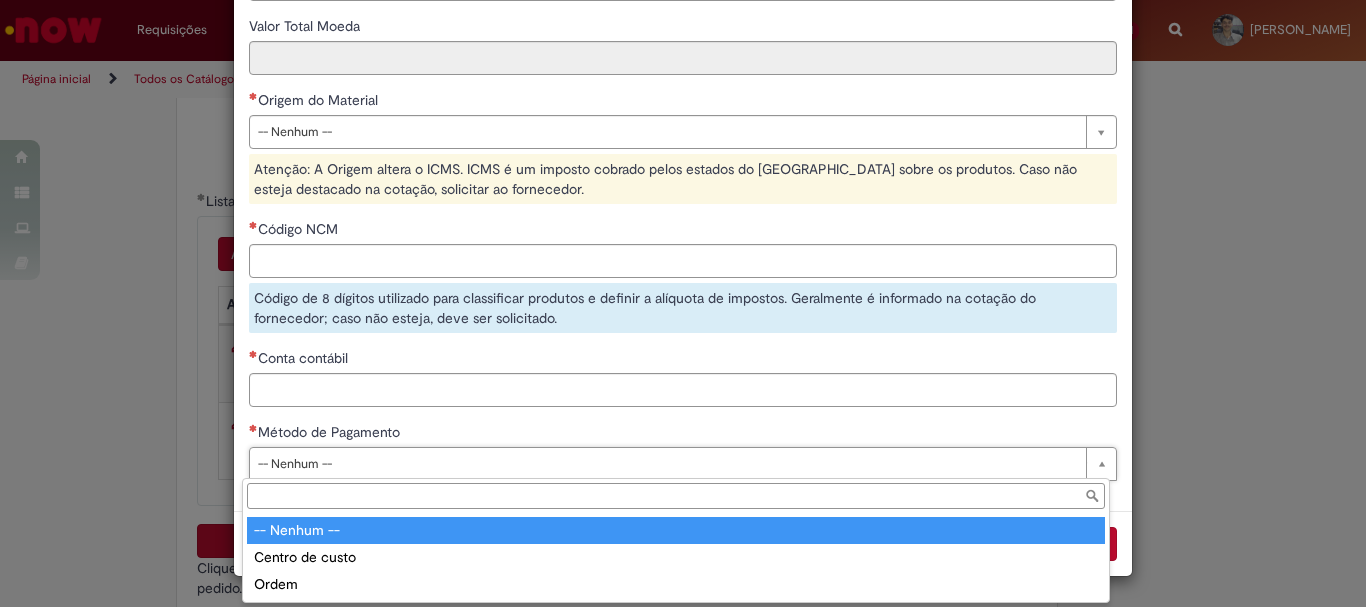 scroll, scrollTop: 382, scrollLeft: 0, axis: vertical 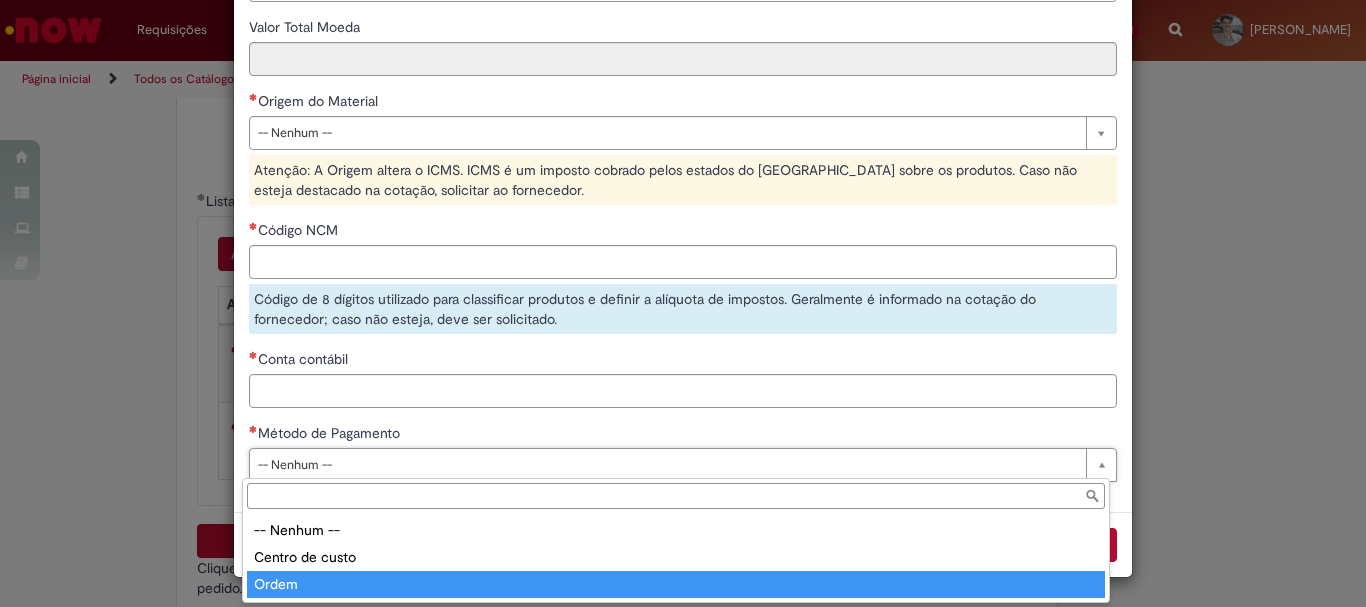 type on "*****" 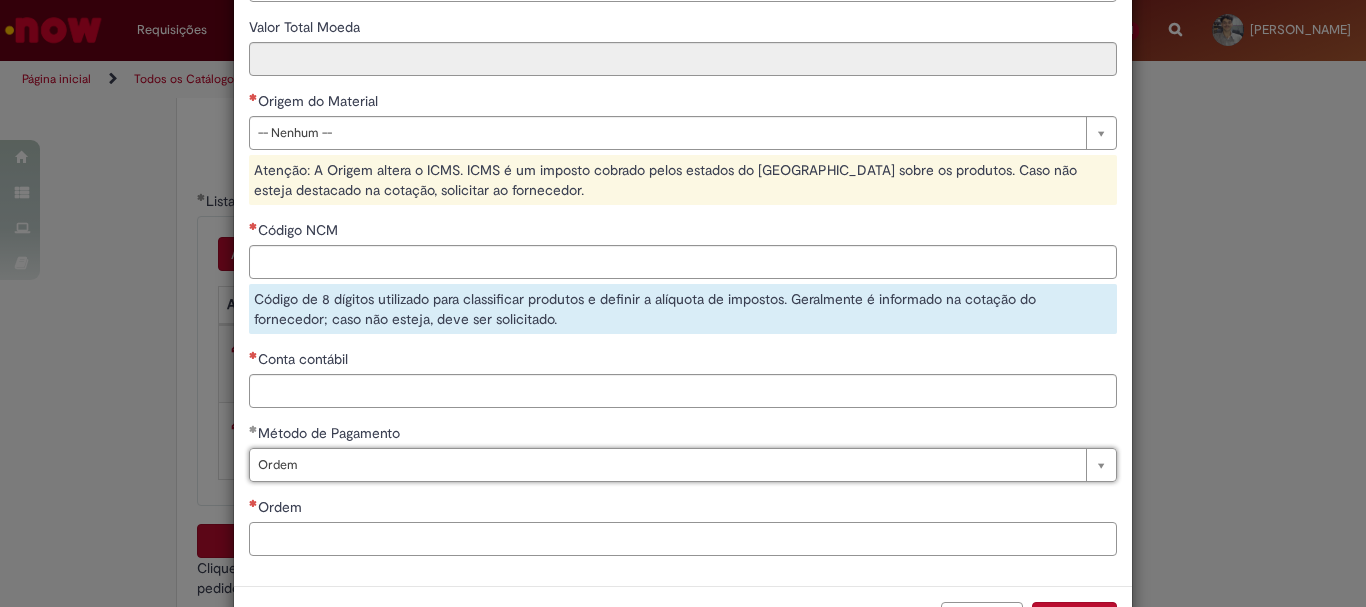click on "Ordem" at bounding box center [683, 539] 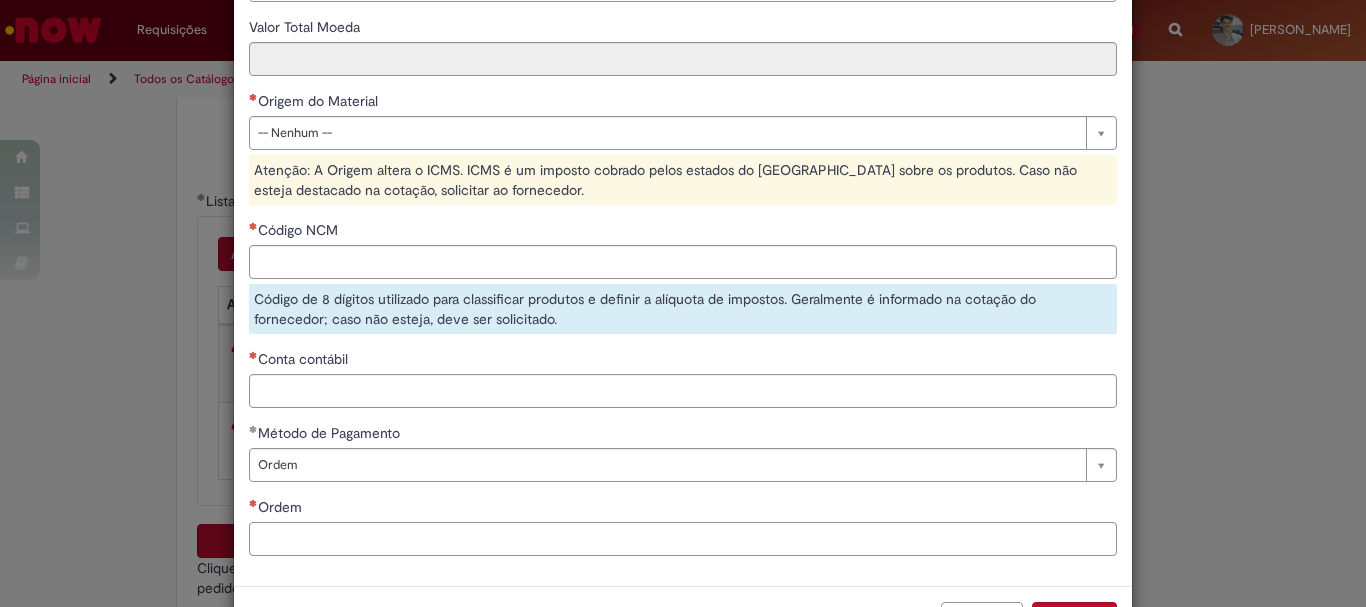 paste on "**********" 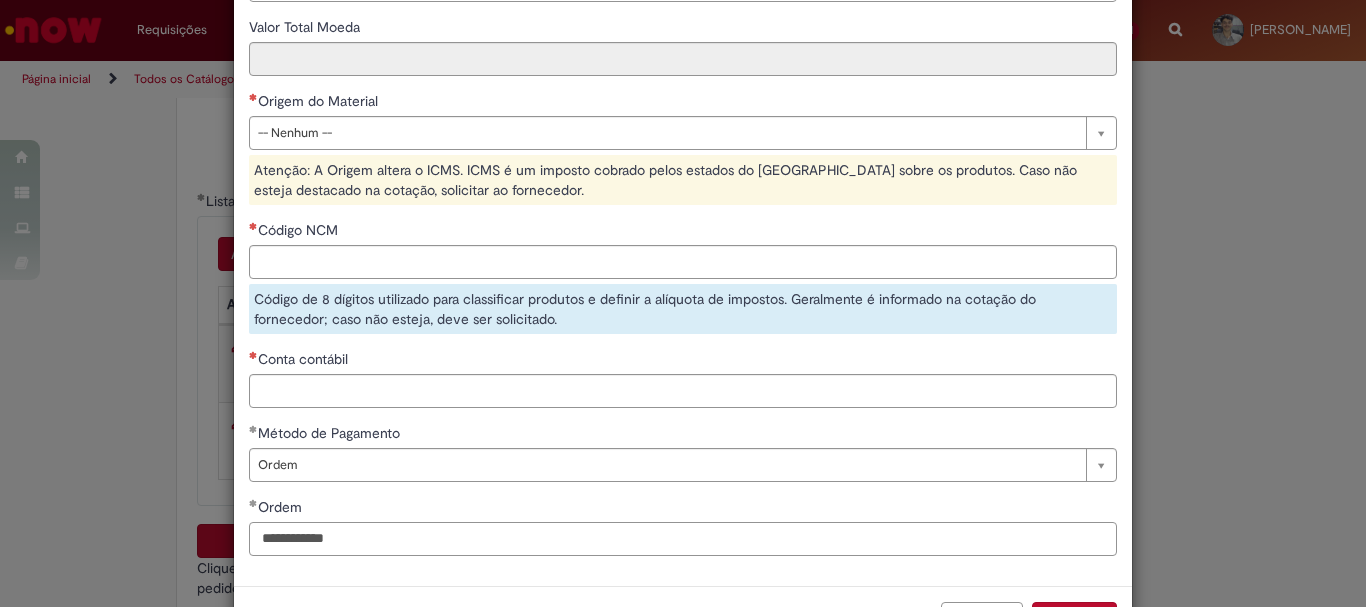 type on "**********" 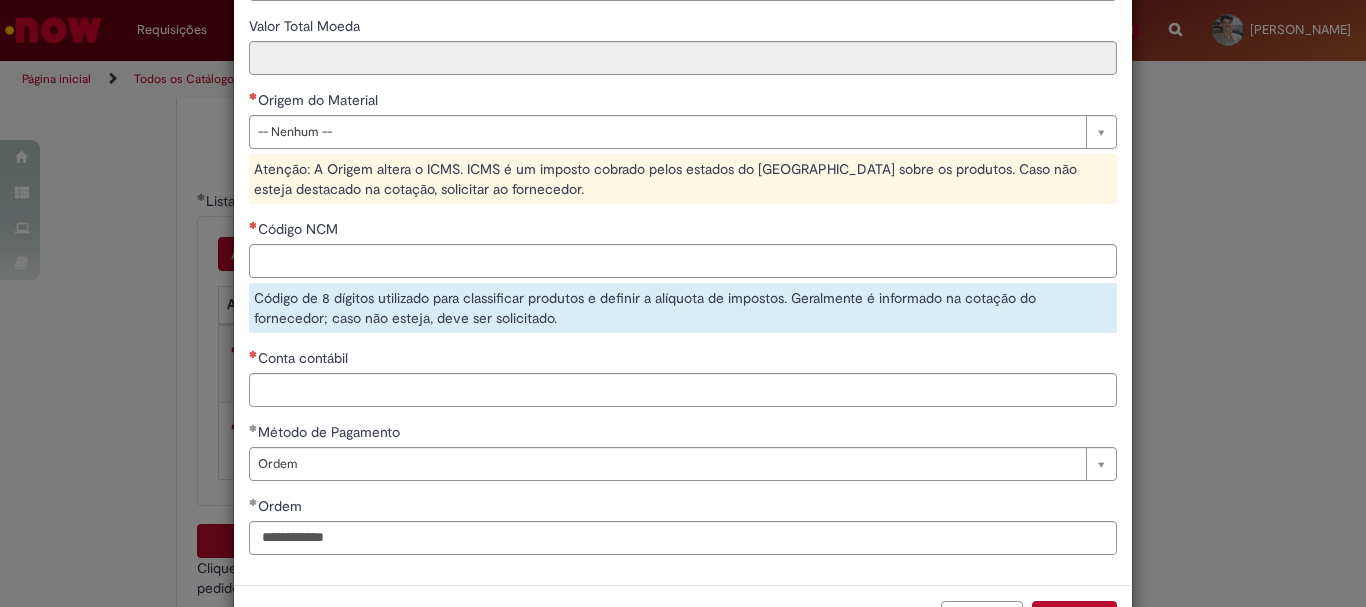 click on "**********" at bounding box center [683, 145] 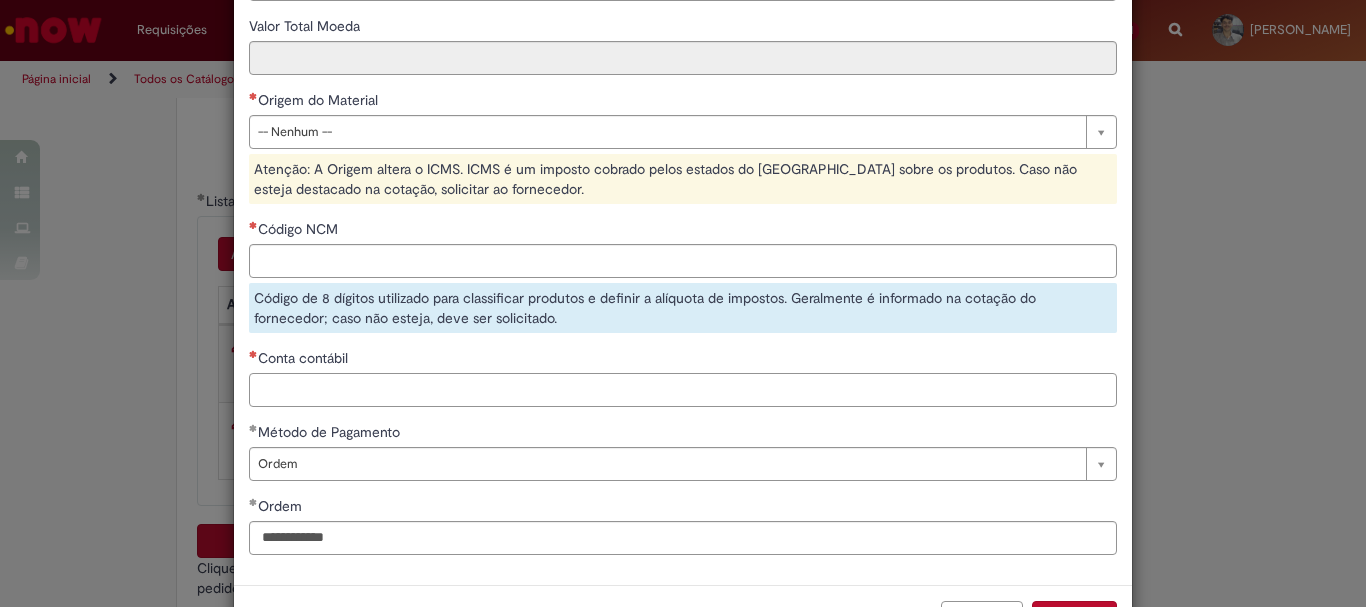 click on "Conta contábil" at bounding box center [683, 390] 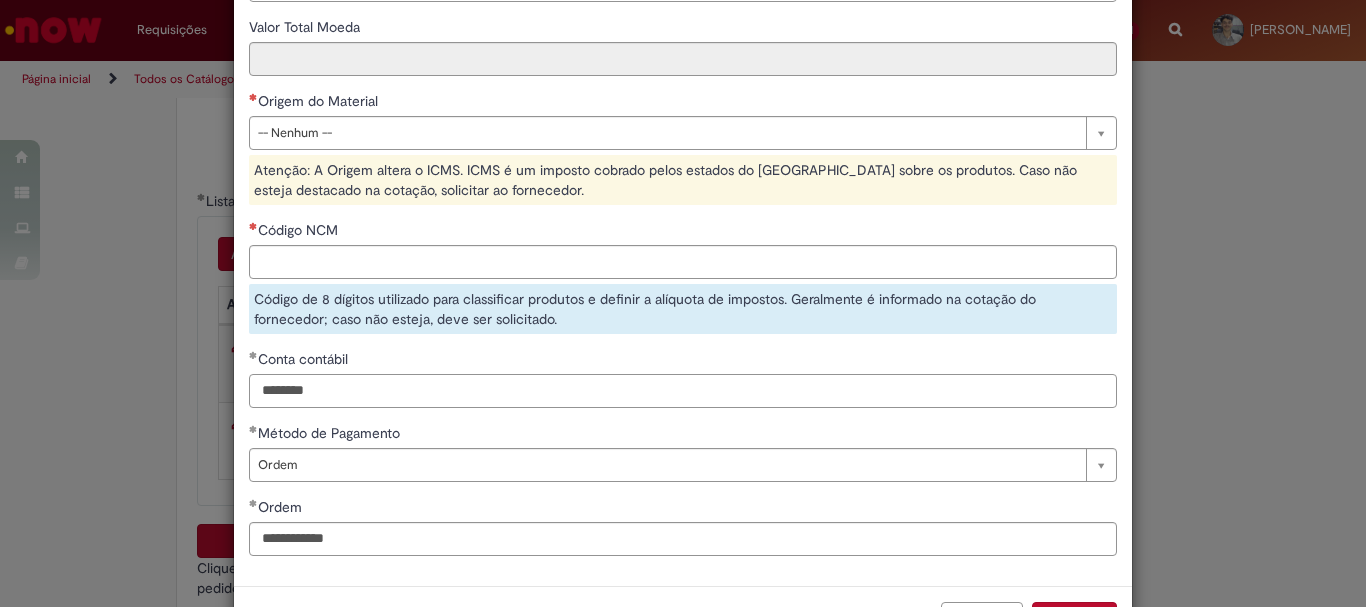 type on "********" 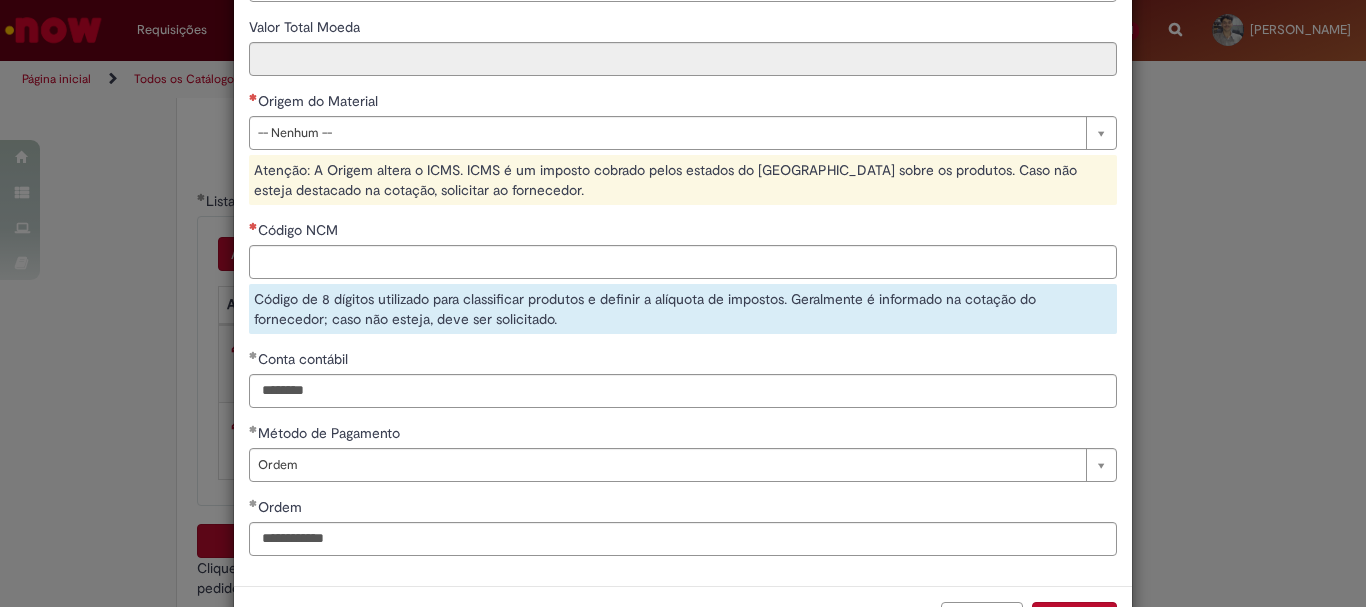 click on "Código NCM" at bounding box center [683, 232] 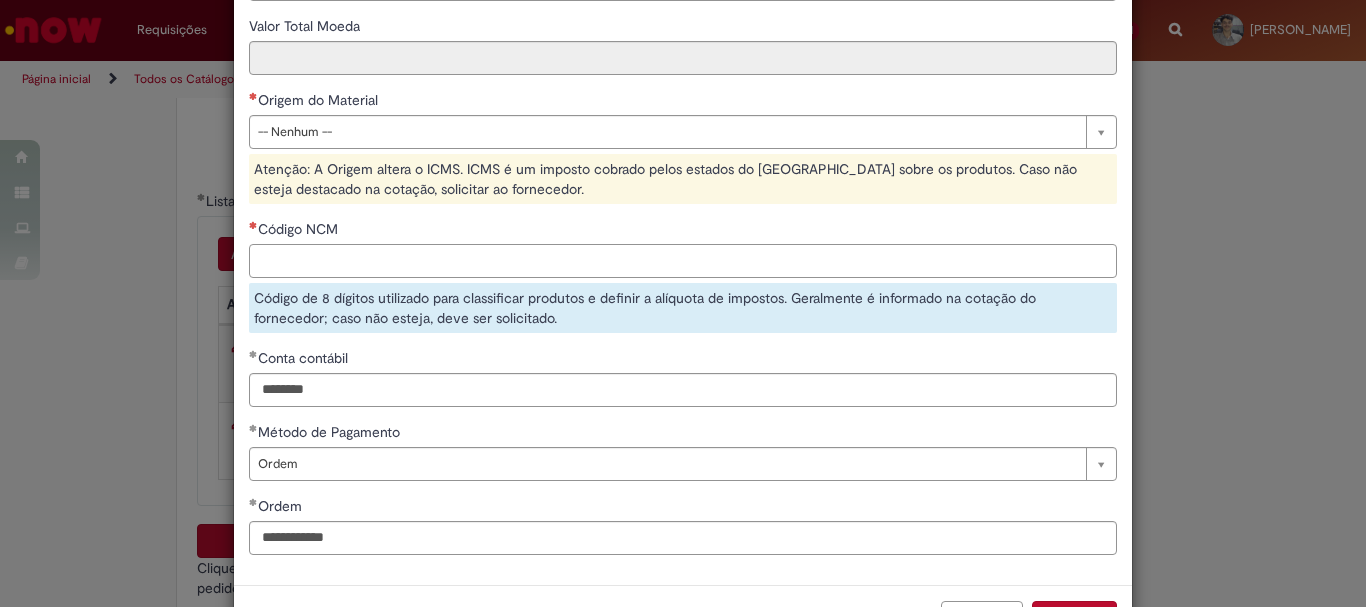 click on "Código NCM" at bounding box center (683, 261) 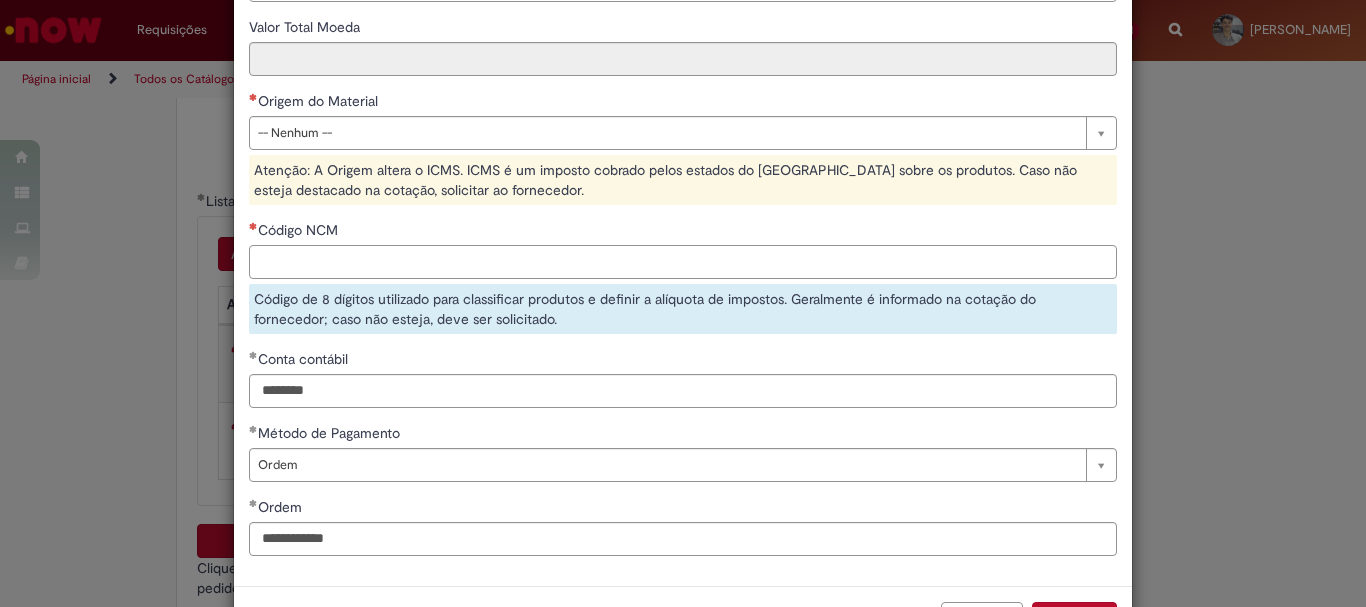 paste on "********" 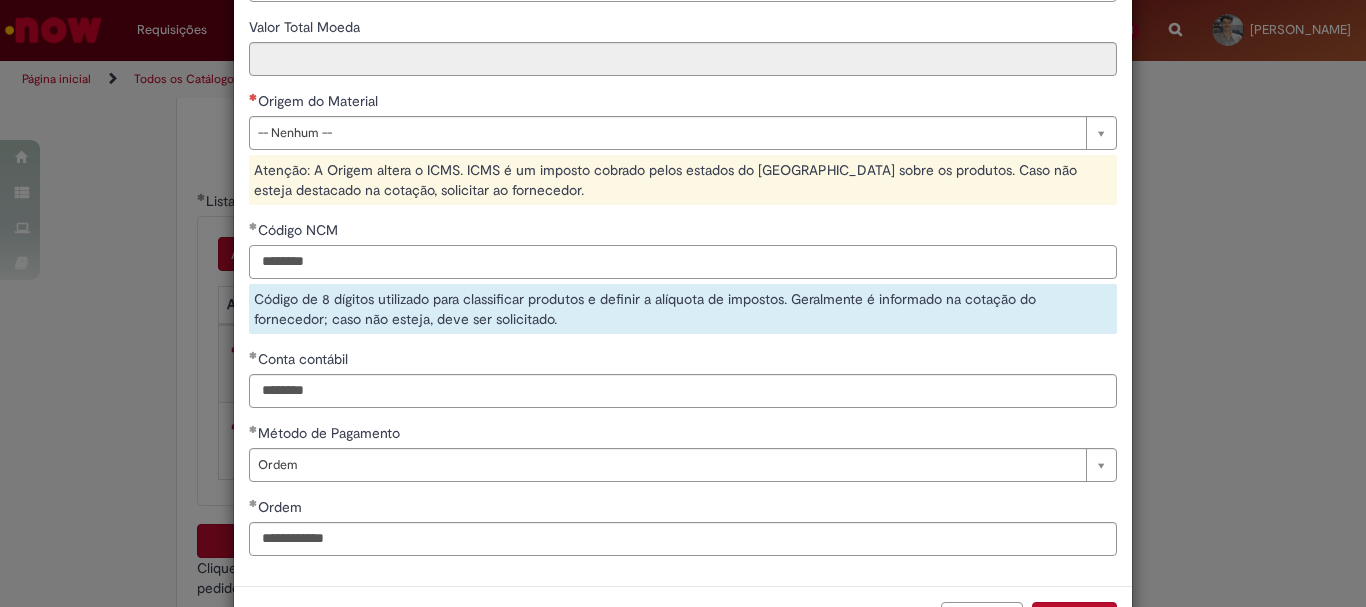 type on "********" 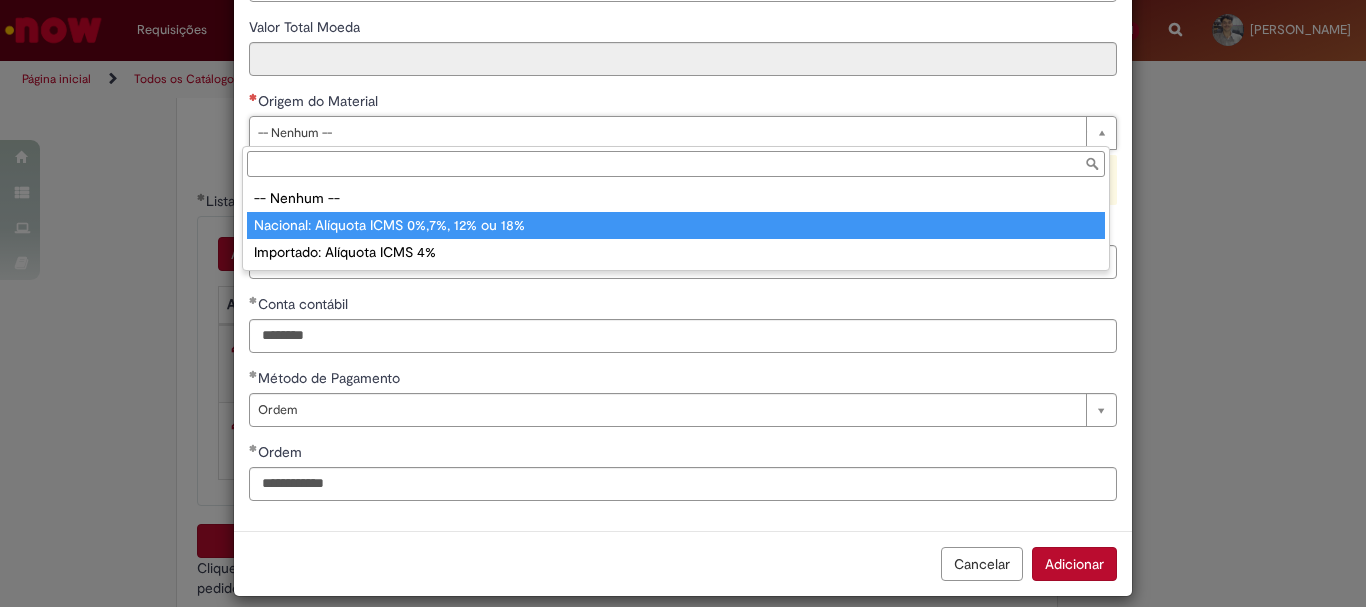 type on "**********" 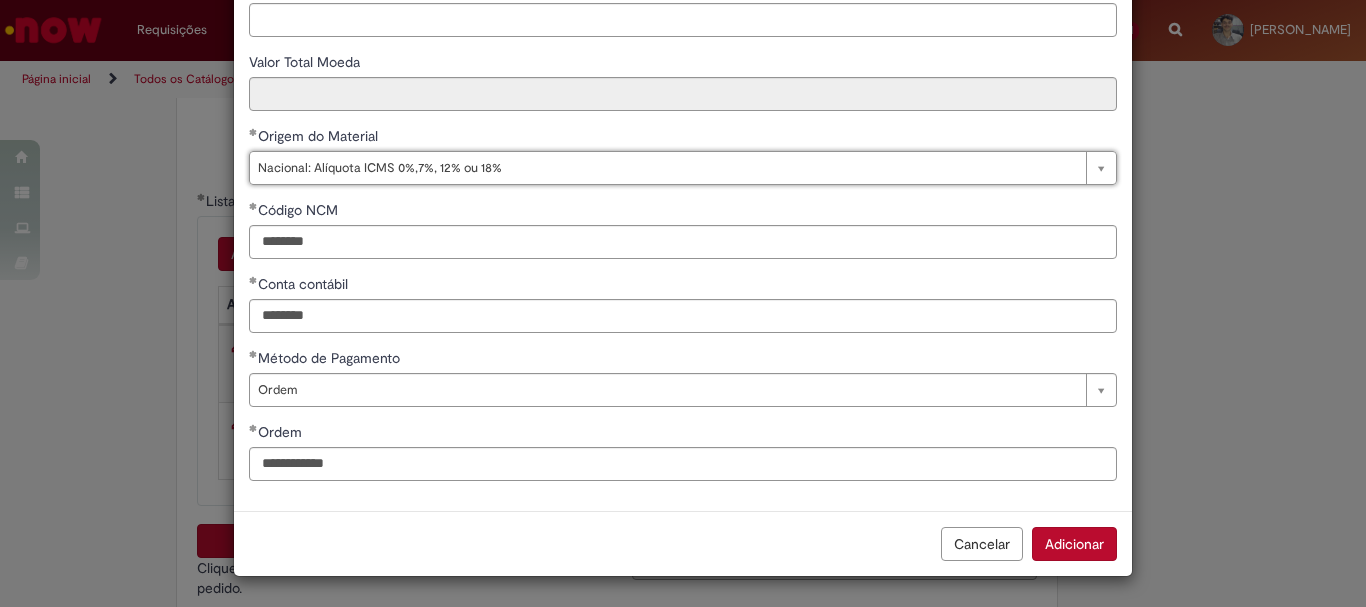 scroll, scrollTop: 47, scrollLeft: 0, axis: vertical 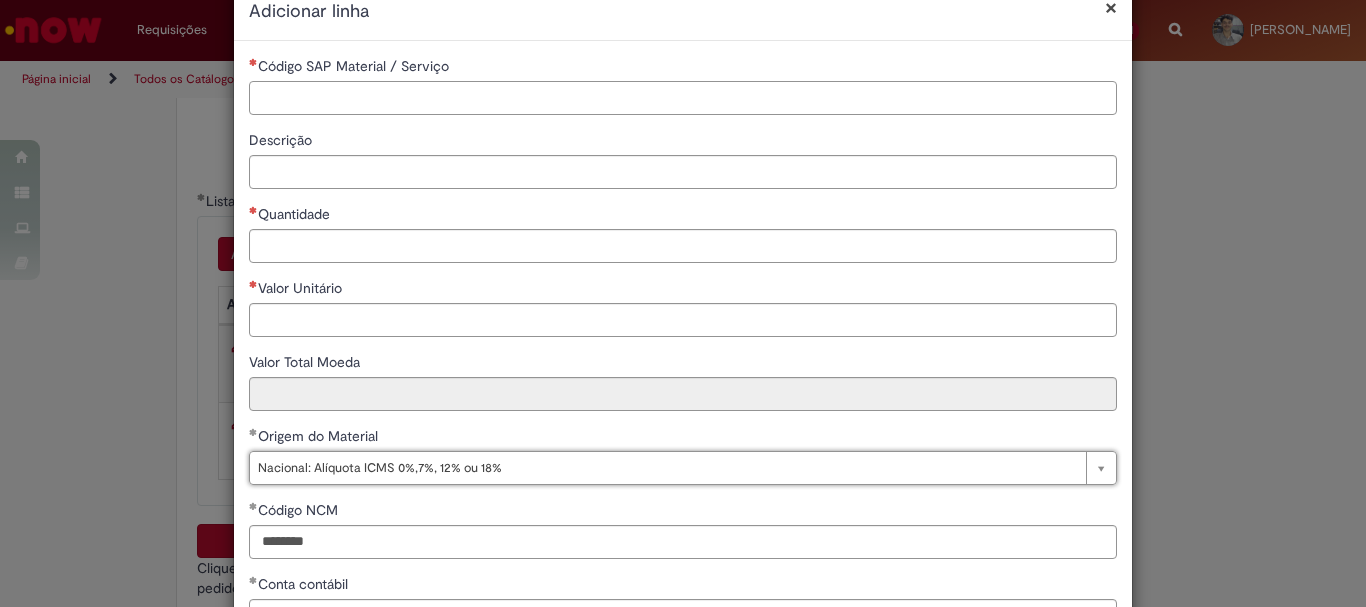 click on "Código SAP Material / Serviço" at bounding box center (683, 98) 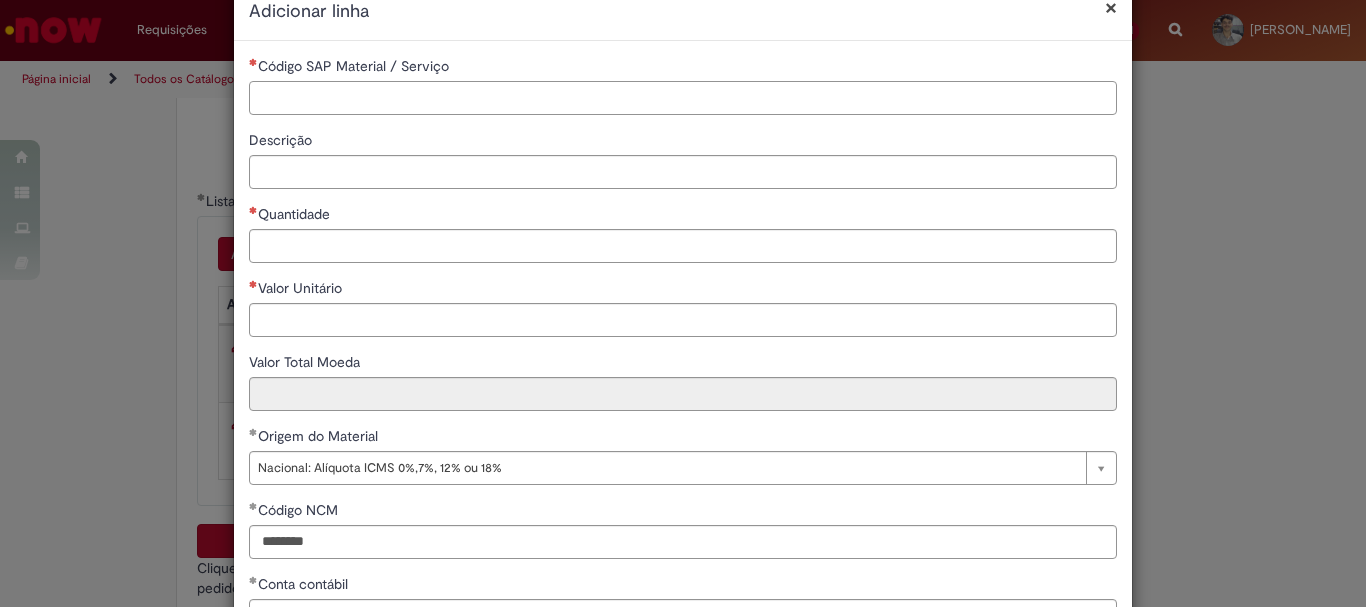 paste on "********" 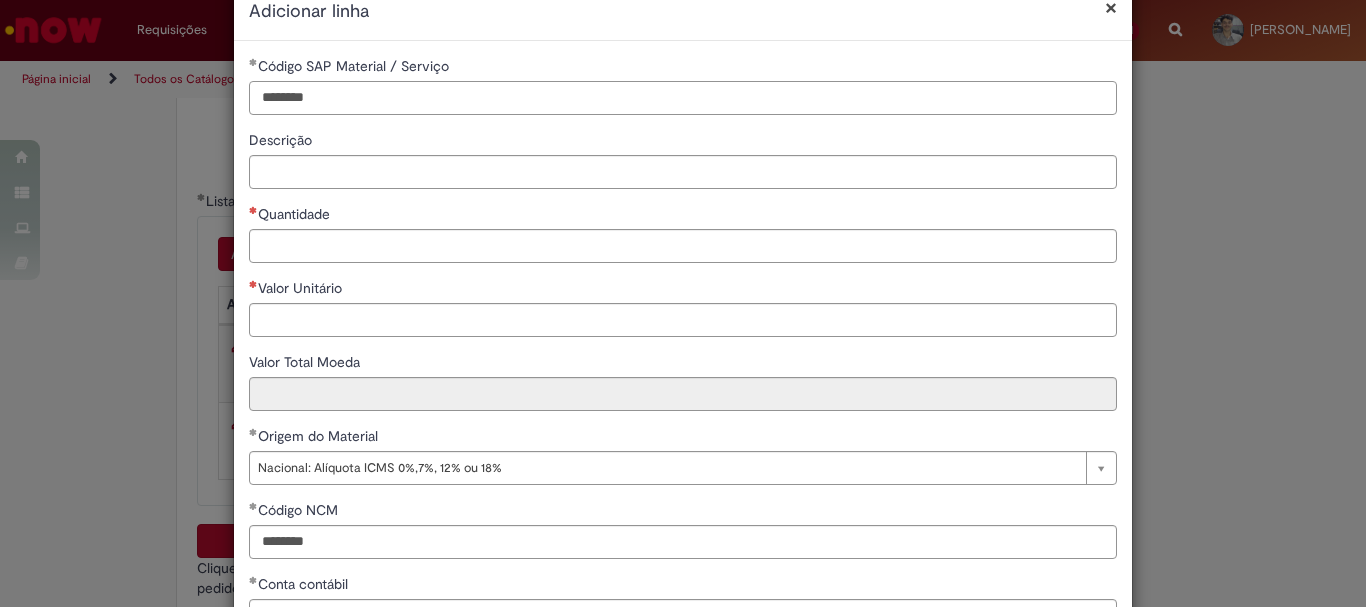 type on "********" 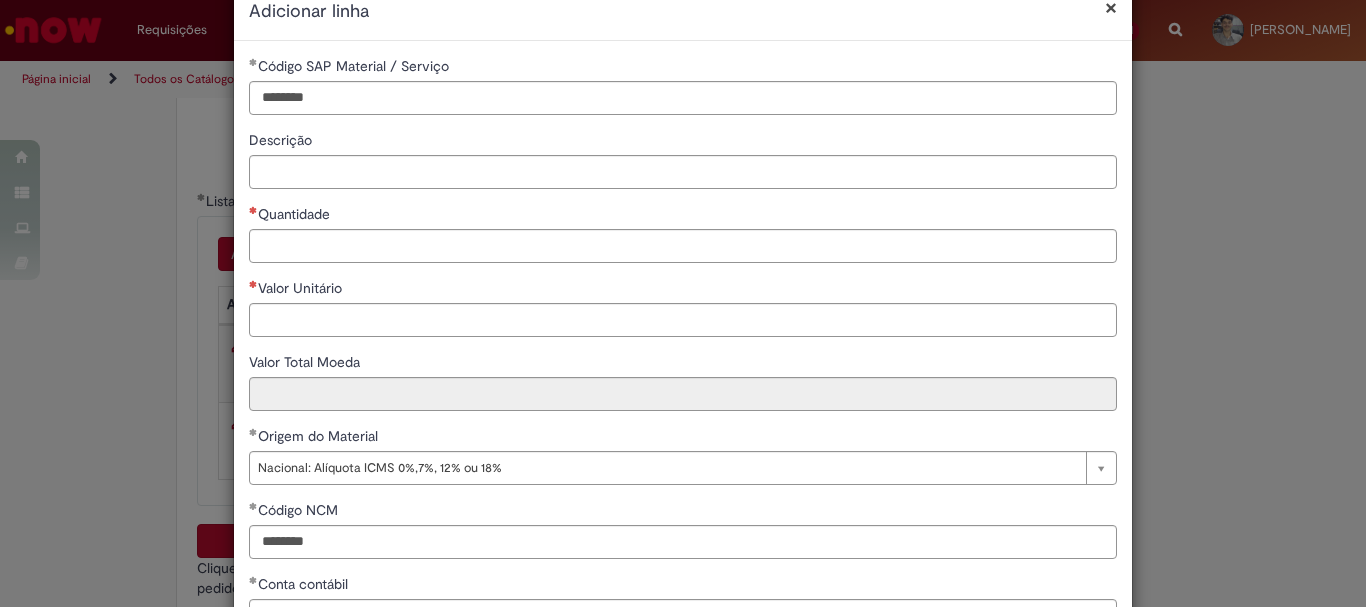 click on "**********" at bounding box center (683, 426) 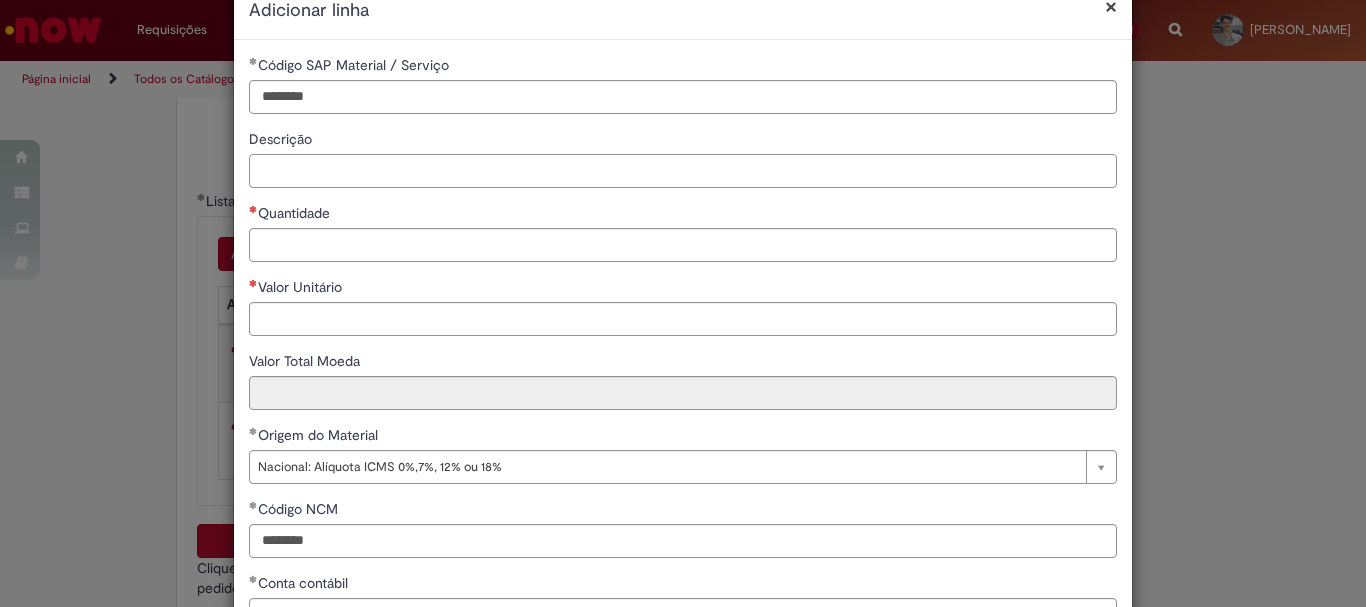 click on "Descrição" at bounding box center [683, 171] 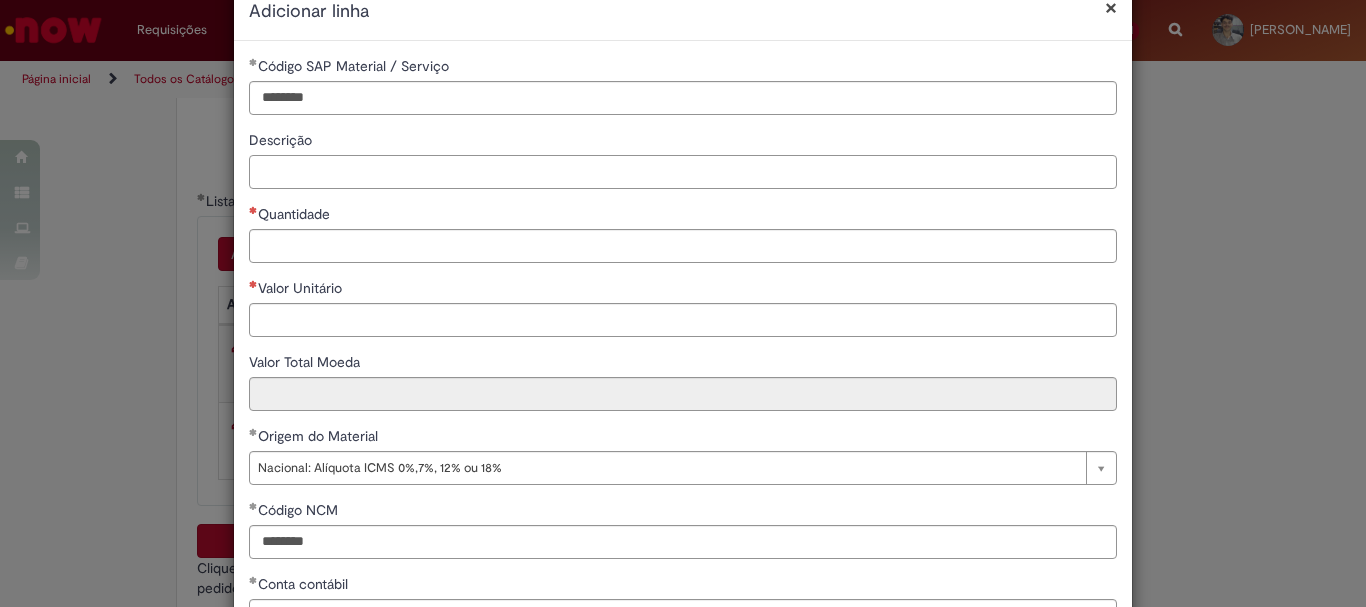 paste on "**********" 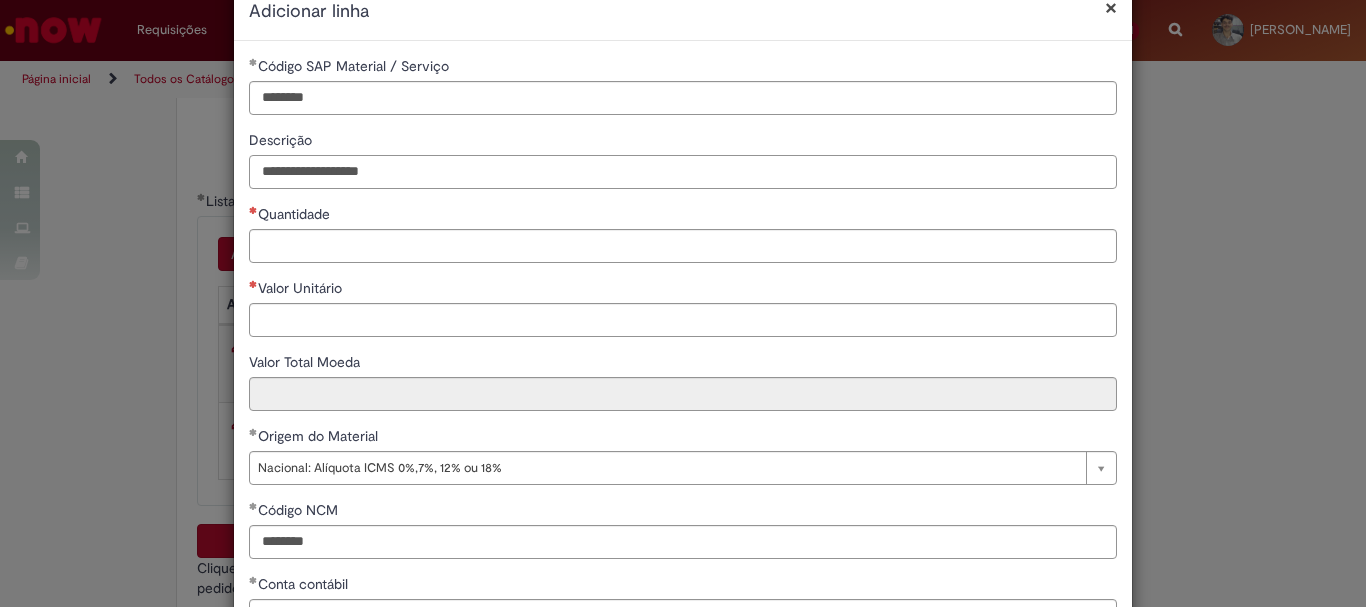 type on "**********" 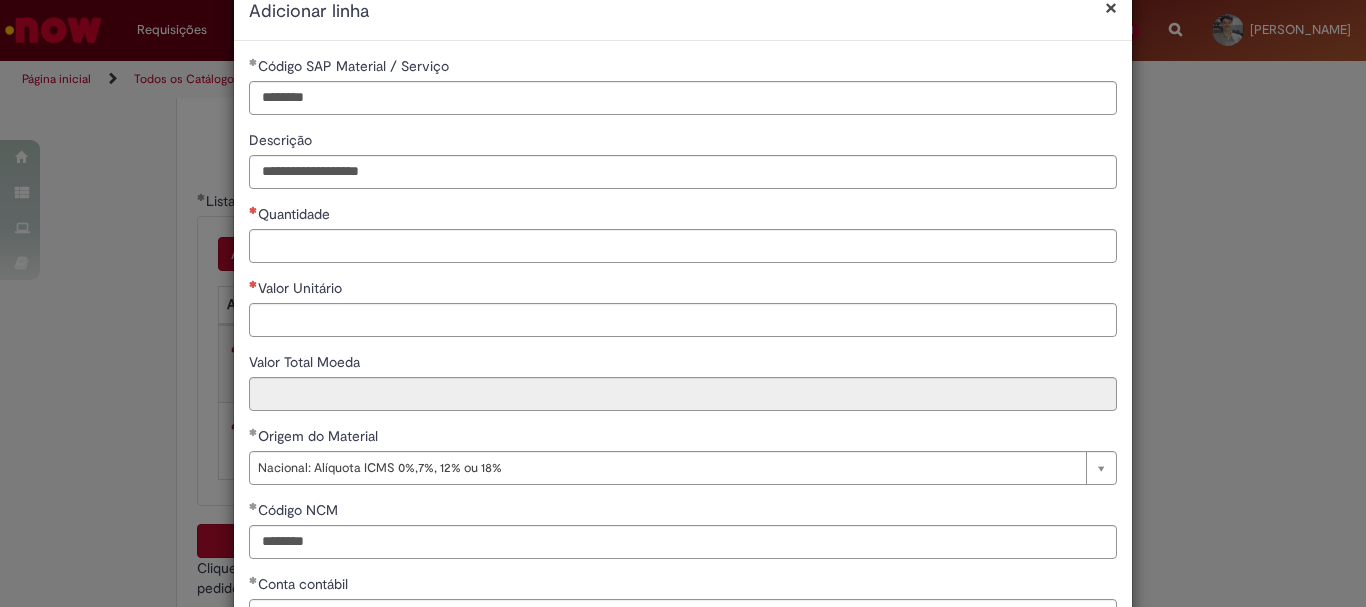 click on "**********" at bounding box center [683, 426] 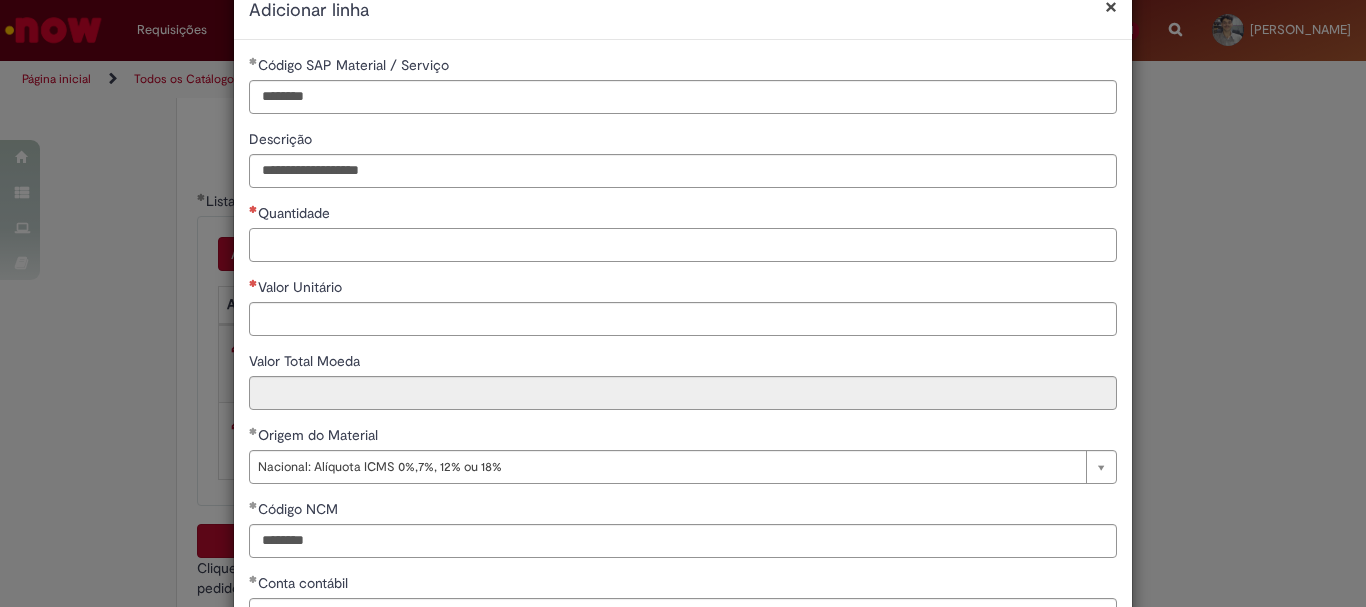 click on "Quantidade" at bounding box center (683, 245) 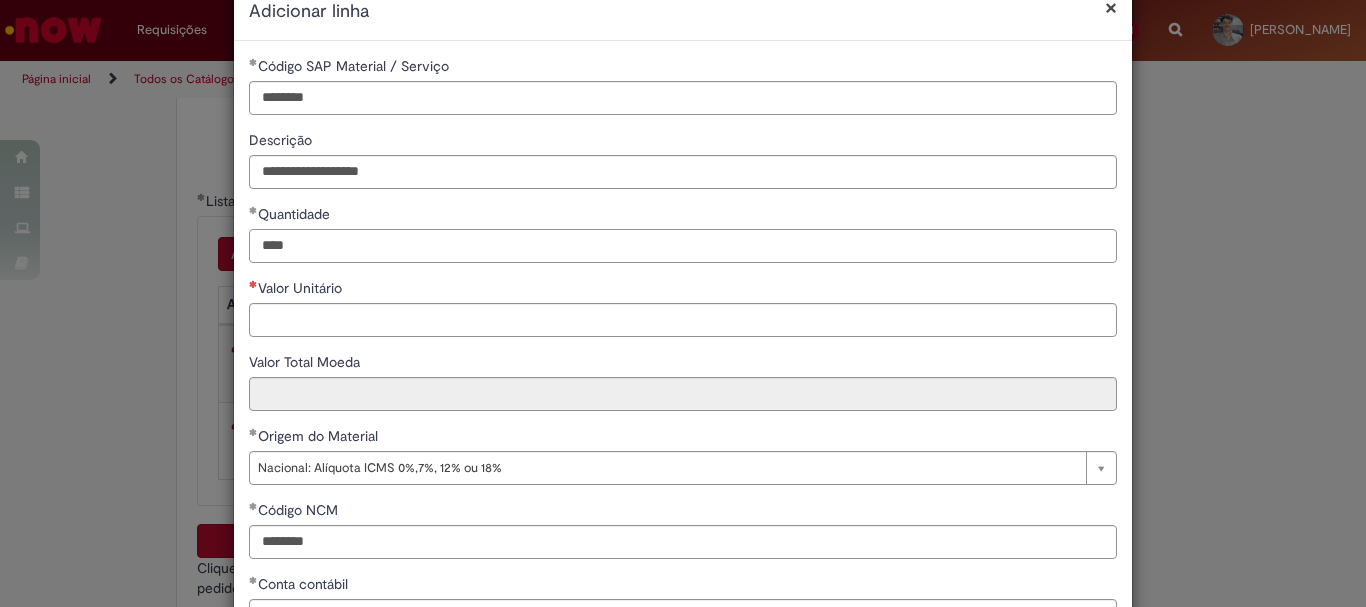 click on "****" at bounding box center (683, 246) 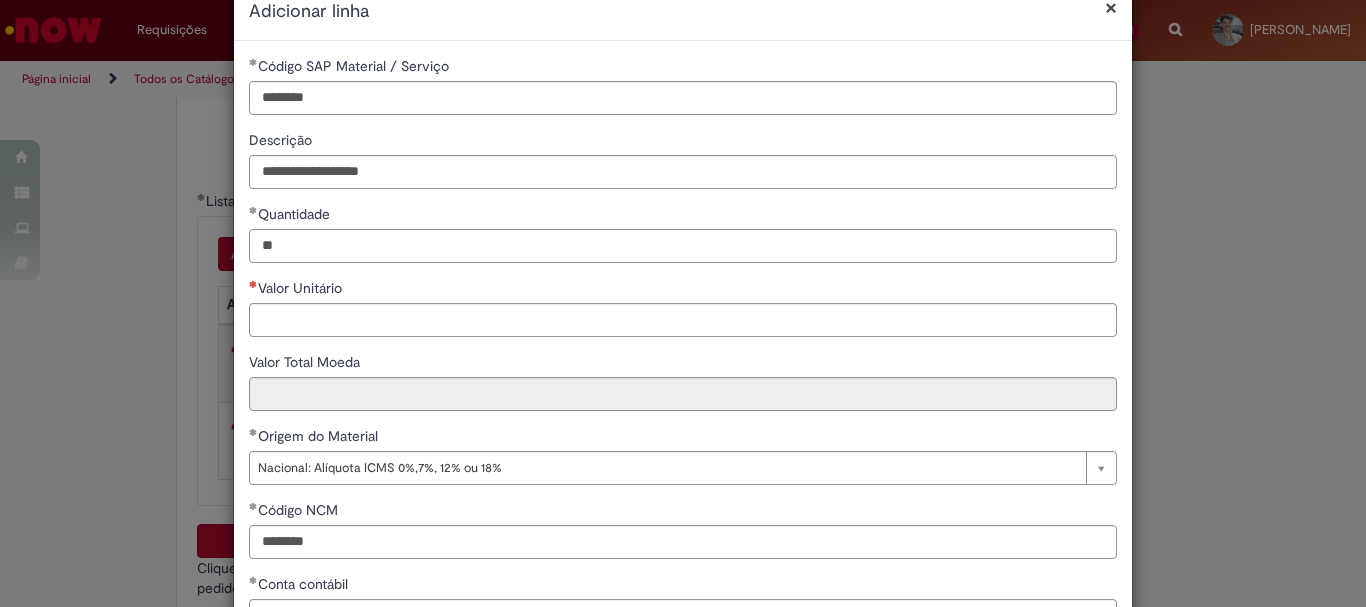 type on "*" 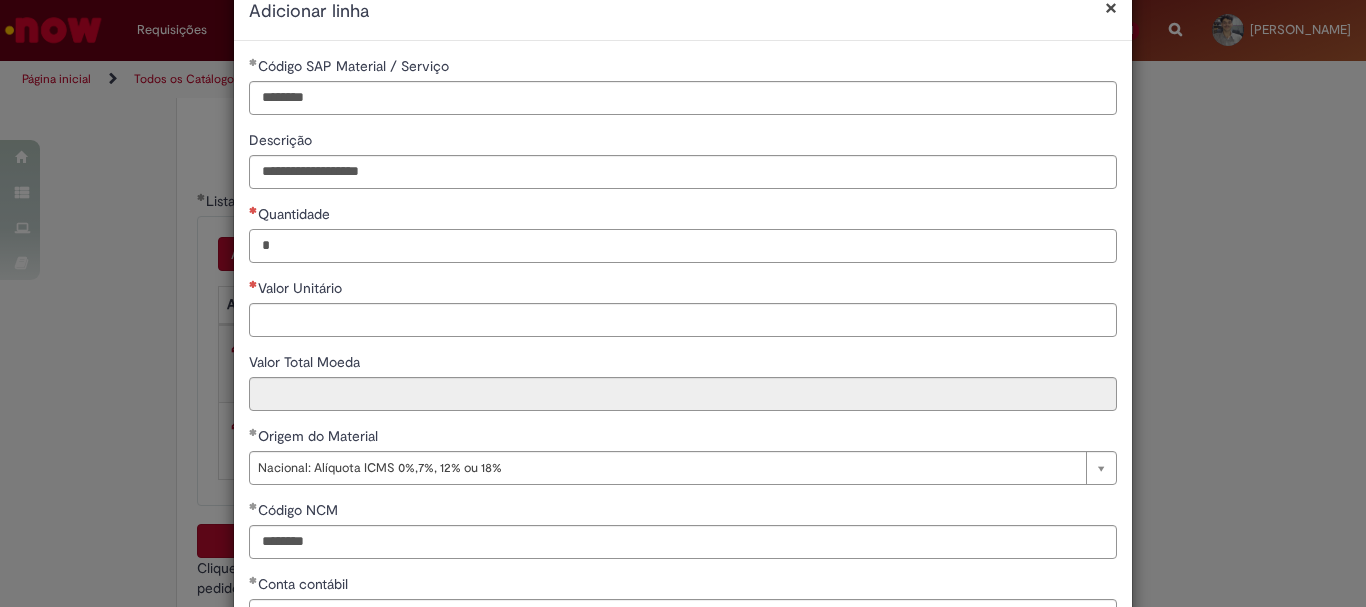 type on "*" 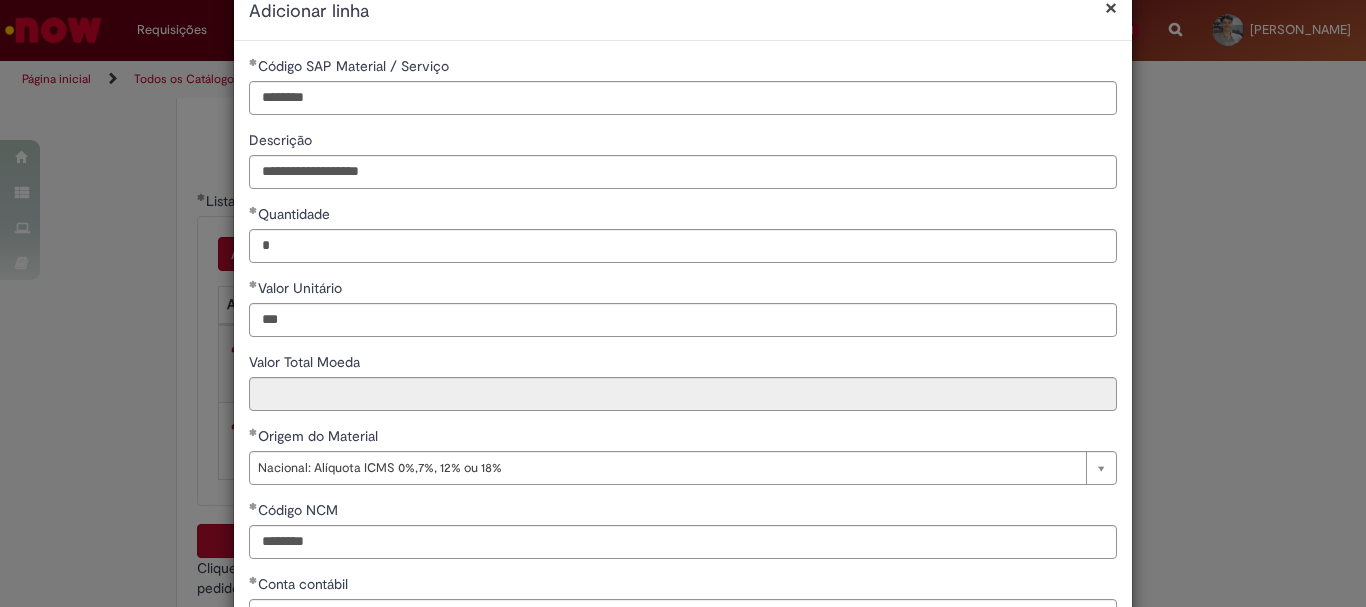 type on "******" 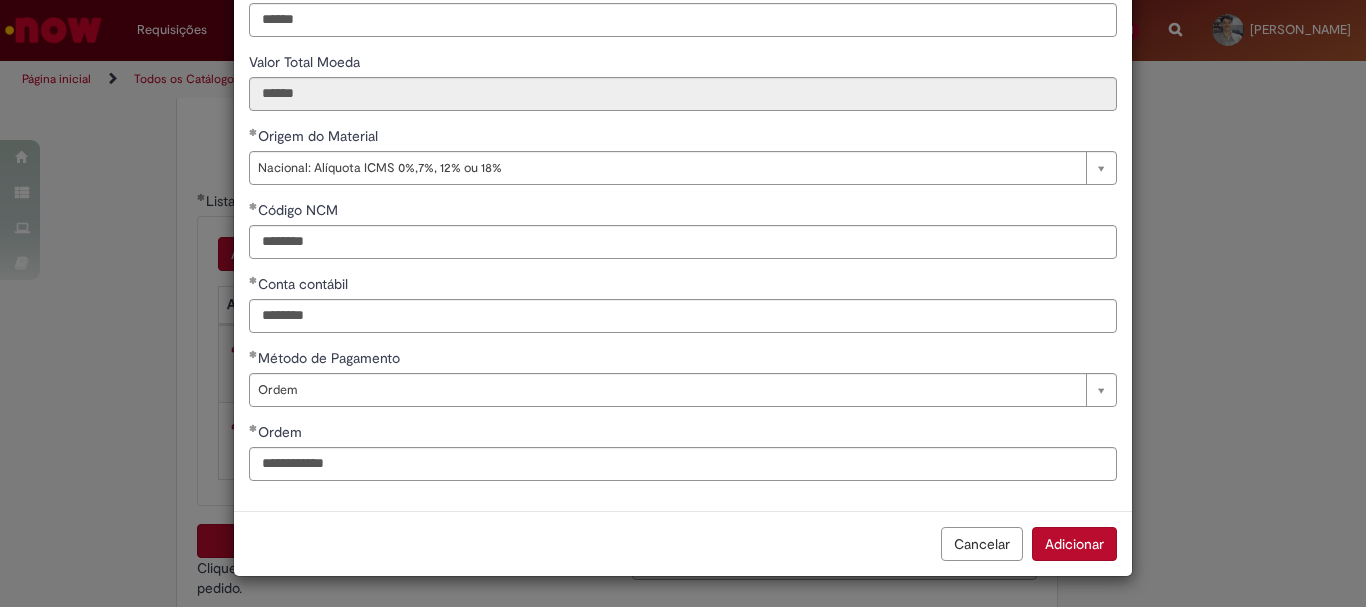 click on "Cancelar   Adicionar" at bounding box center [683, 543] 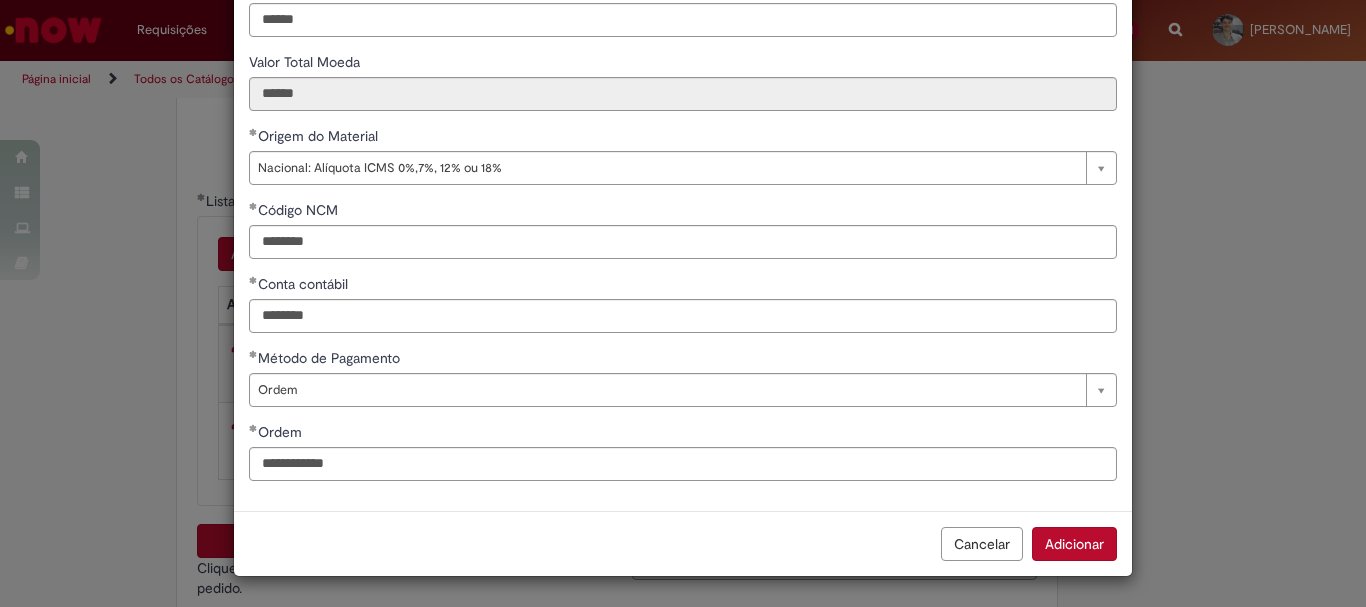 click on "Adicionar" at bounding box center (1074, 544) 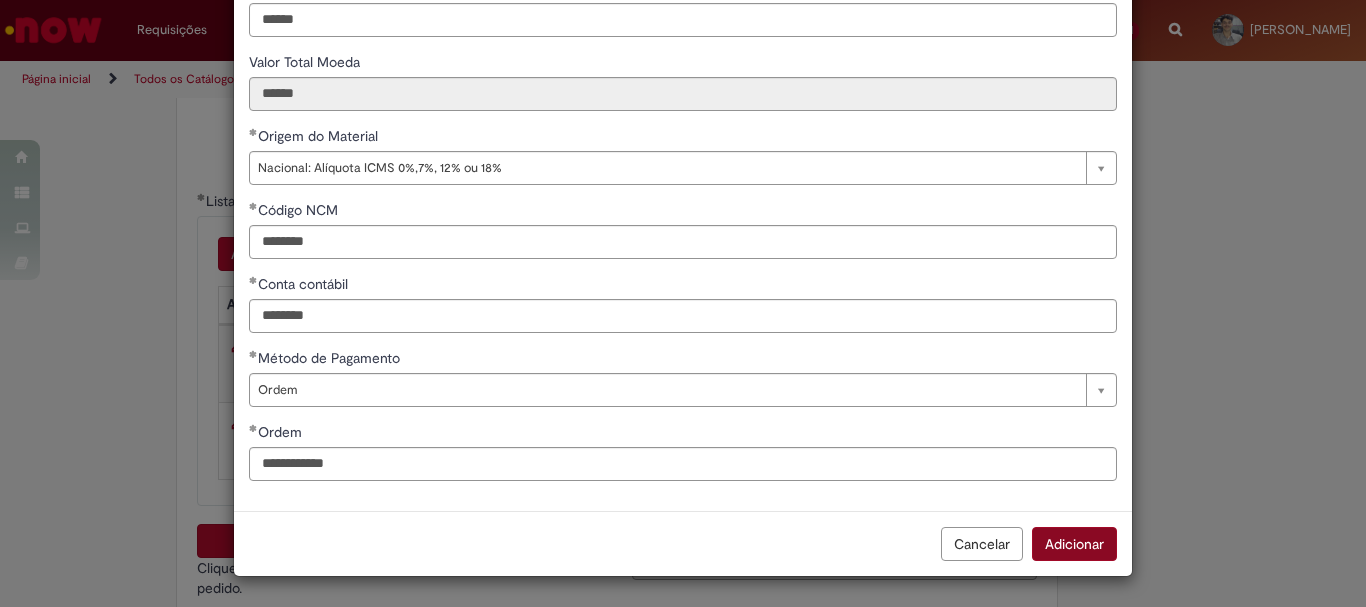 scroll, scrollTop: 347, scrollLeft: 0, axis: vertical 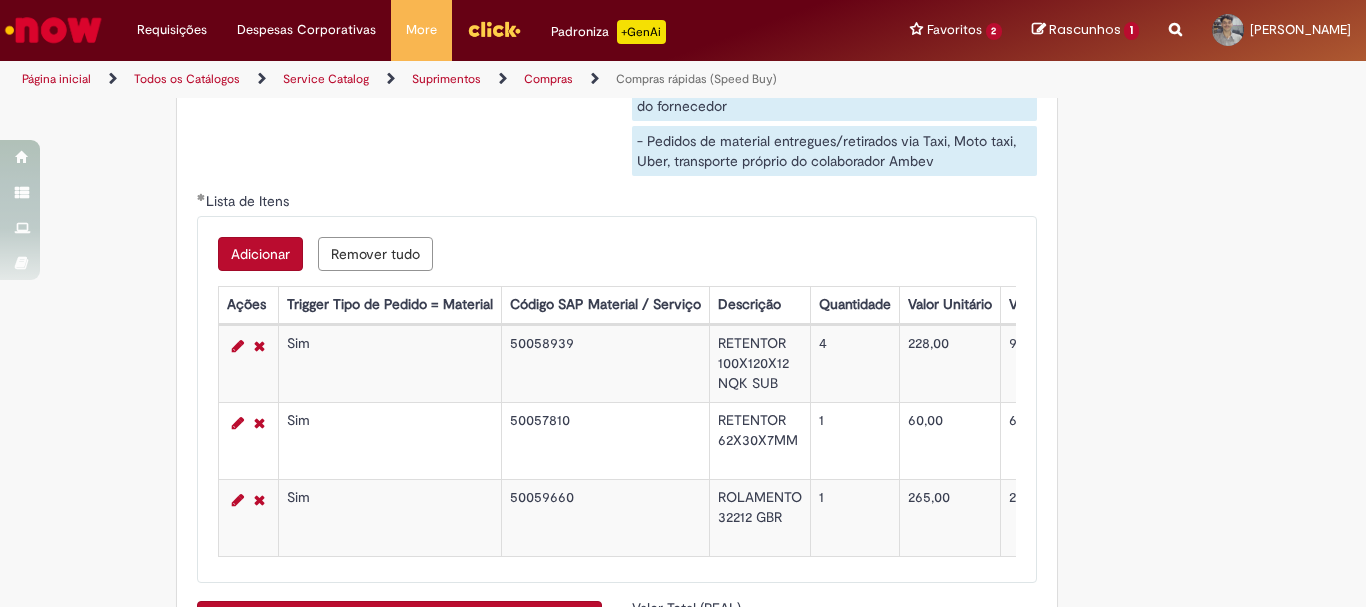 click on "Adicionar Remover tudo Lista de Itens Ações Trigger Tipo de Pedido = Material Código SAP Material / Serviço Descrição Quantidade Valor Unitário Valor Total Moeda Origem do Material Código NCM Conta contábil Método de Pagamento Ordem de Serviço Sim 50058939 RETENTOR 100X120X12 NQK SUB 4 228,00 912,00 Nacional: Alíquota ICMS 0%,7%, 12% ou 18% 40169300 72044001 Ordem 100002497562 Sim 50057810 RETENTOR 62X30X7MM 1 60,00 60,00 Nacional: Alíquota ICMS 0%,7%, 12% ou 18% 40169300 72044001 Ordem 100002497562 Sim 50059660 ROLAMENTO 32212 GBR 1 265,00 265,00 Nacional: Alíquota ICMS 0%,7%, 12% ou 18% 84824000 72044001 Ordem 100002497562" at bounding box center [617, 399] 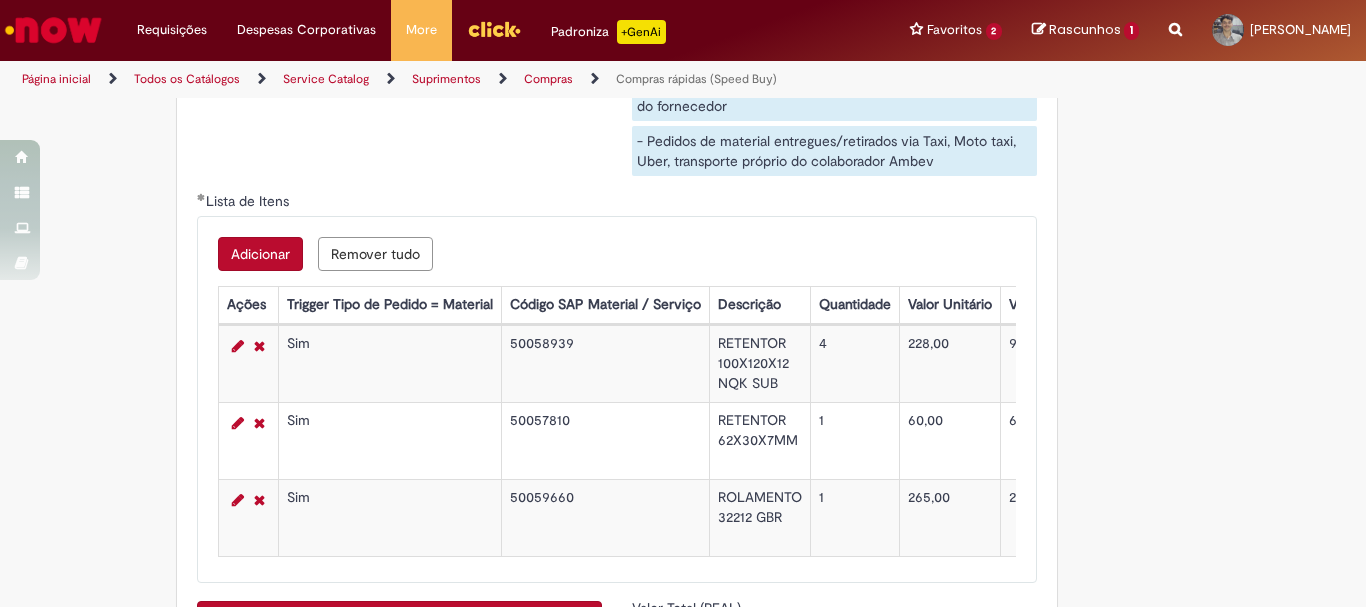 click on "Adicionar" at bounding box center [260, 254] 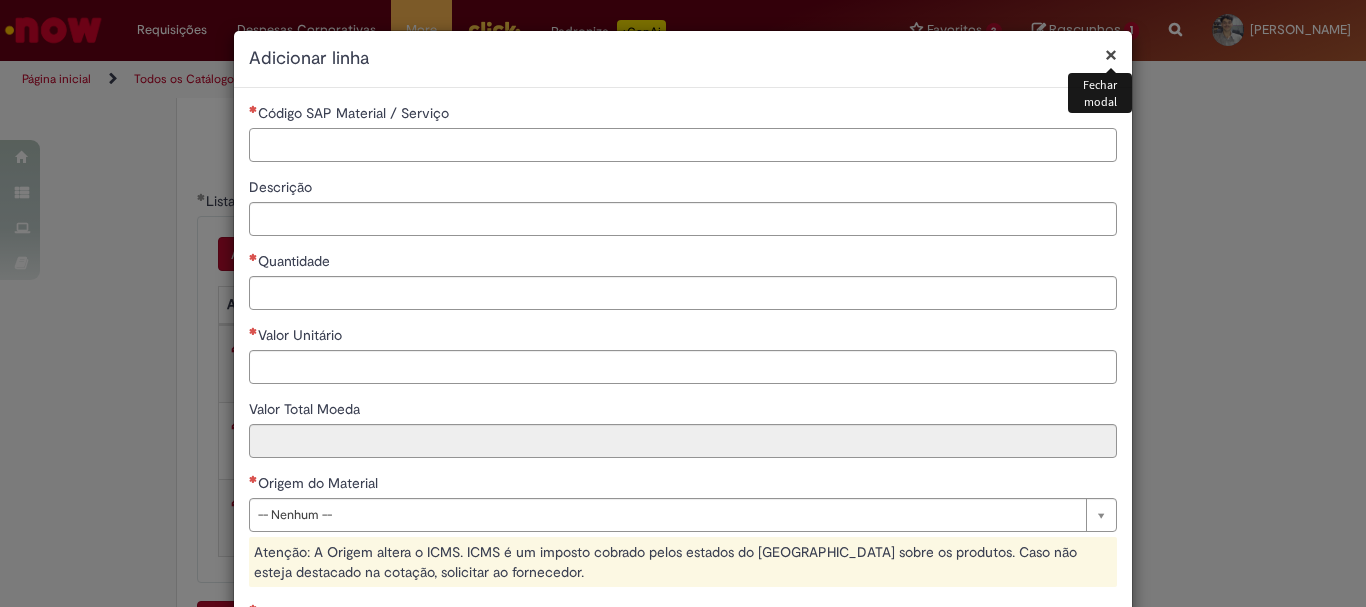 click on "Código SAP Material / Serviço" at bounding box center [683, 145] 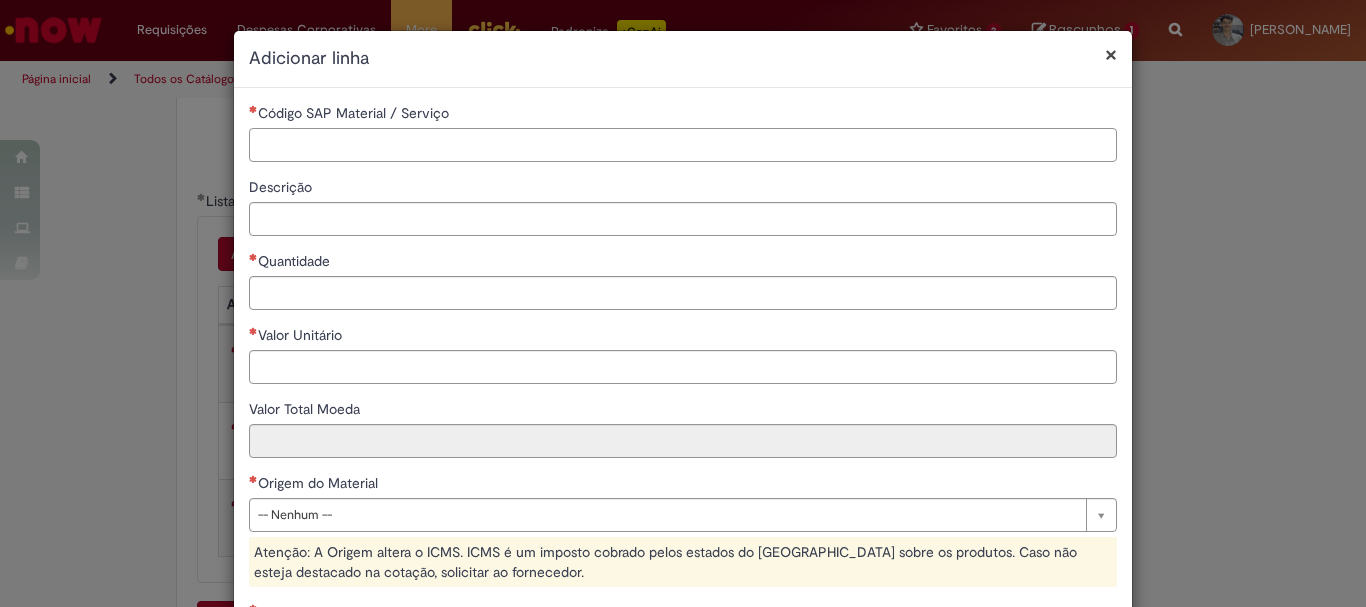 paste on "********" 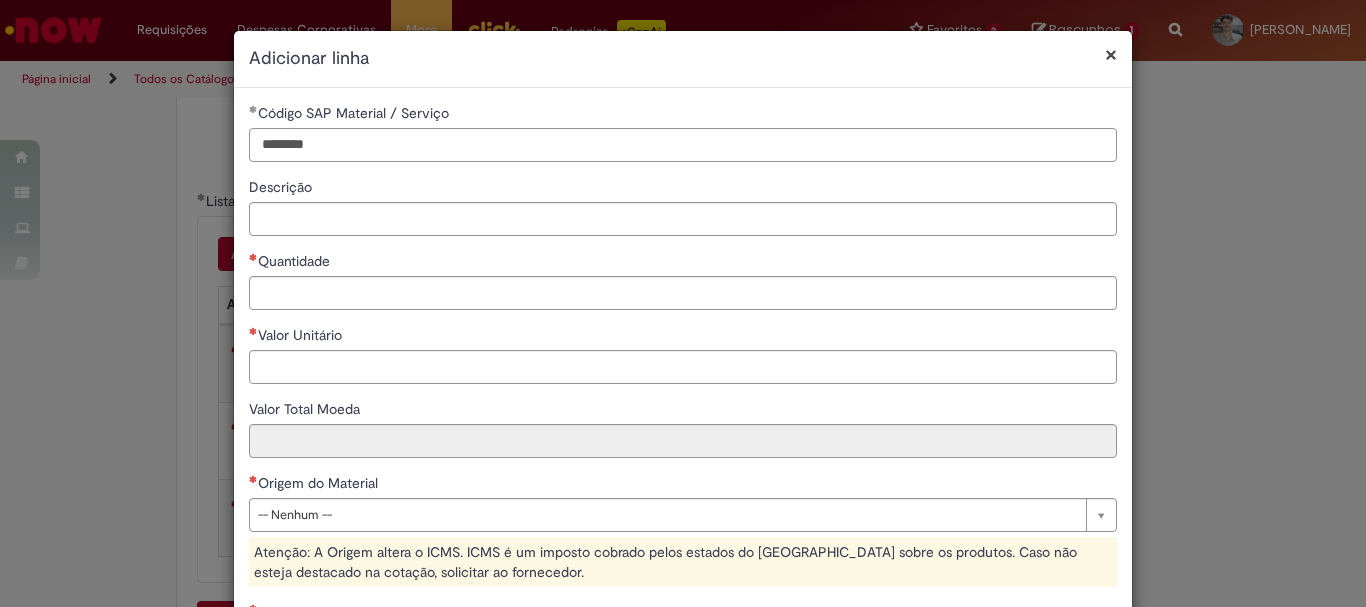 type on "********" 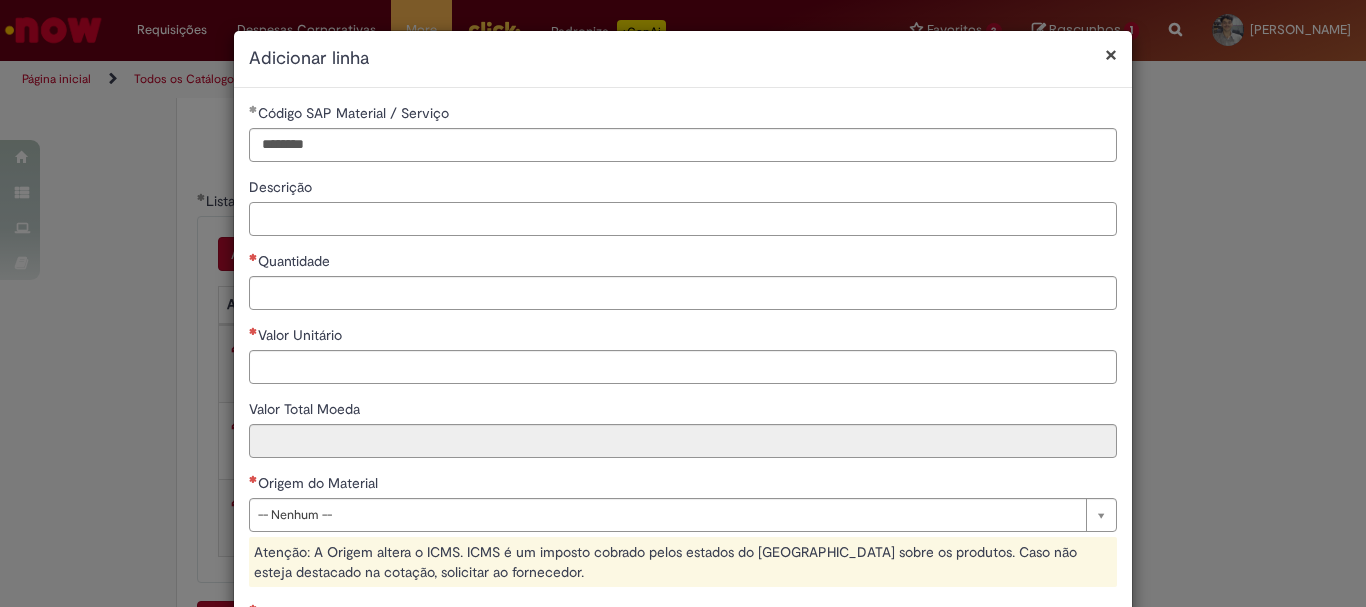 click on "Descrição" at bounding box center (683, 219) 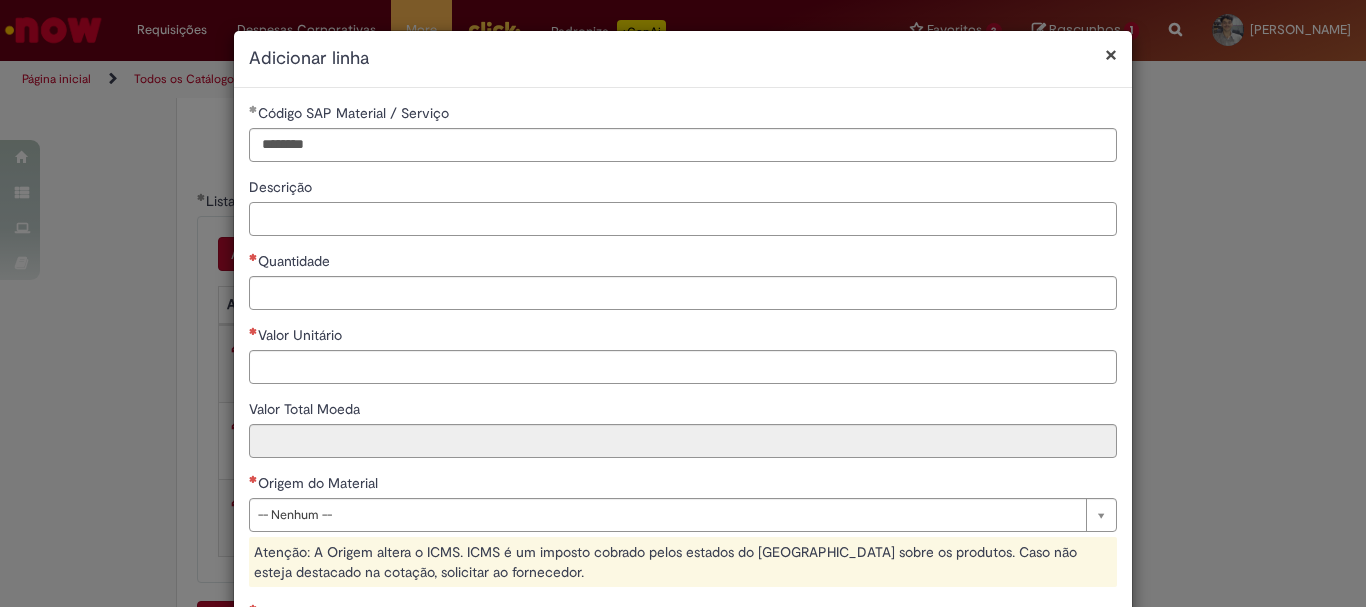 paste on "**********" 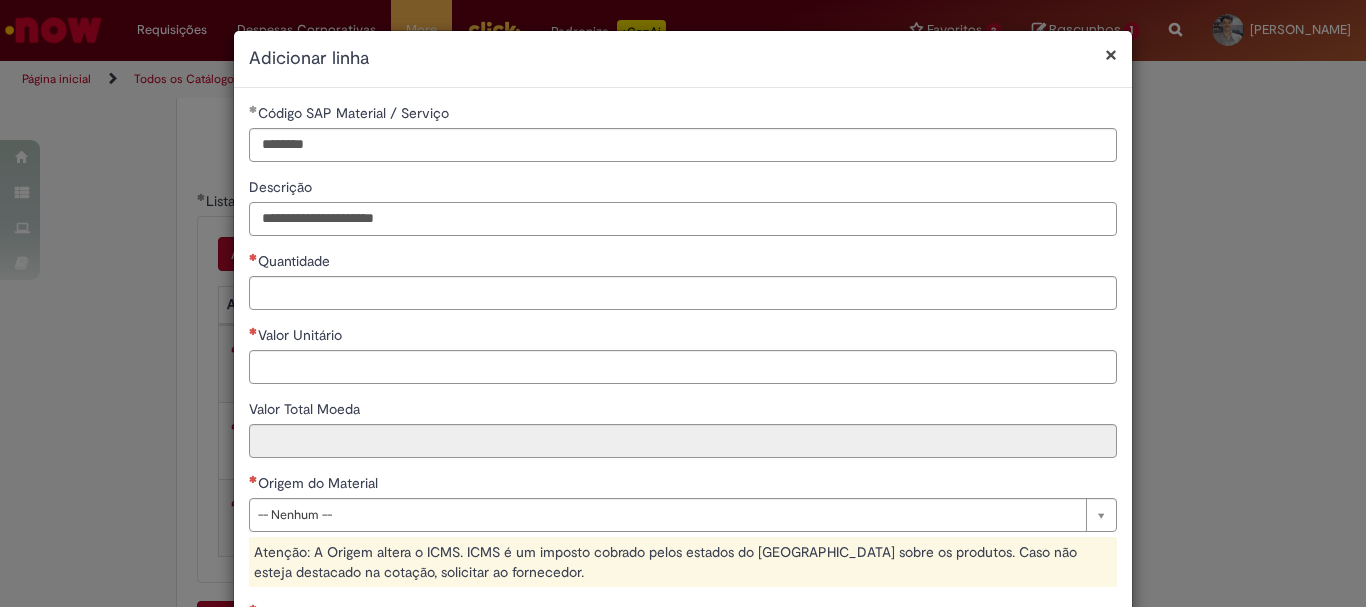 type on "**********" 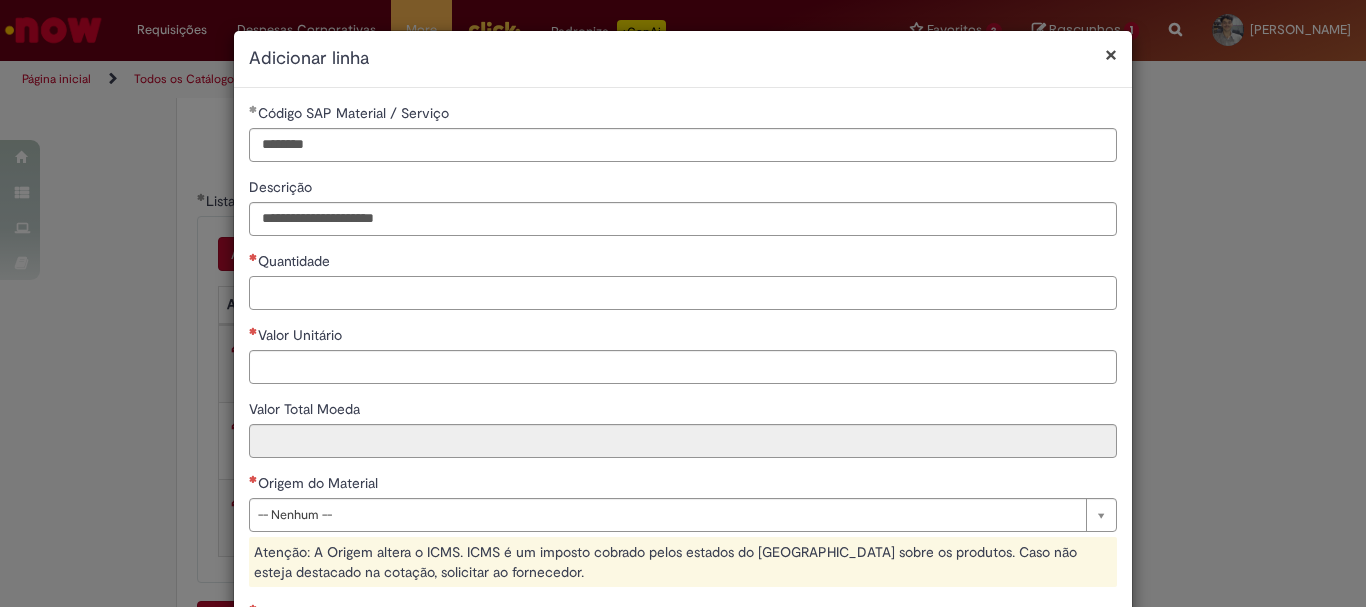 click on "Quantidade" at bounding box center [683, 293] 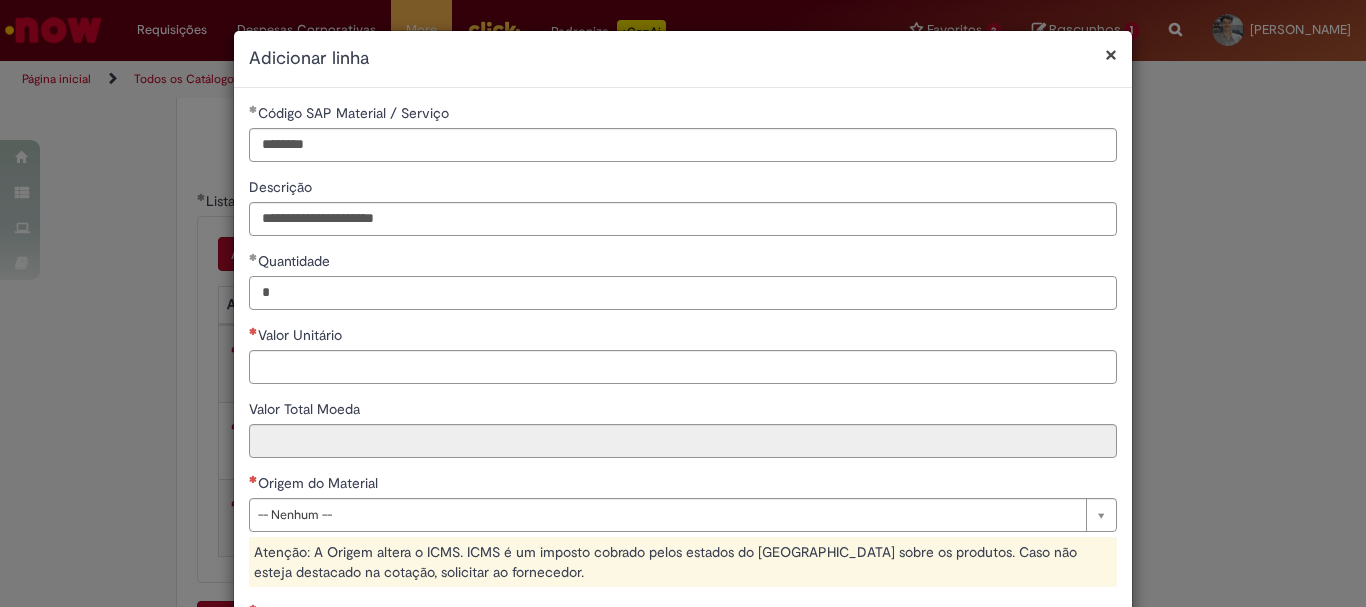 type on "*" 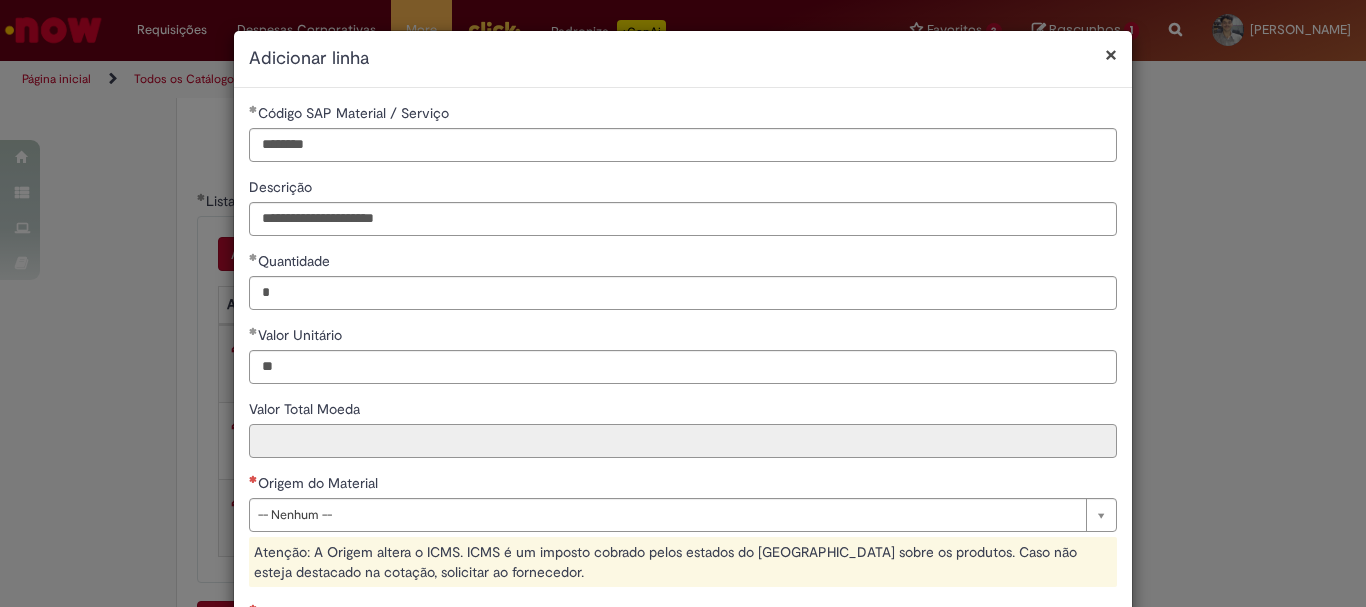 type on "*****" 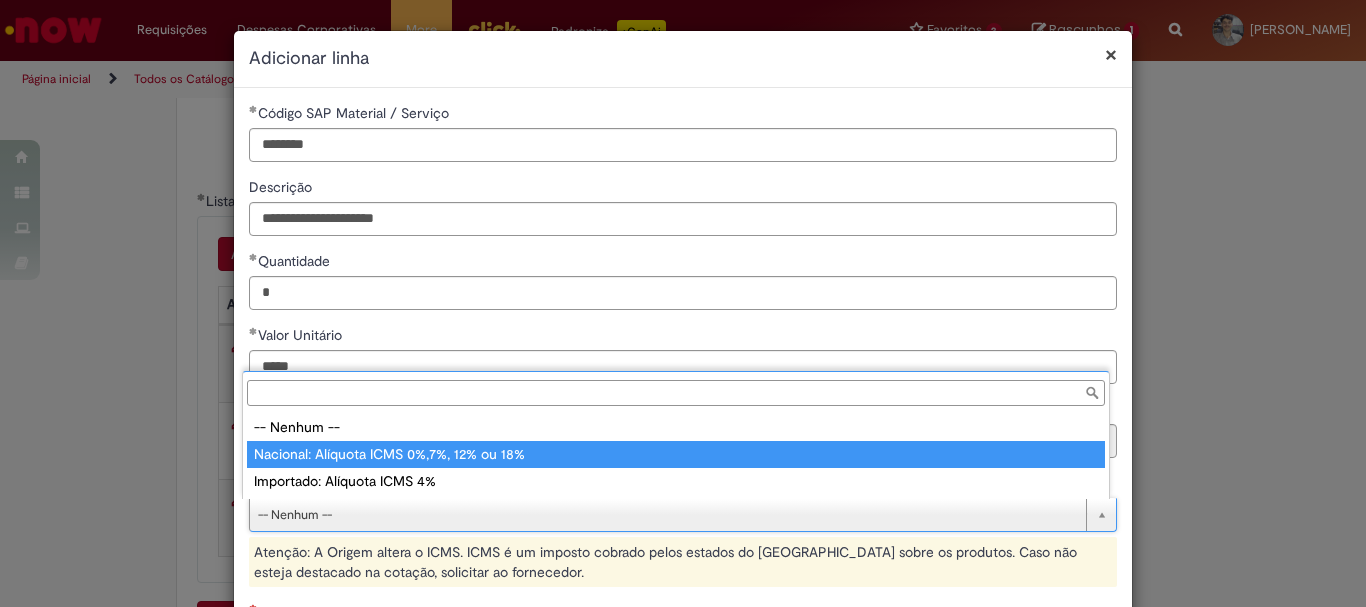 type on "**********" 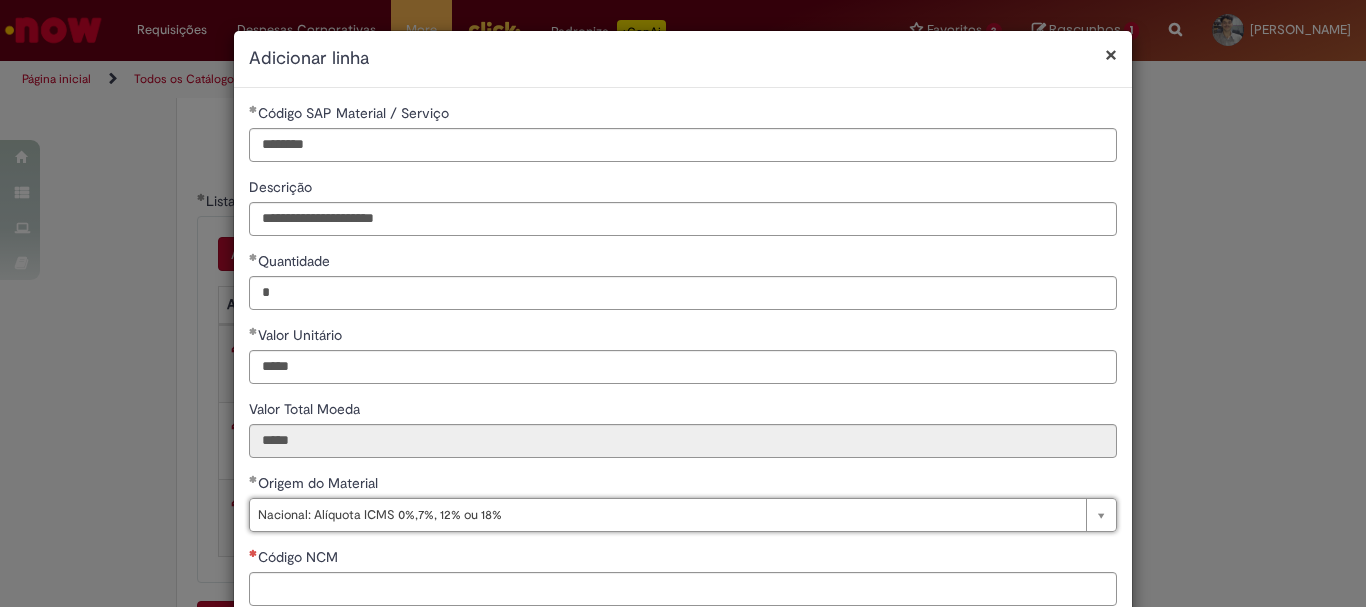 scroll, scrollTop: 328, scrollLeft: 0, axis: vertical 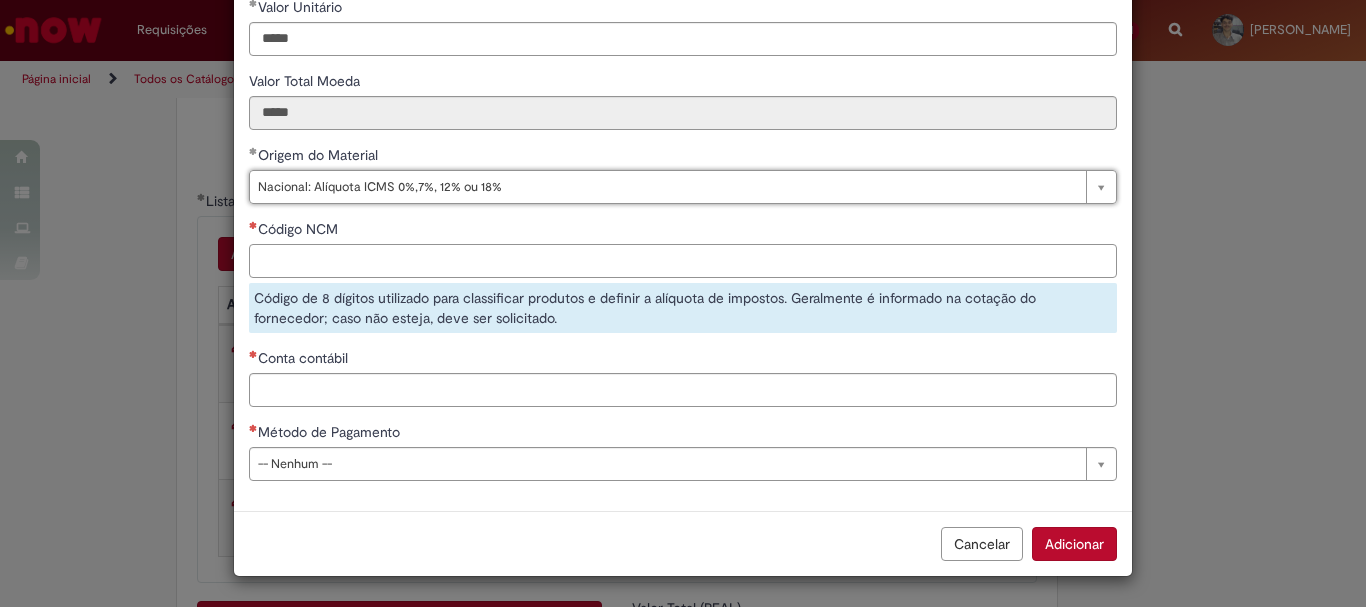 click on "Código NCM" at bounding box center [683, 261] 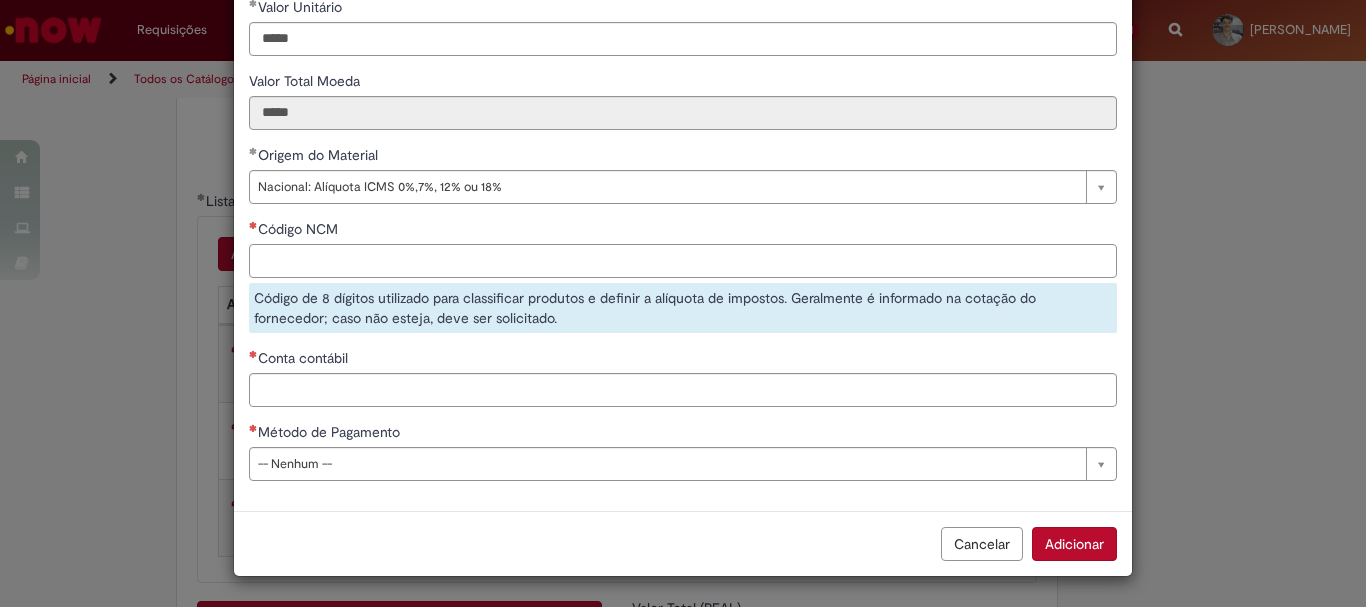 paste on "********" 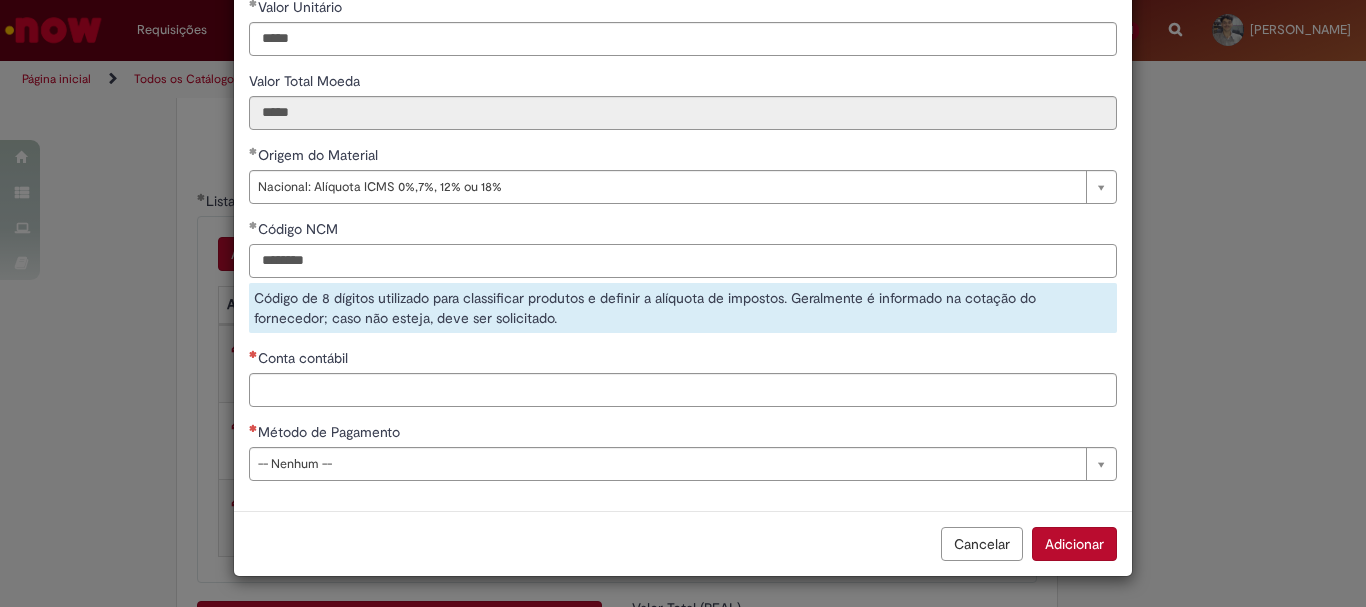 type on "********" 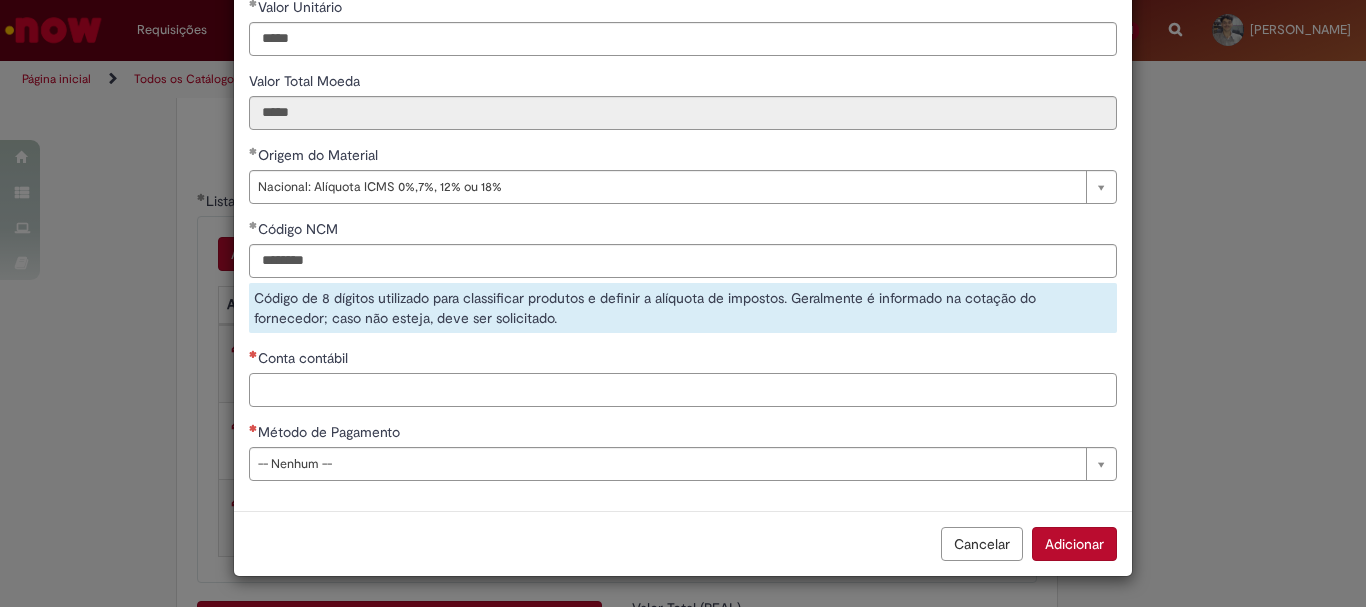 click on "Conta contábil" at bounding box center [683, 390] 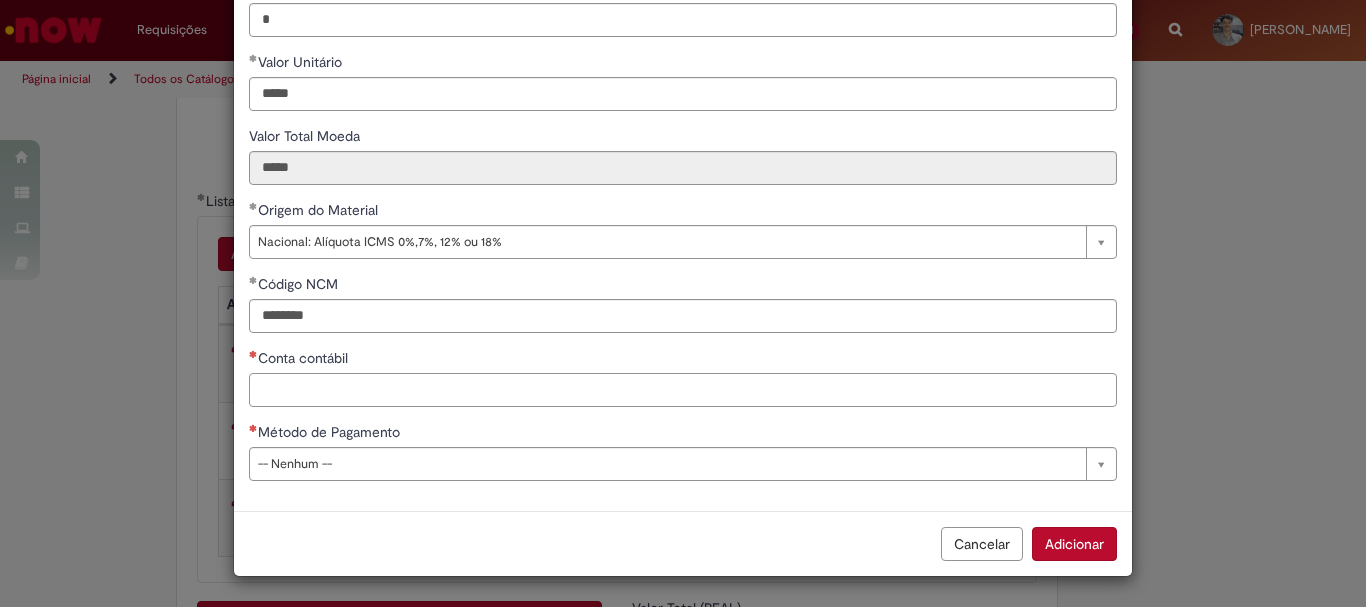 scroll, scrollTop: 273, scrollLeft: 0, axis: vertical 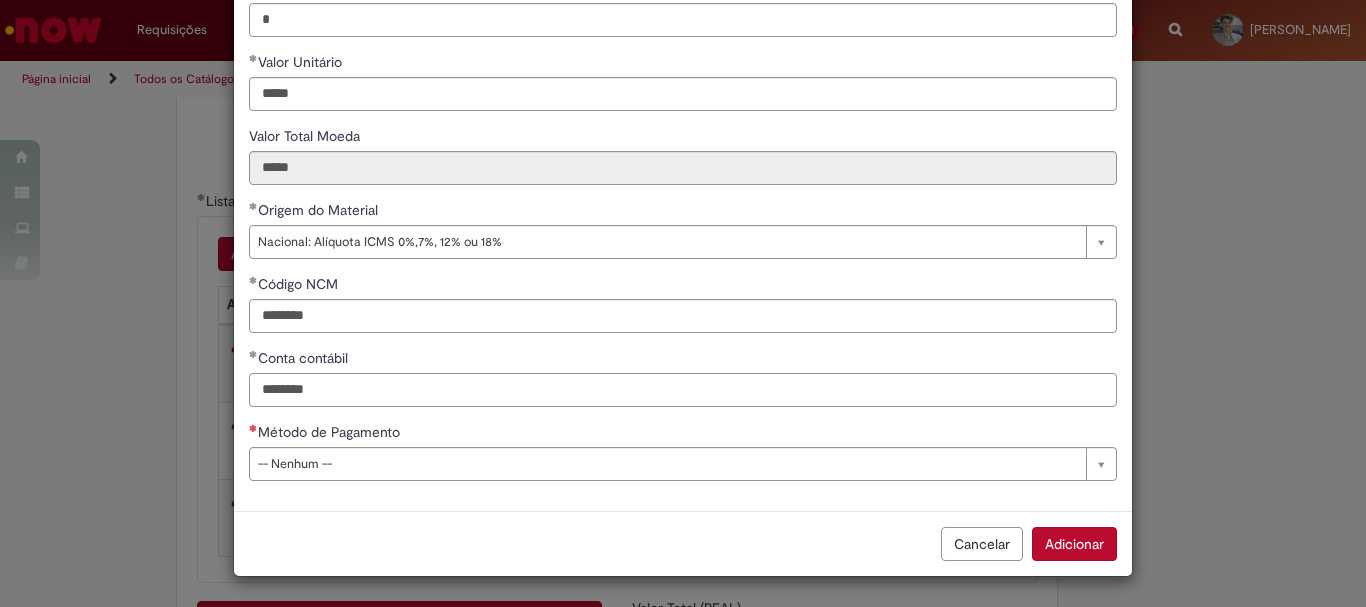 type on "********" 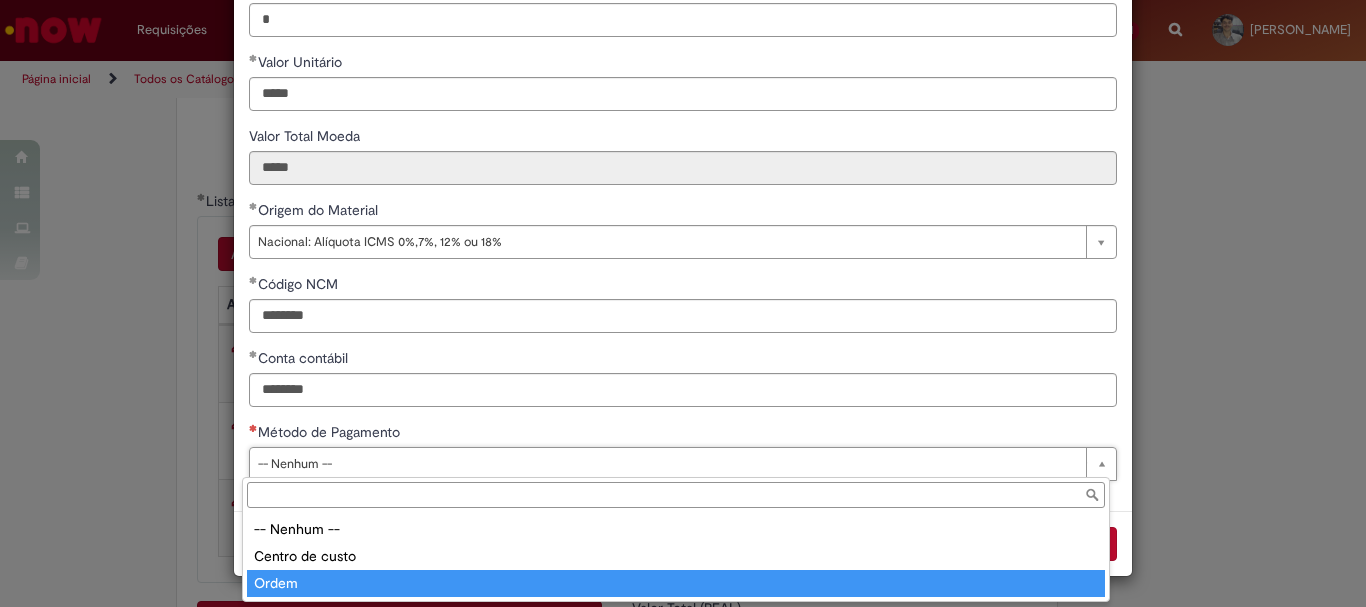type on "*****" 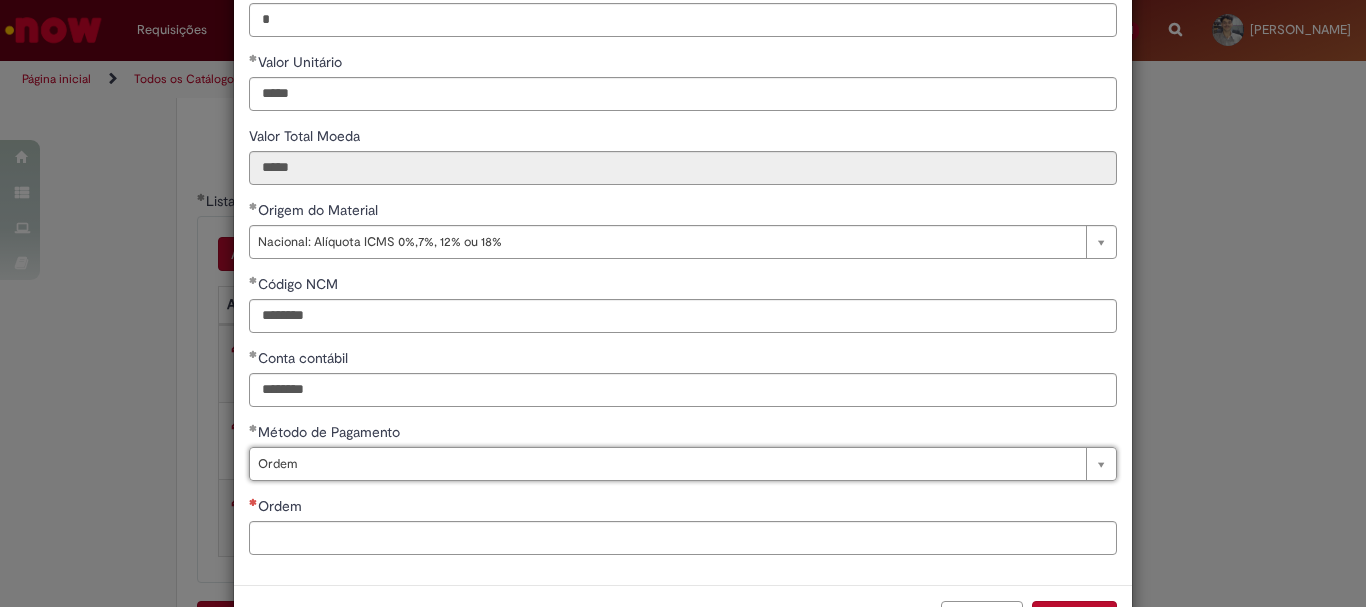 scroll, scrollTop: 347, scrollLeft: 0, axis: vertical 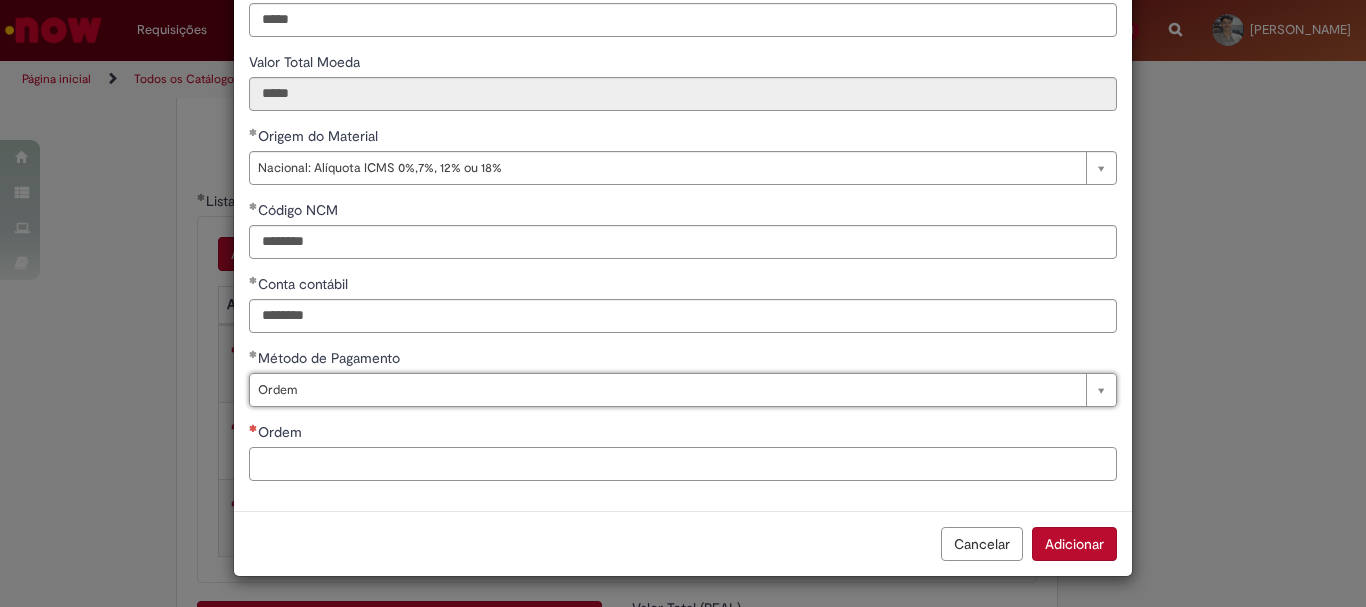 click on "Ordem" at bounding box center (683, 464) 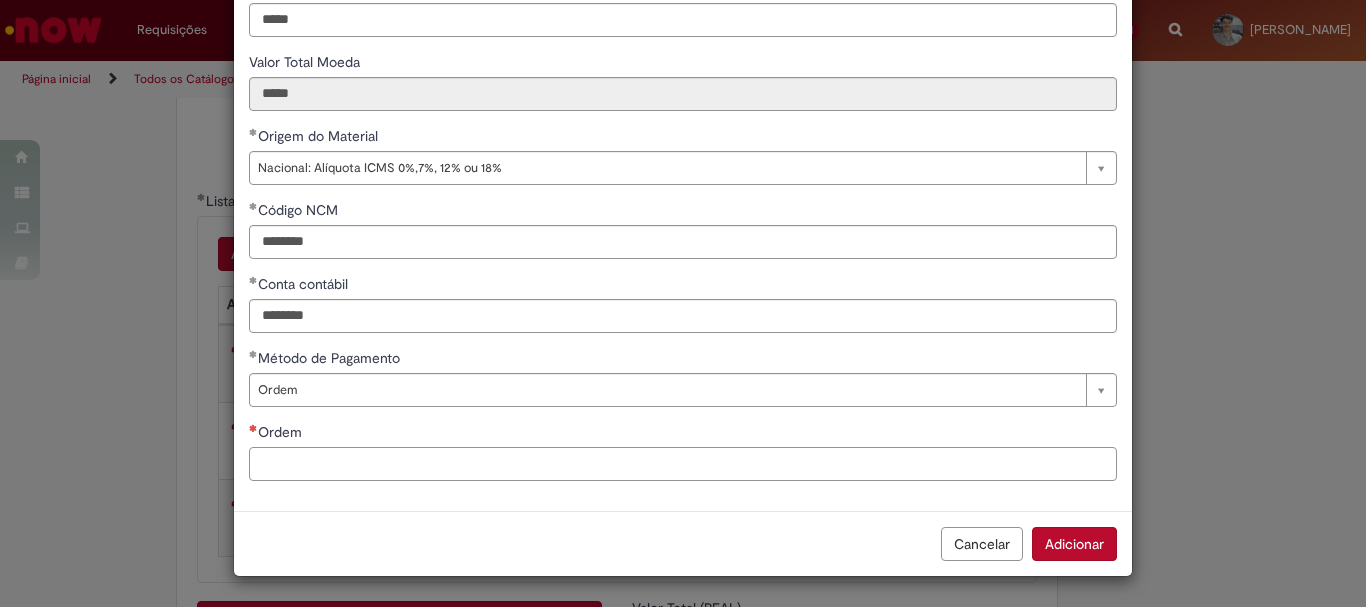 paste on "**********" 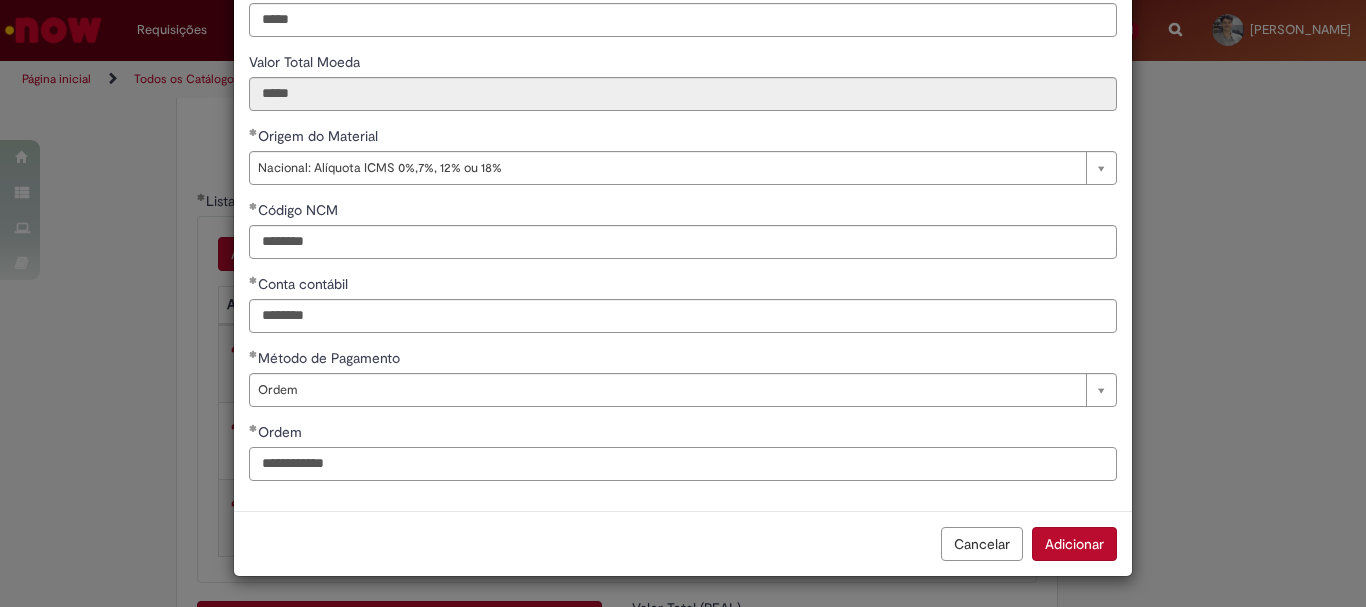 type on "**********" 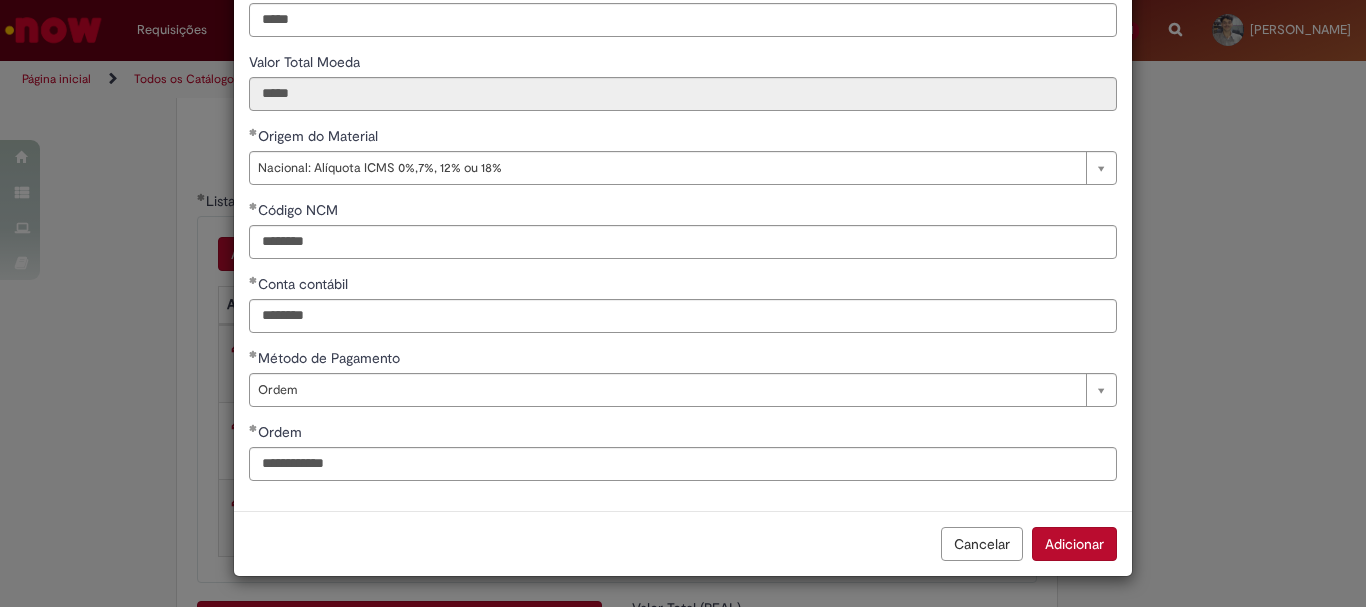 click on "Ordem" at bounding box center (683, 434) 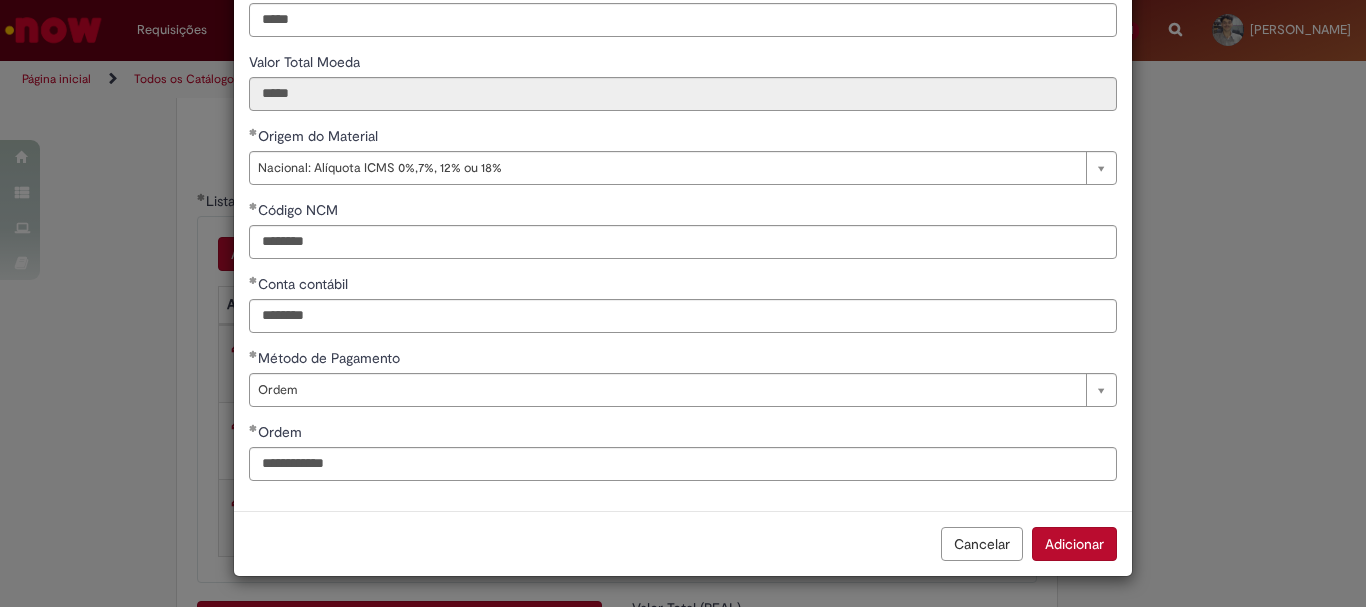 click on "Adicionar" at bounding box center [1074, 544] 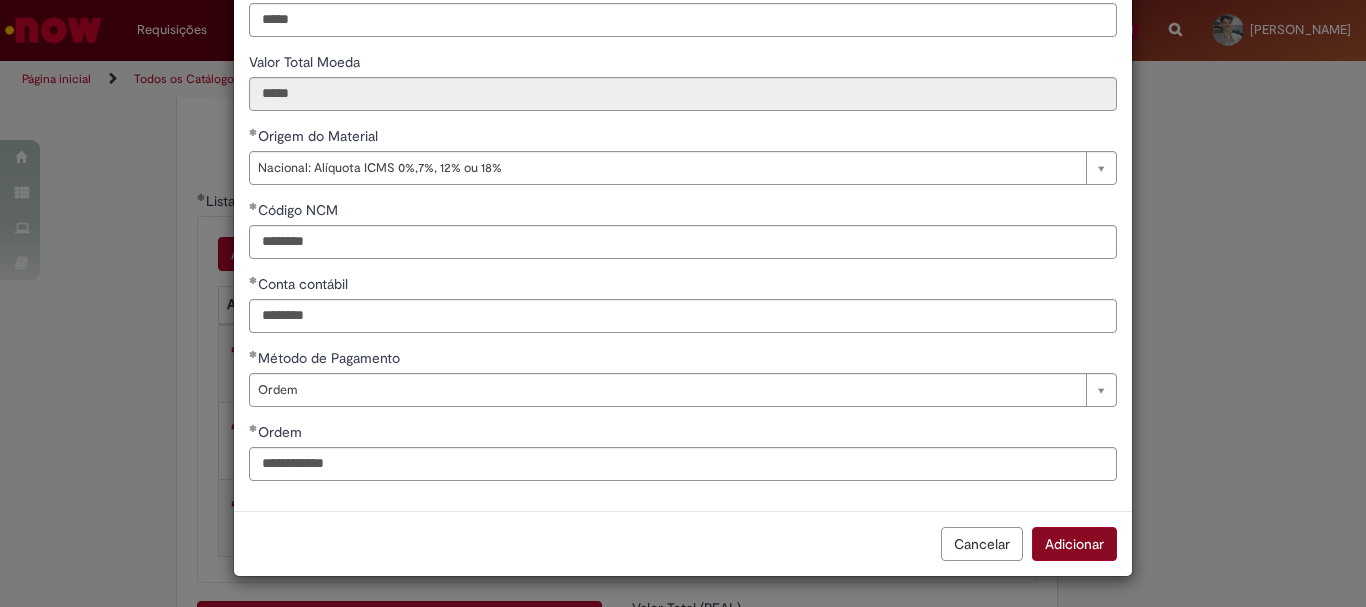 scroll, scrollTop: 347, scrollLeft: 0, axis: vertical 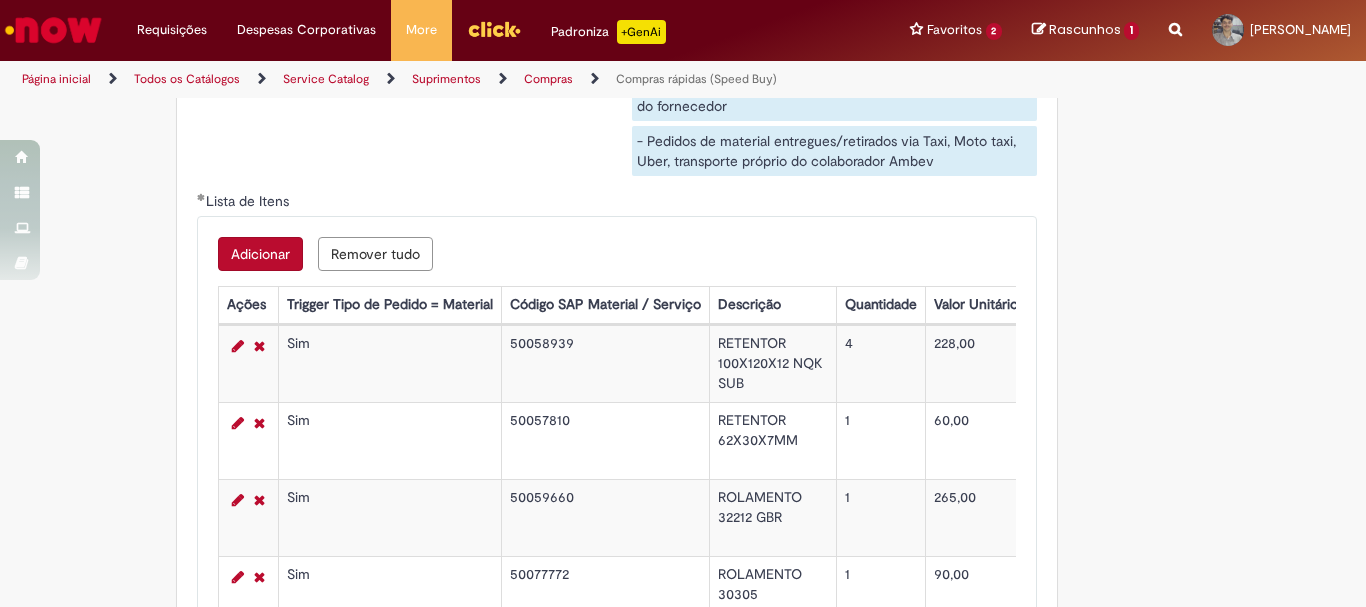 click on "Adicionar" at bounding box center (260, 254) 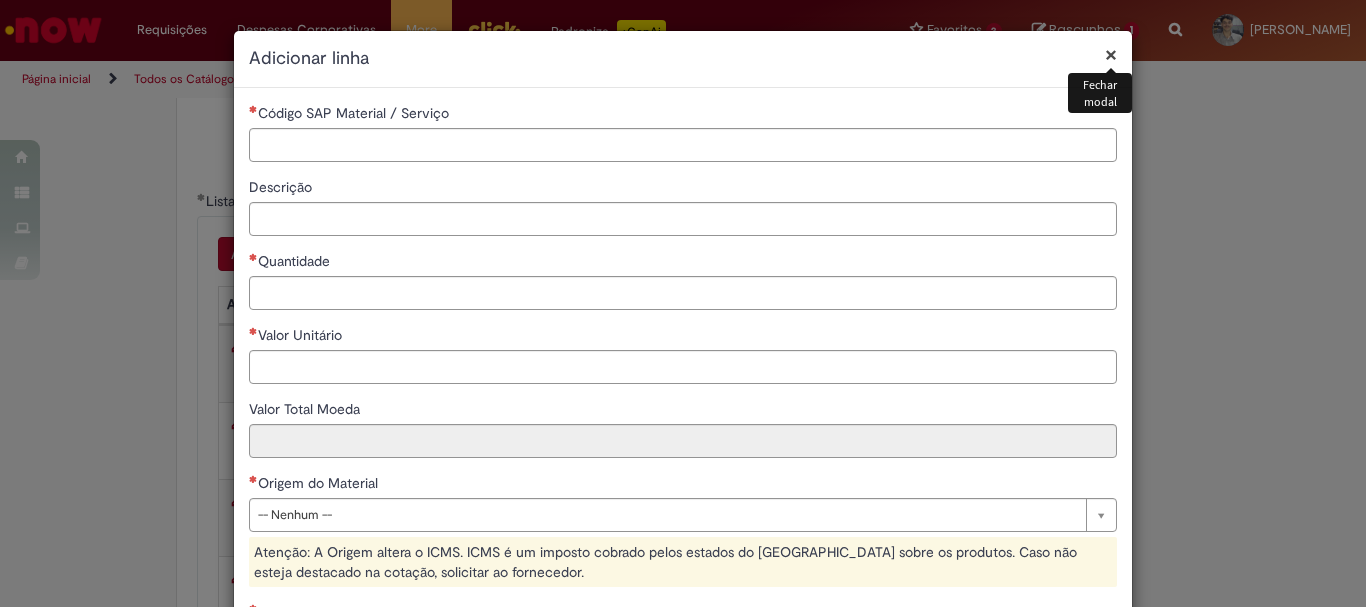 scroll, scrollTop: 383, scrollLeft: 0, axis: vertical 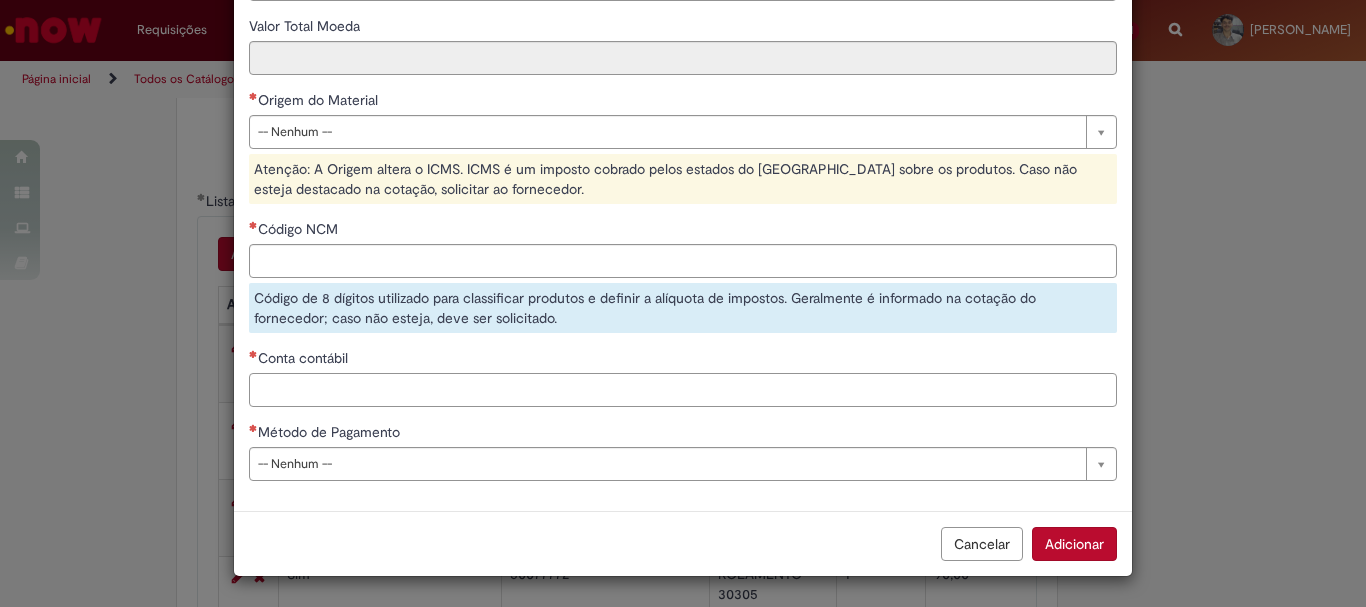click on "Conta contábil" at bounding box center [683, 390] 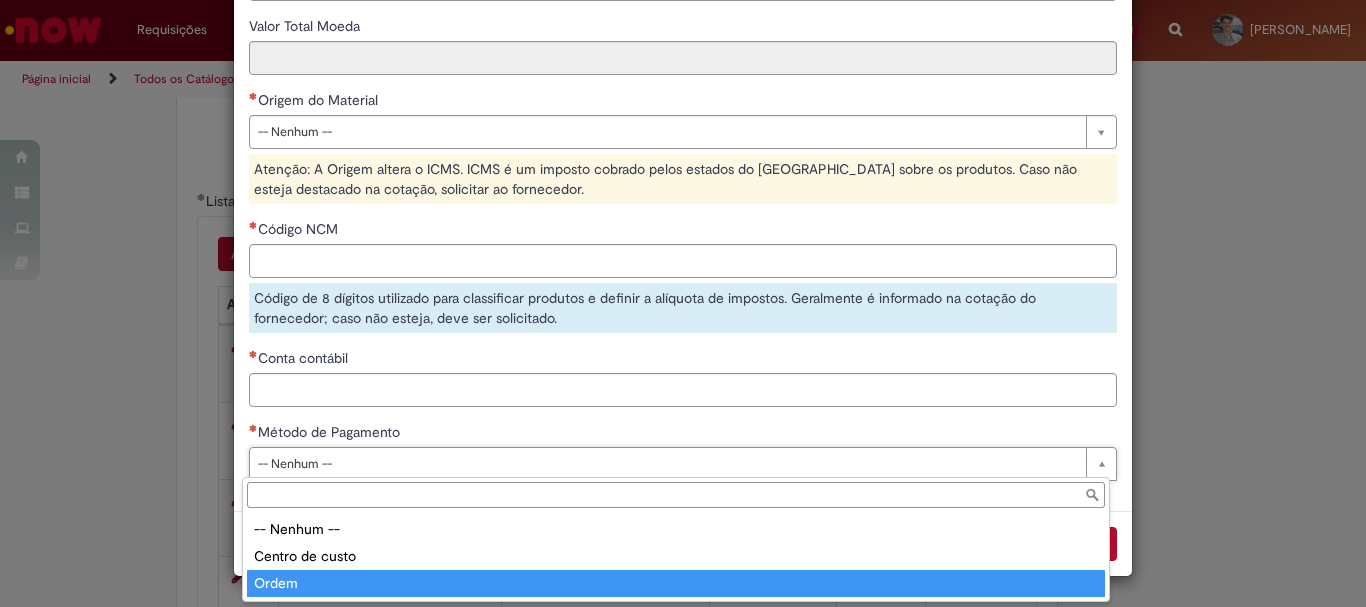type on "*****" 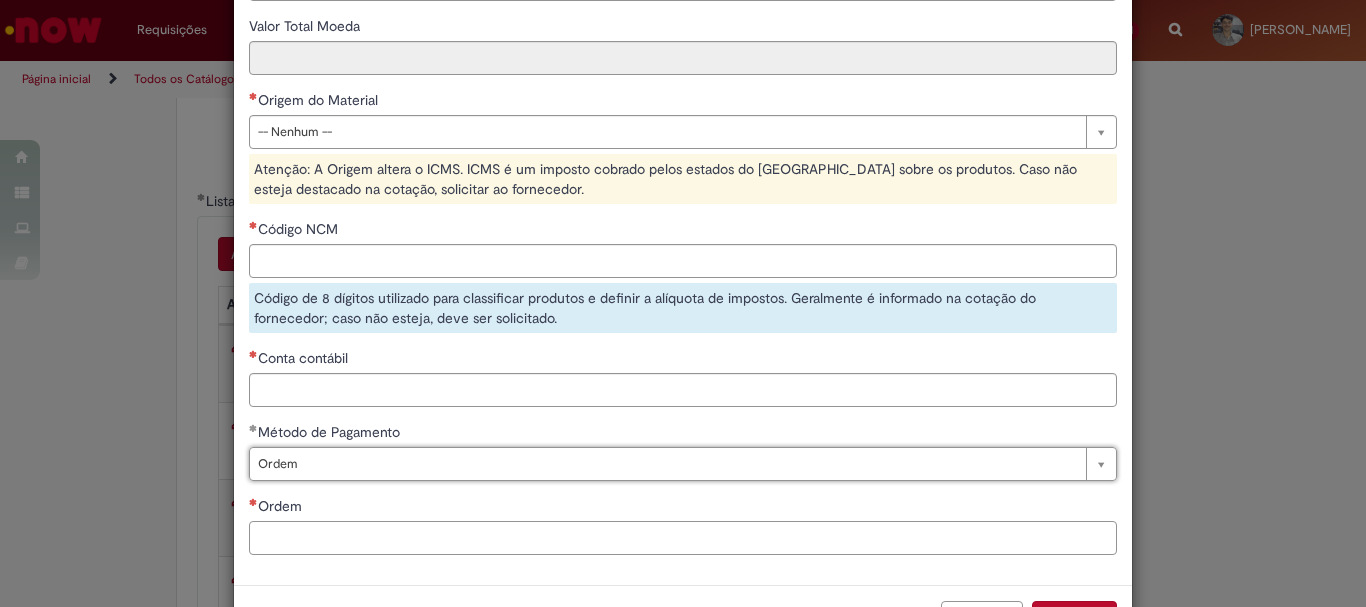 click on "Ordem" at bounding box center [683, 538] 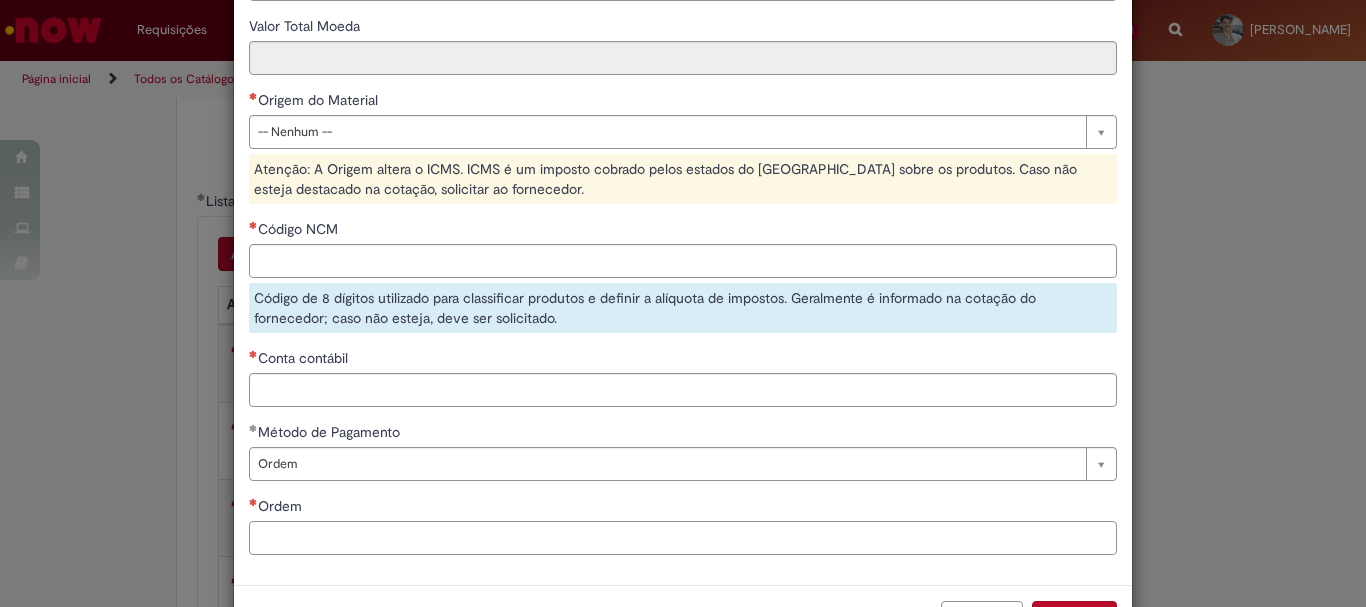 paste on "**********" 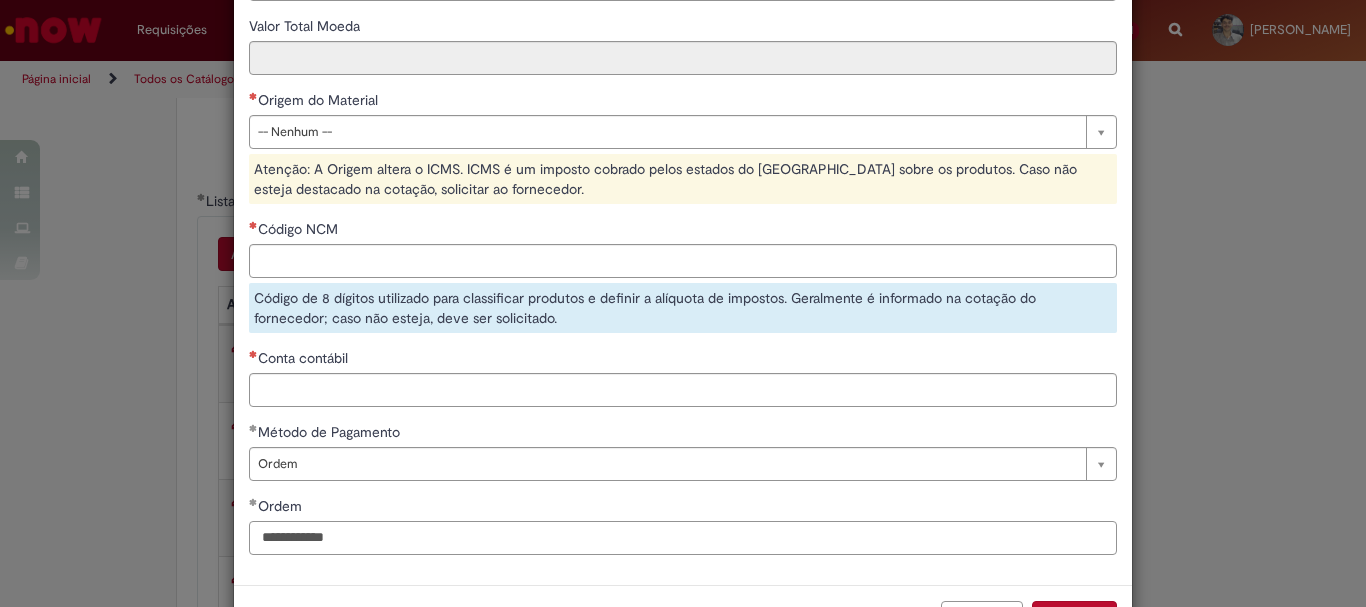 type on "**********" 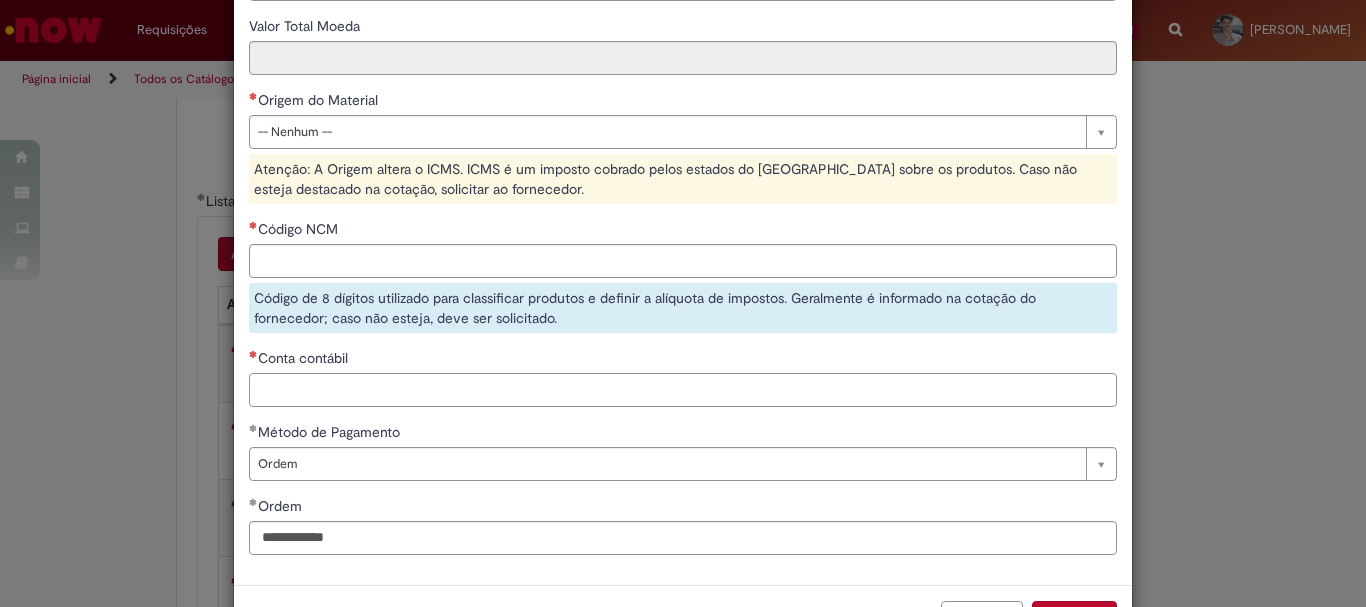 click on "Conta contábil" at bounding box center [683, 390] 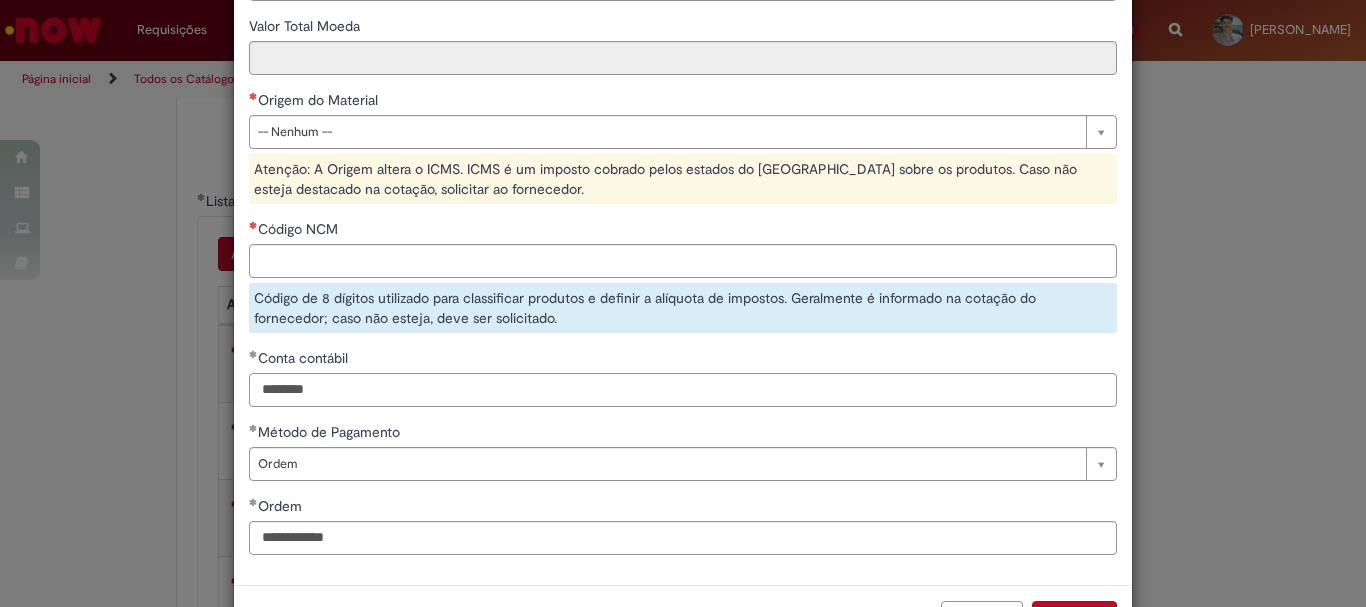 type on "********" 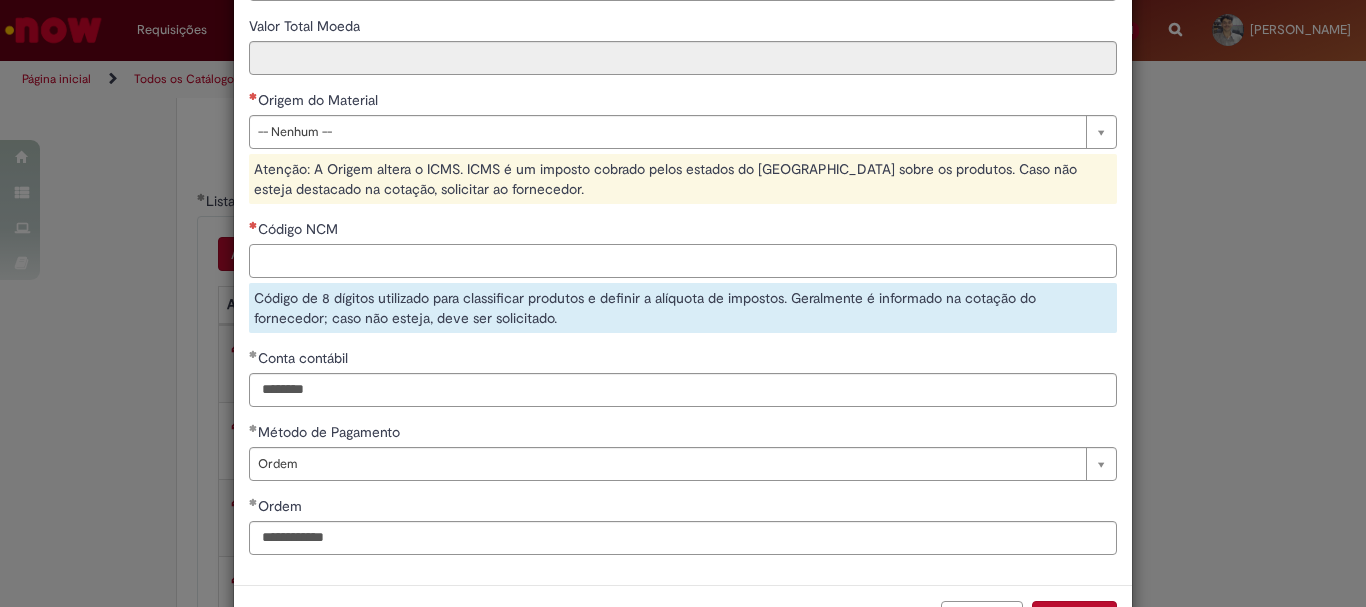click on "Código NCM" at bounding box center [683, 261] 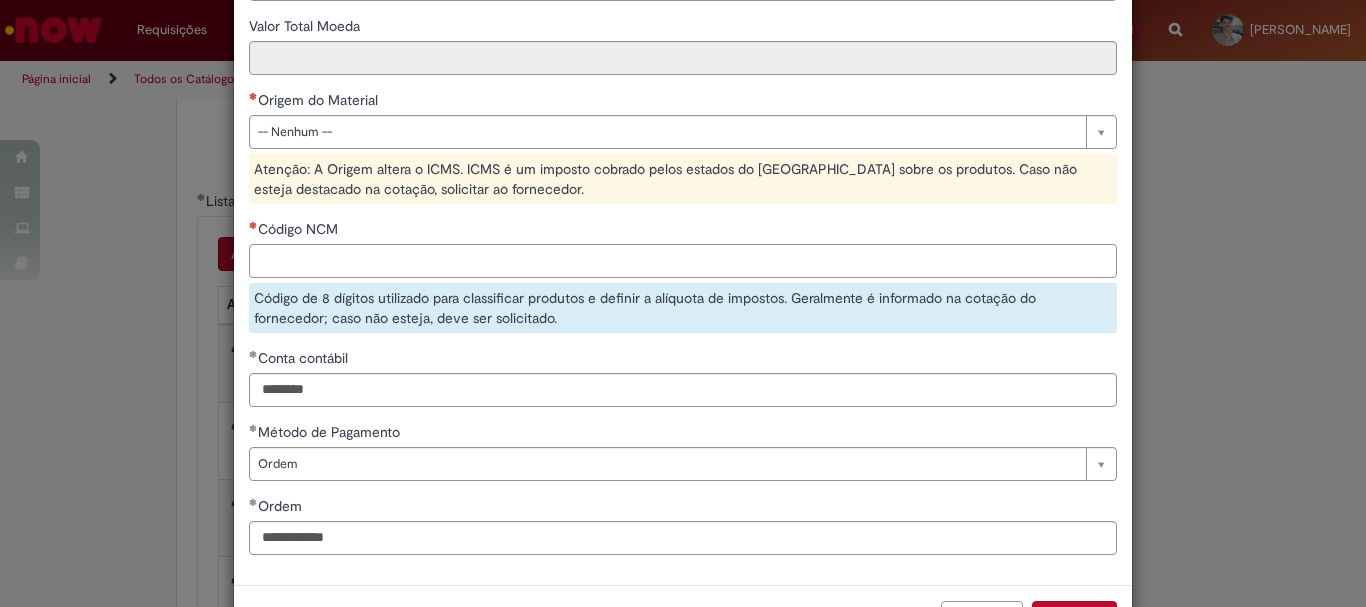 paste on "********" 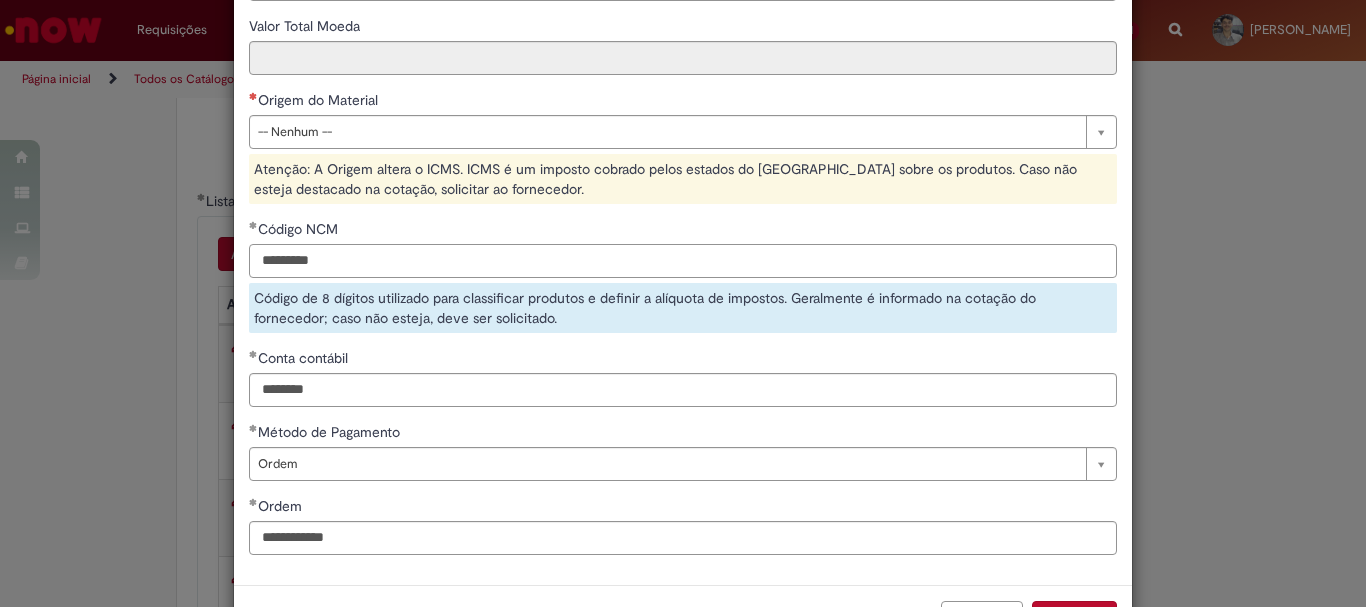 type on "********" 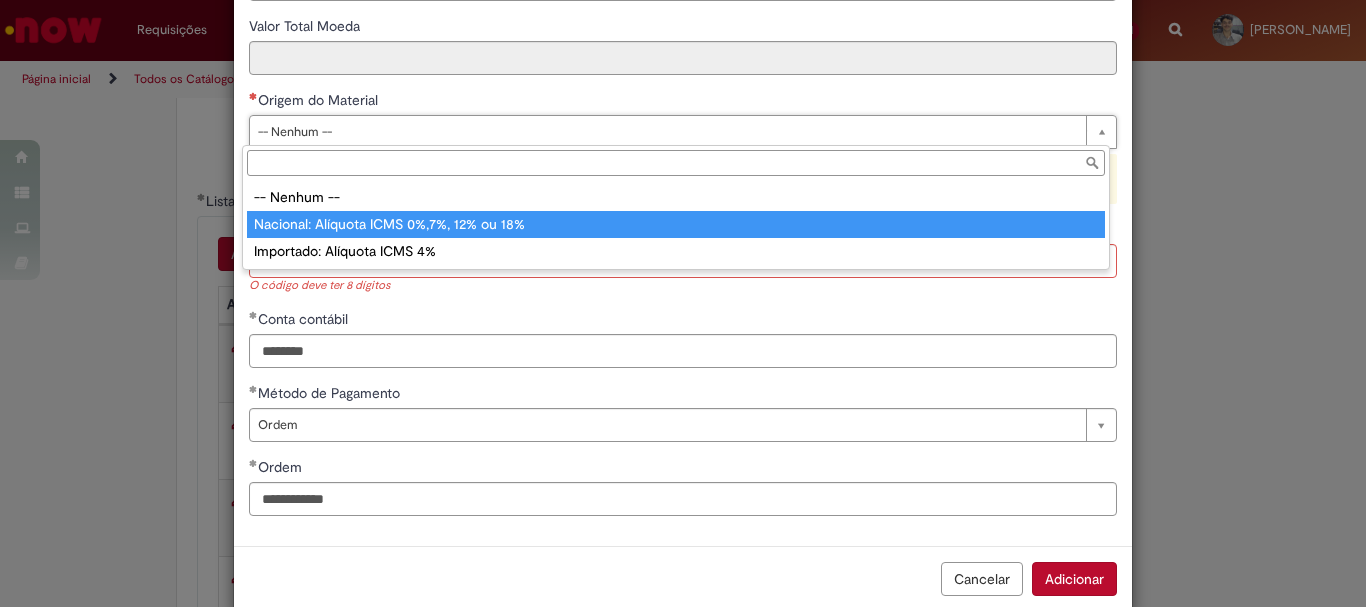 type on "**********" 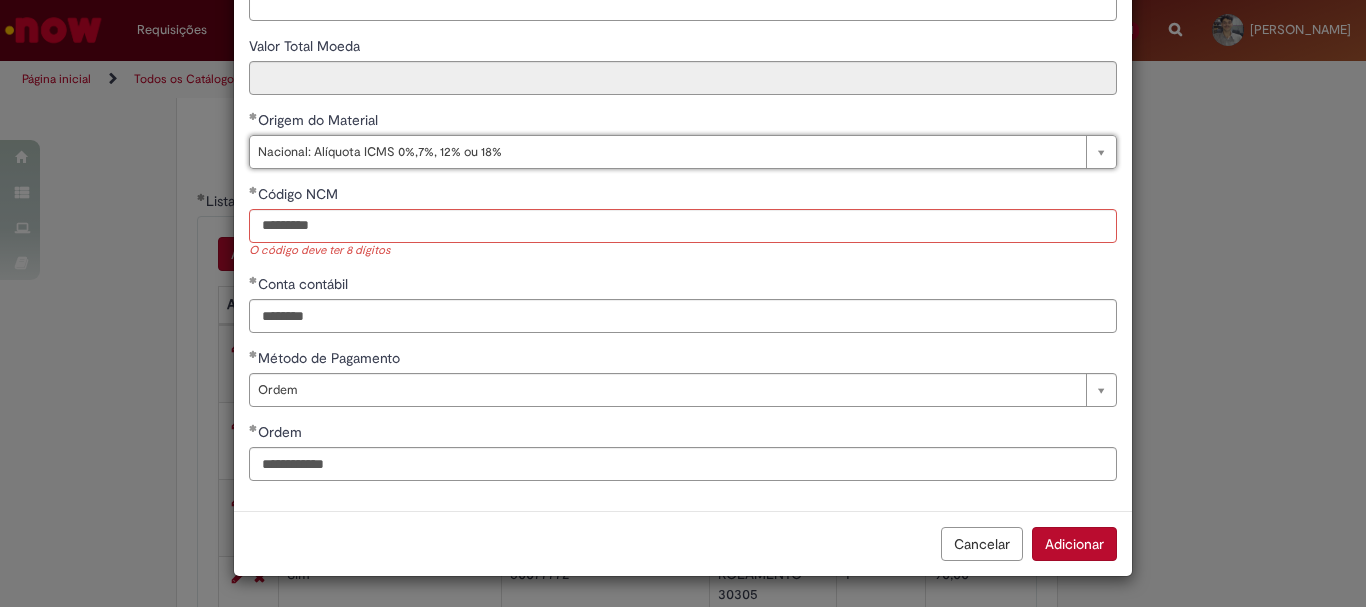 scroll, scrollTop: 363, scrollLeft: 0, axis: vertical 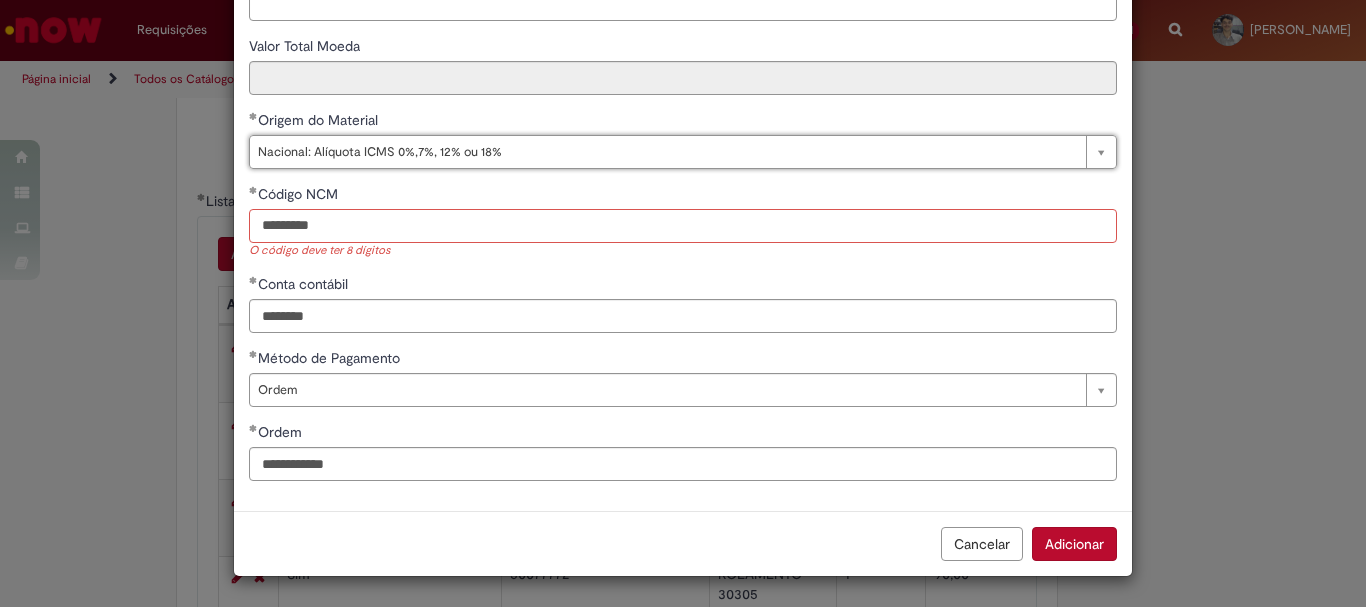 click on "********" at bounding box center (683, 226) 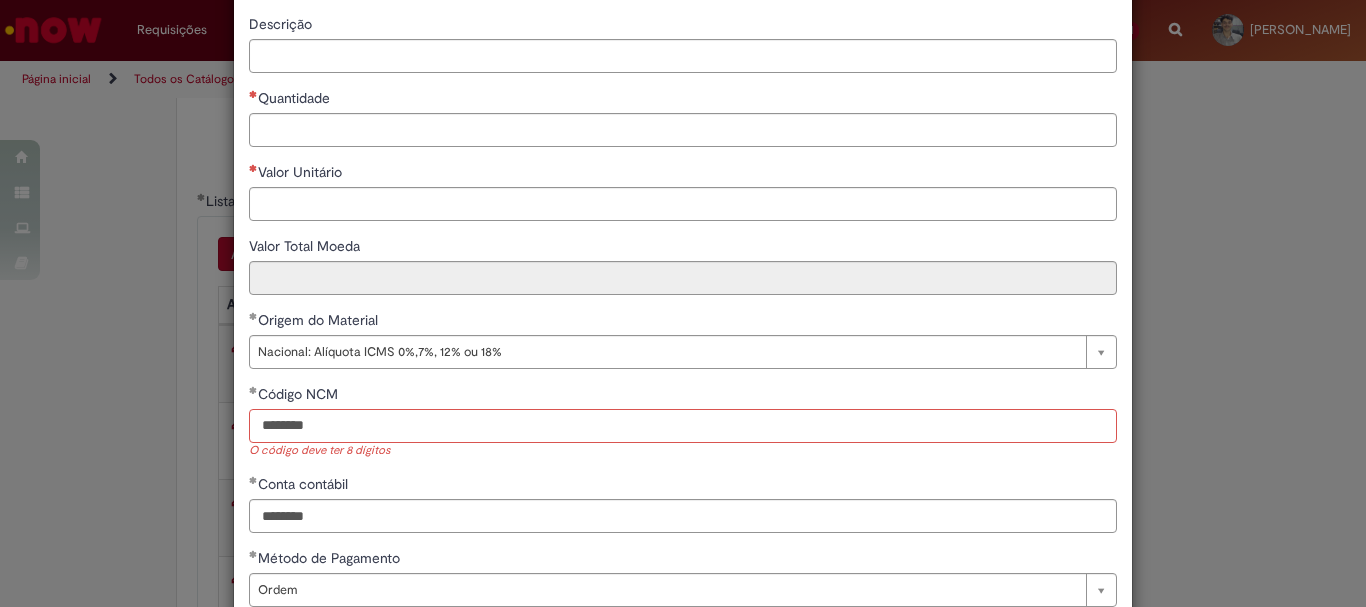 scroll, scrollTop: 63, scrollLeft: 0, axis: vertical 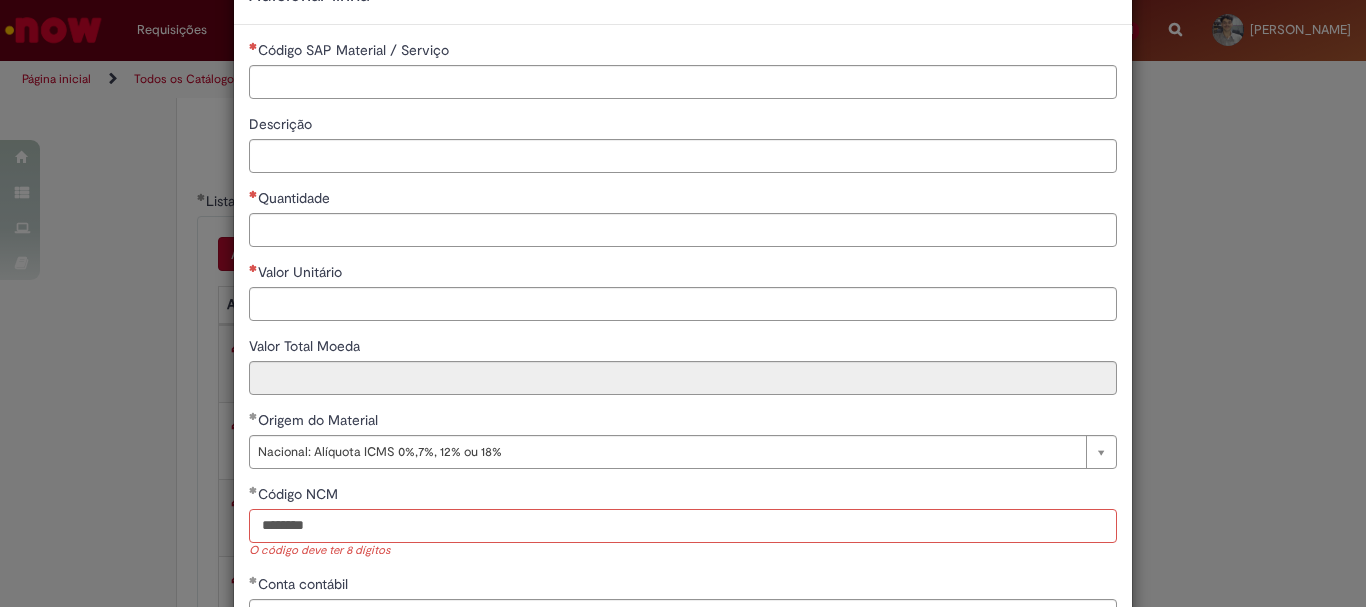 type on "********" 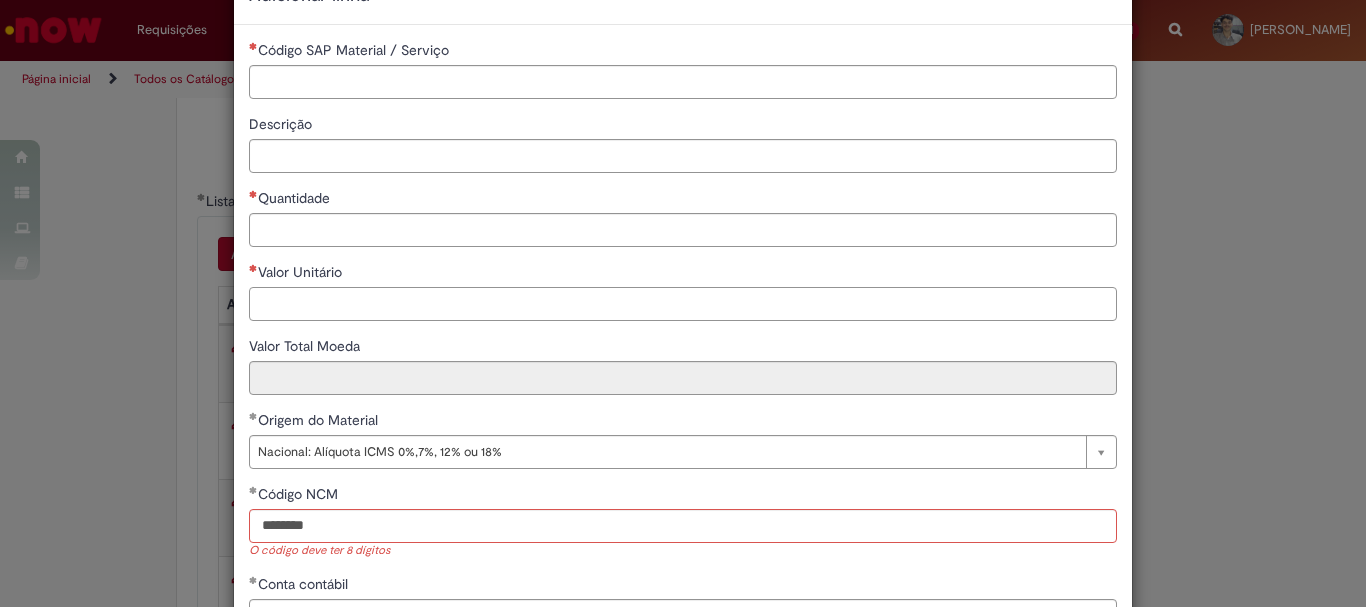 click on "Valor Unitário" at bounding box center (683, 304) 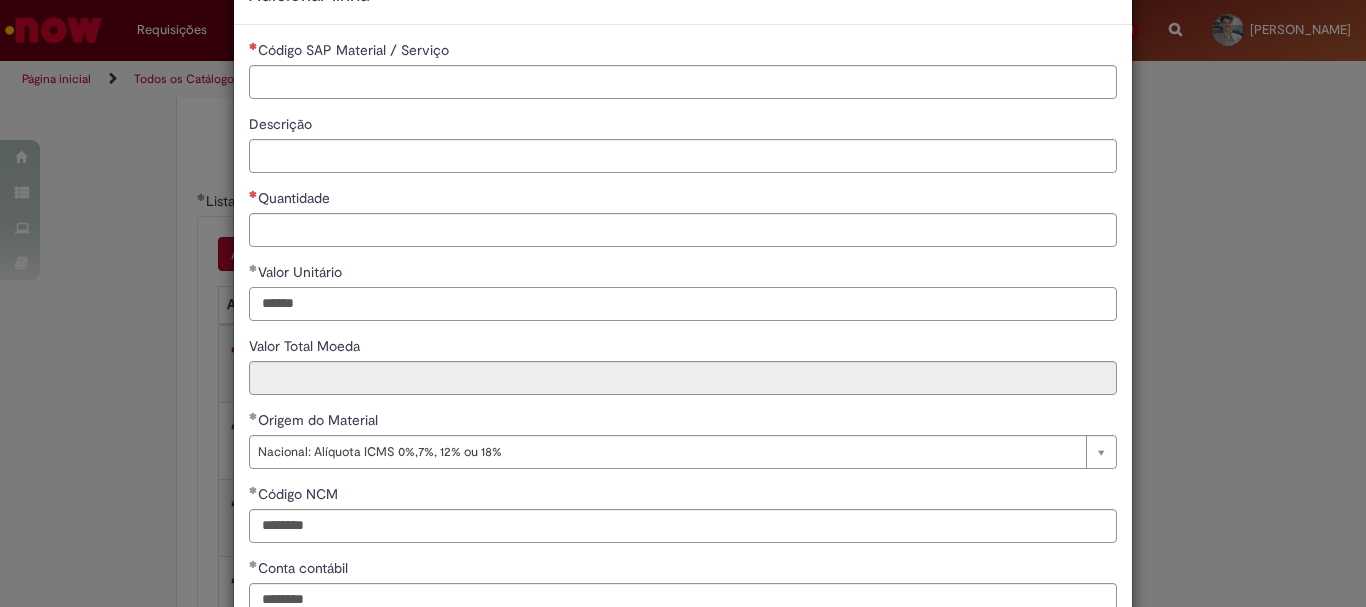 type on "******" 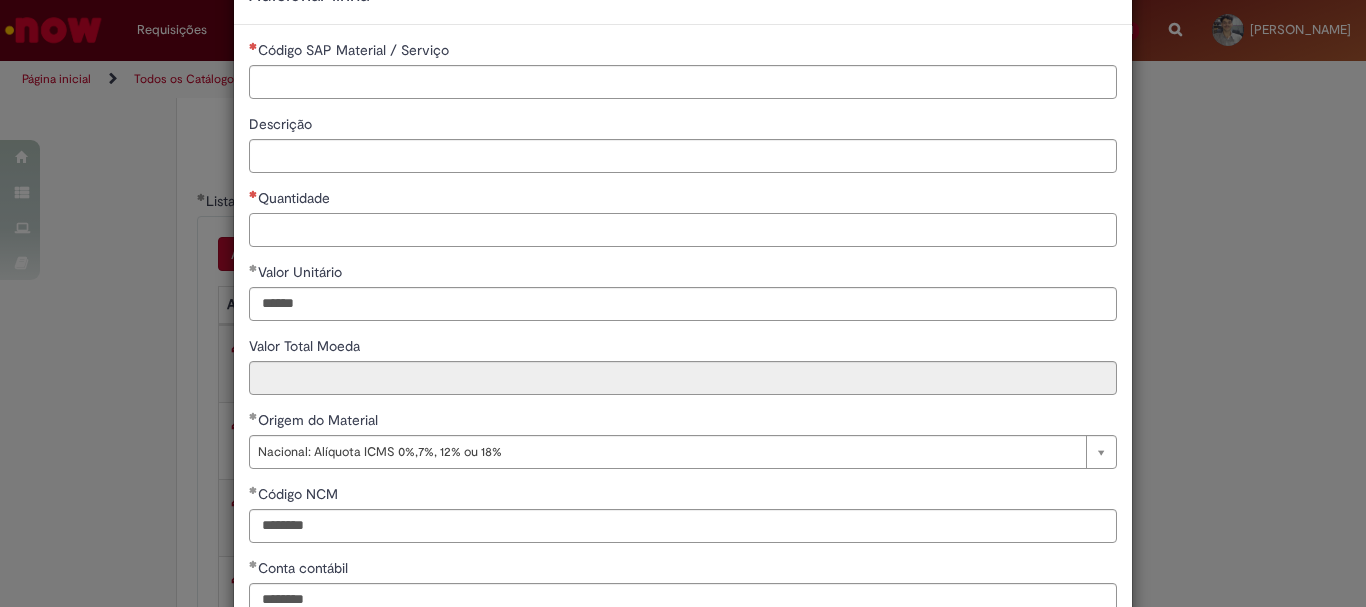 type on "***" 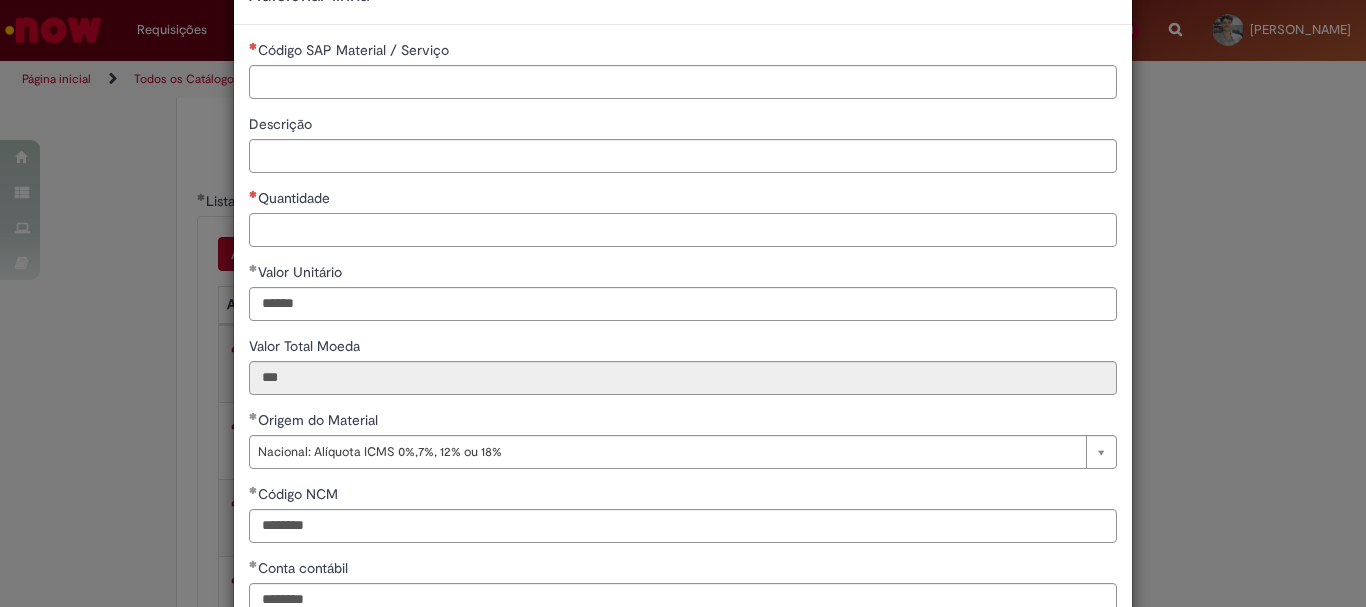 click on "Quantidade" at bounding box center [683, 230] 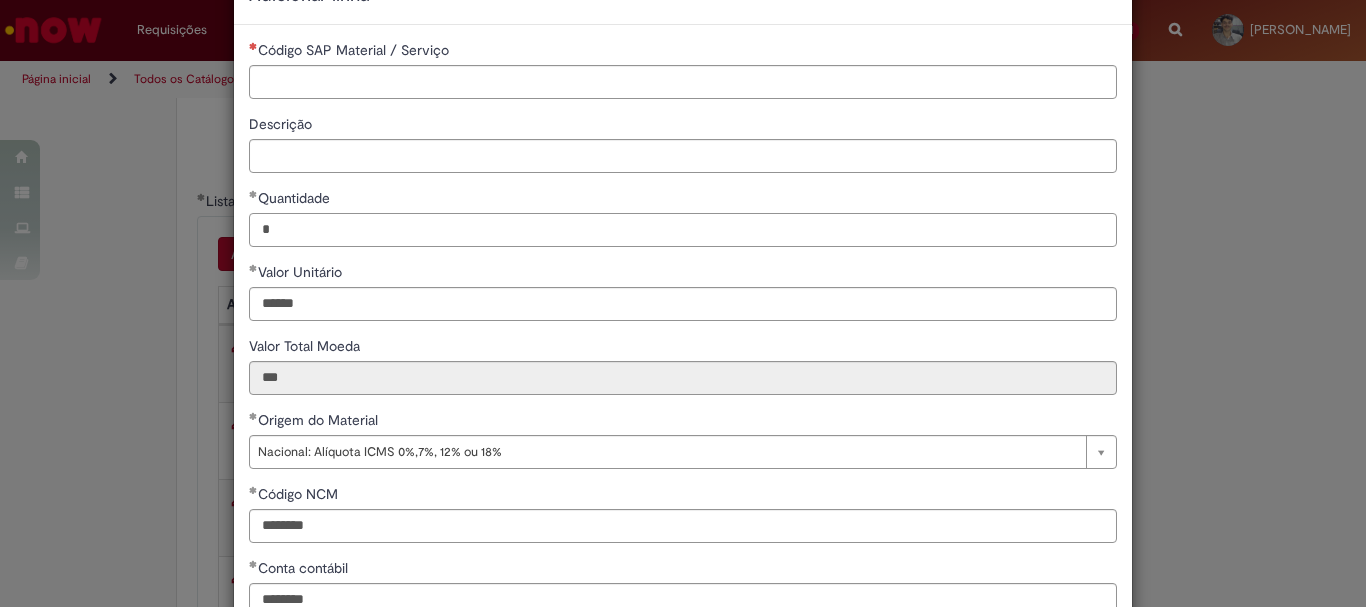 type on "*" 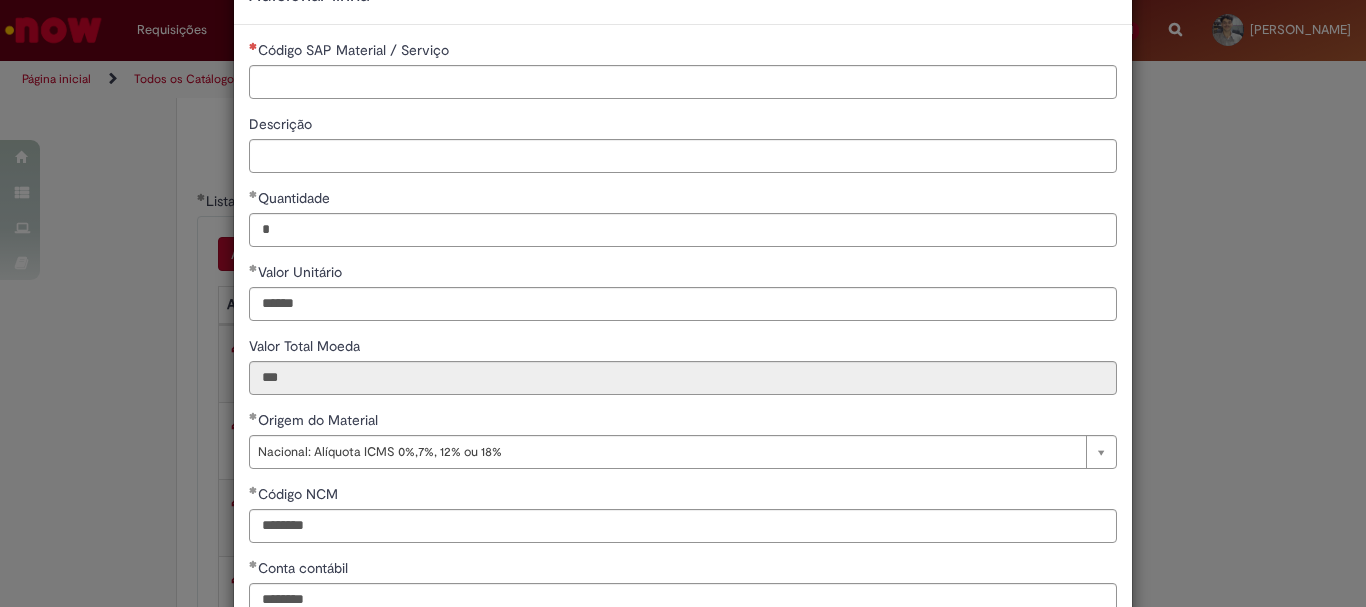 type on "******" 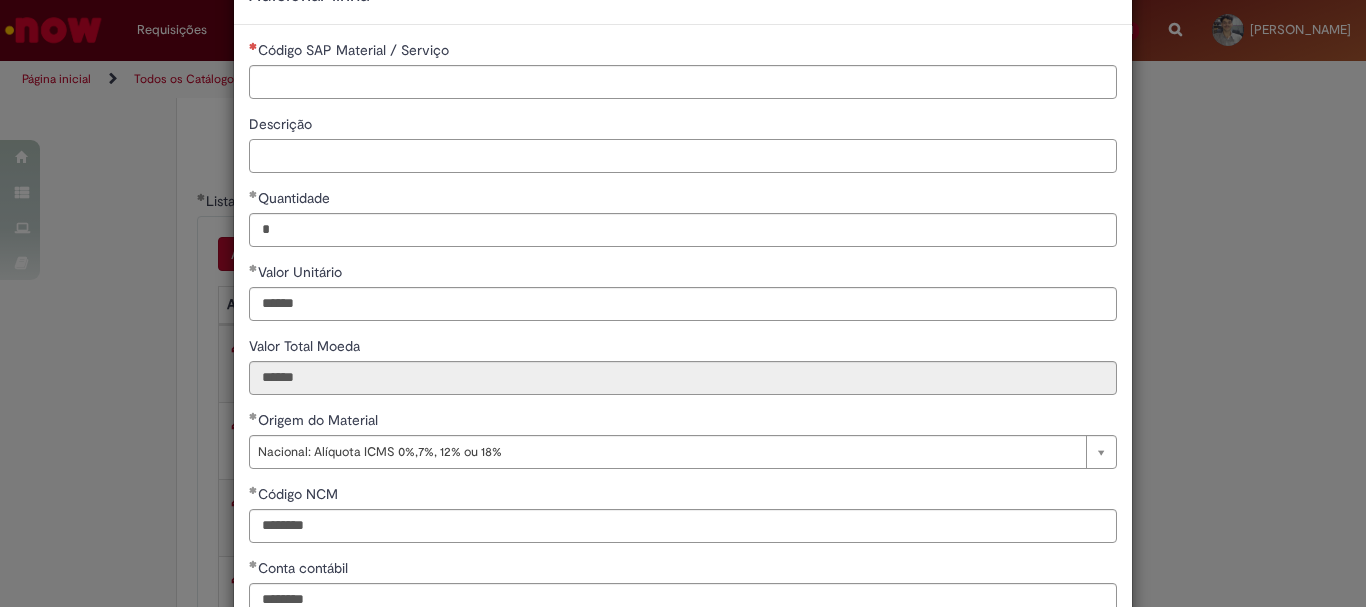 click on "Descrição" at bounding box center (683, 156) 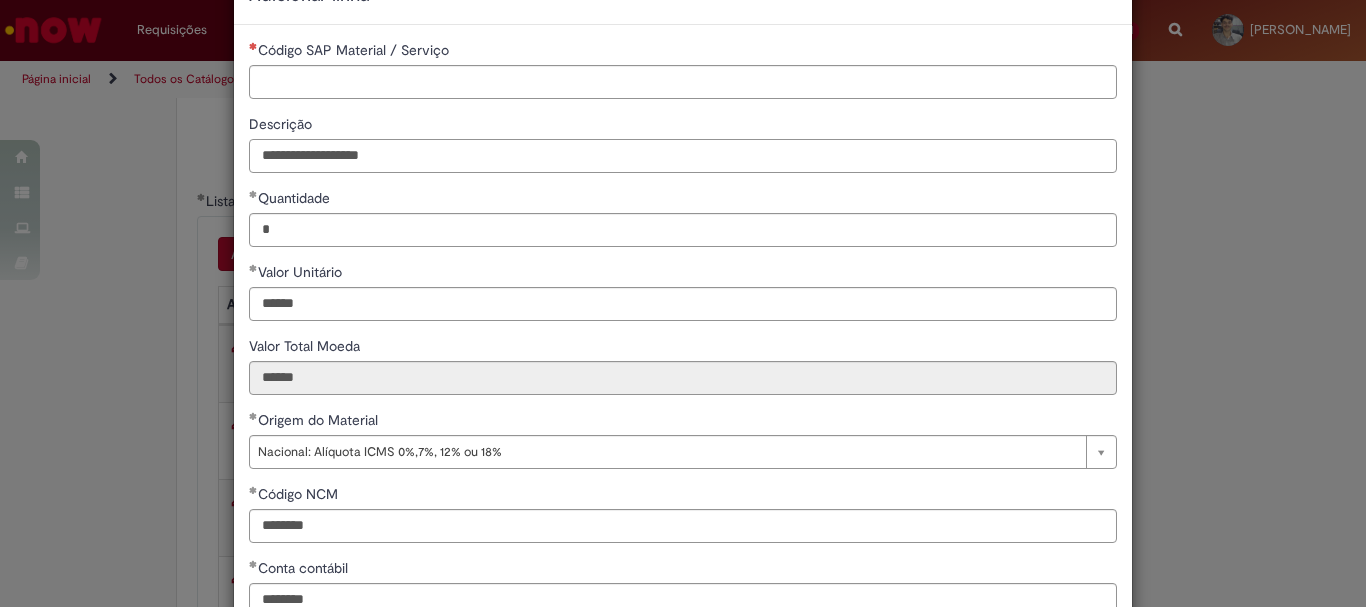 type on "**********" 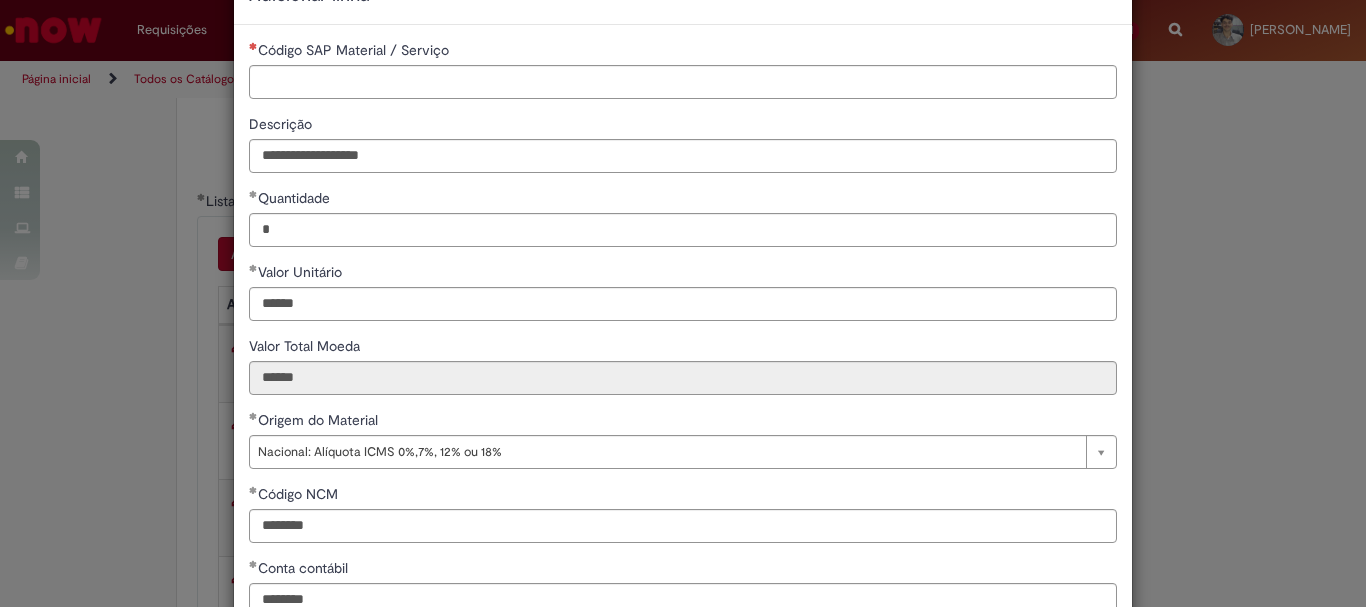 click on "**********" at bounding box center (683, 410) 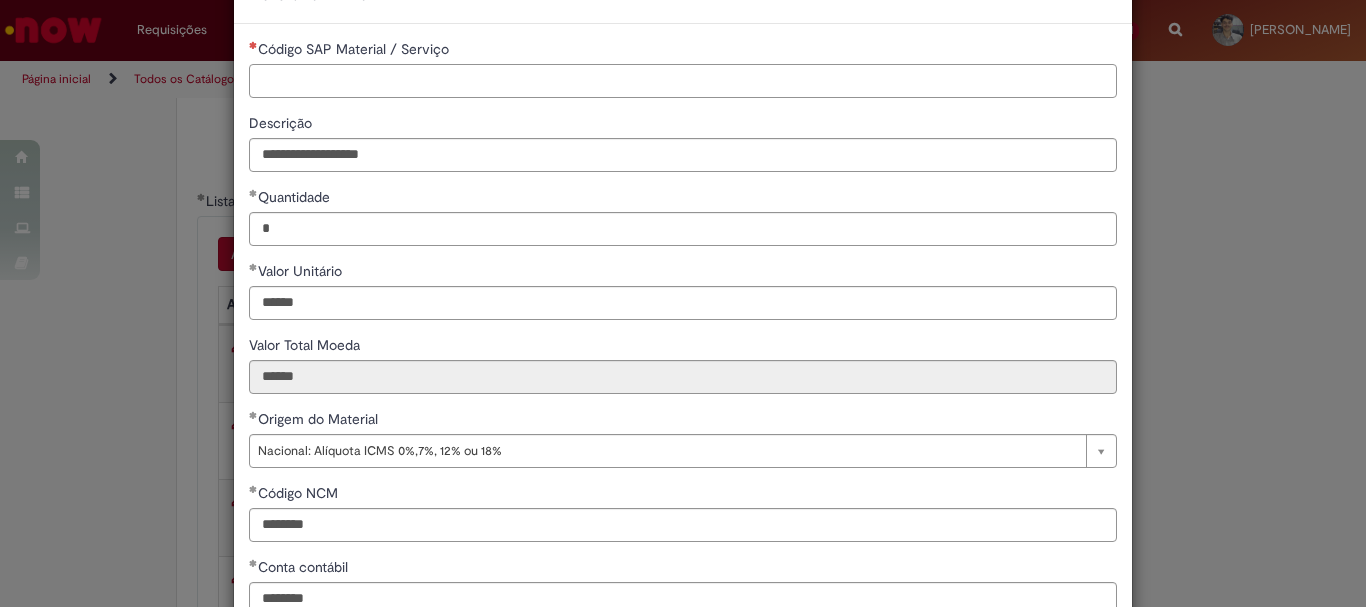 scroll, scrollTop: 63, scrollLeft: 0, axis: vertical 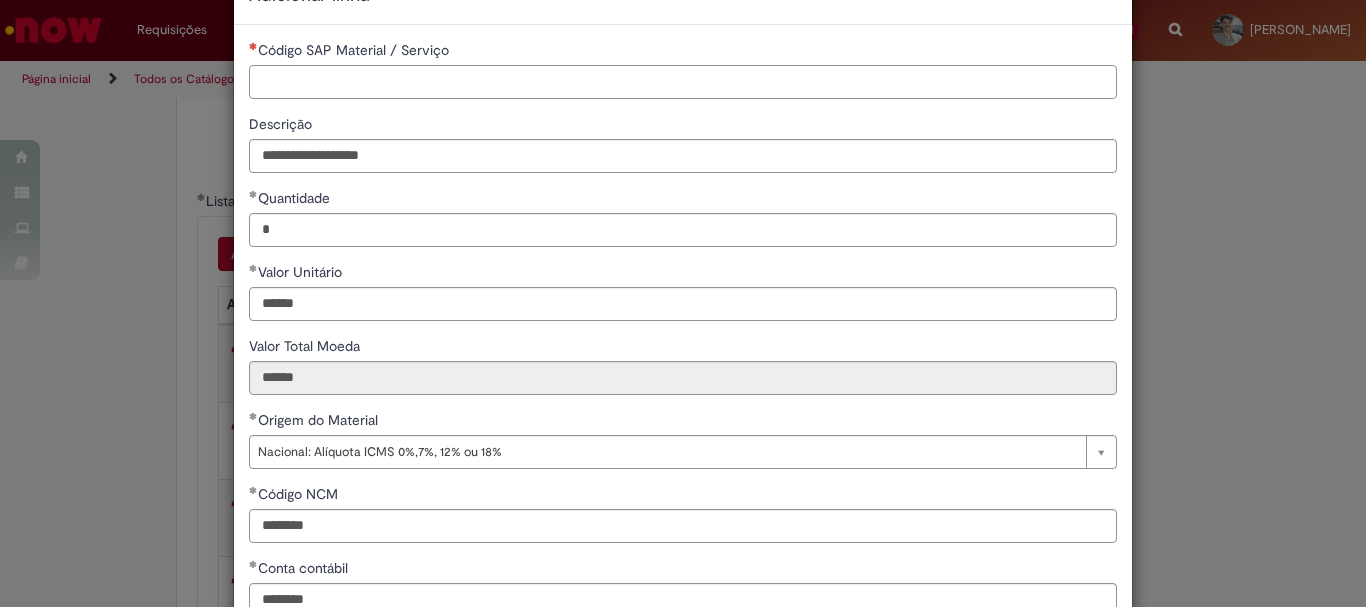 click on "Código SAP Material / Serviço" at bounding box center [683, 82] 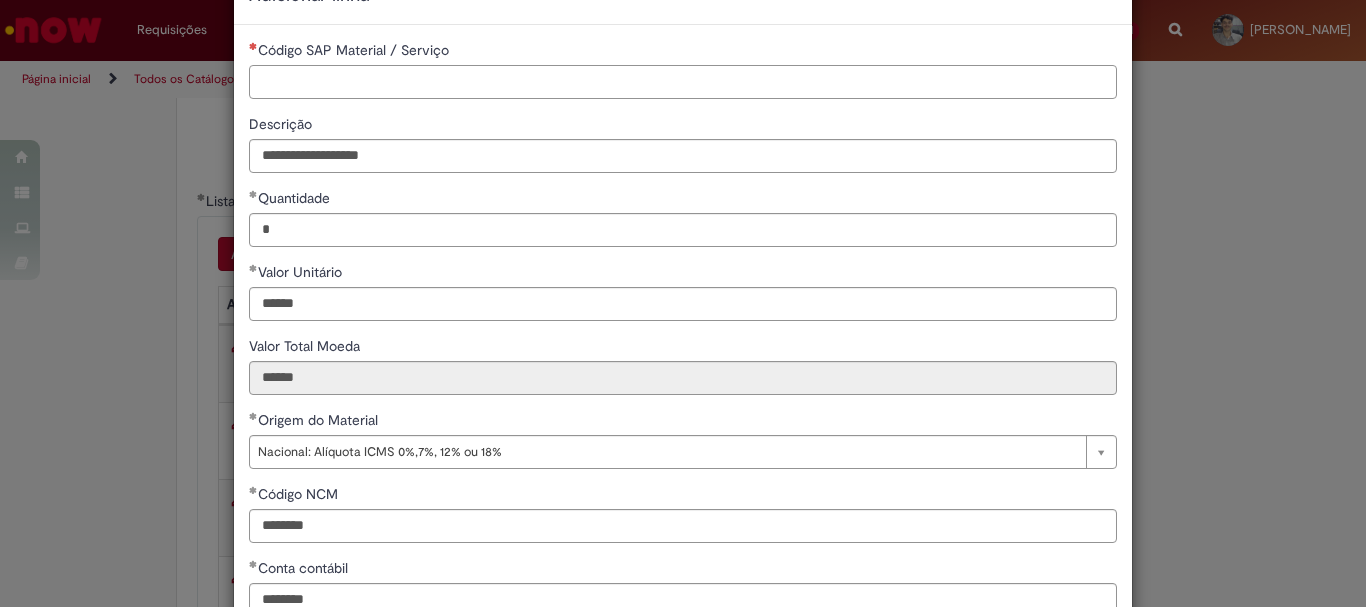 paste on "********" 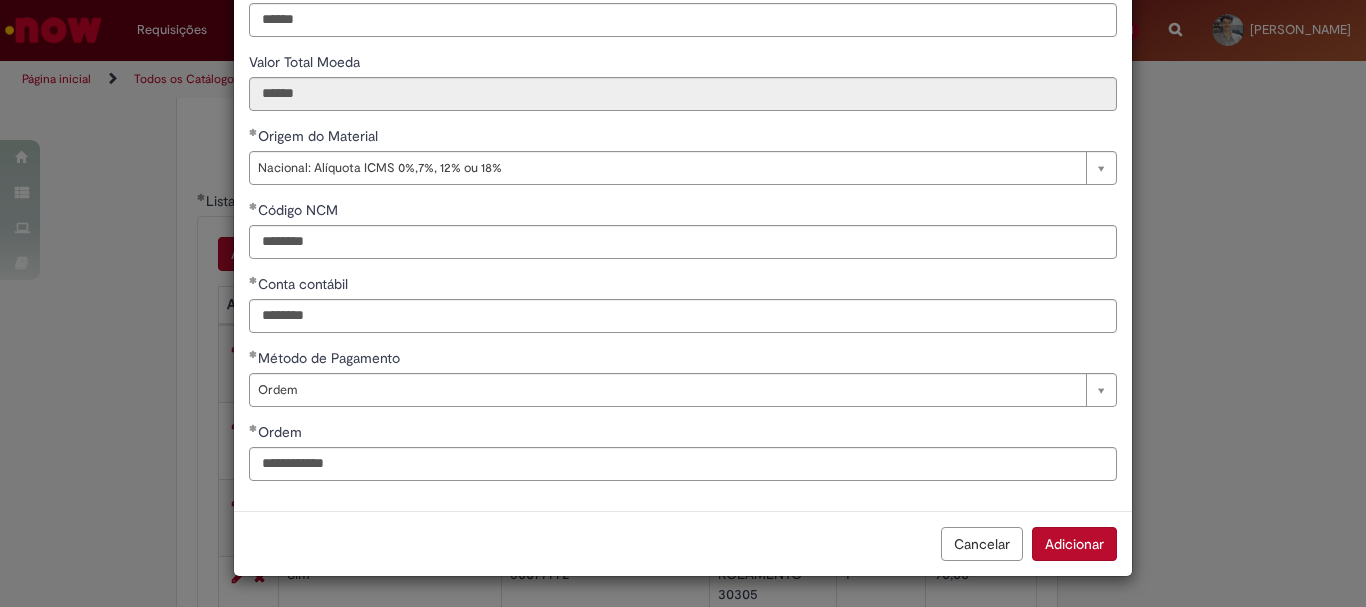 type on "********" 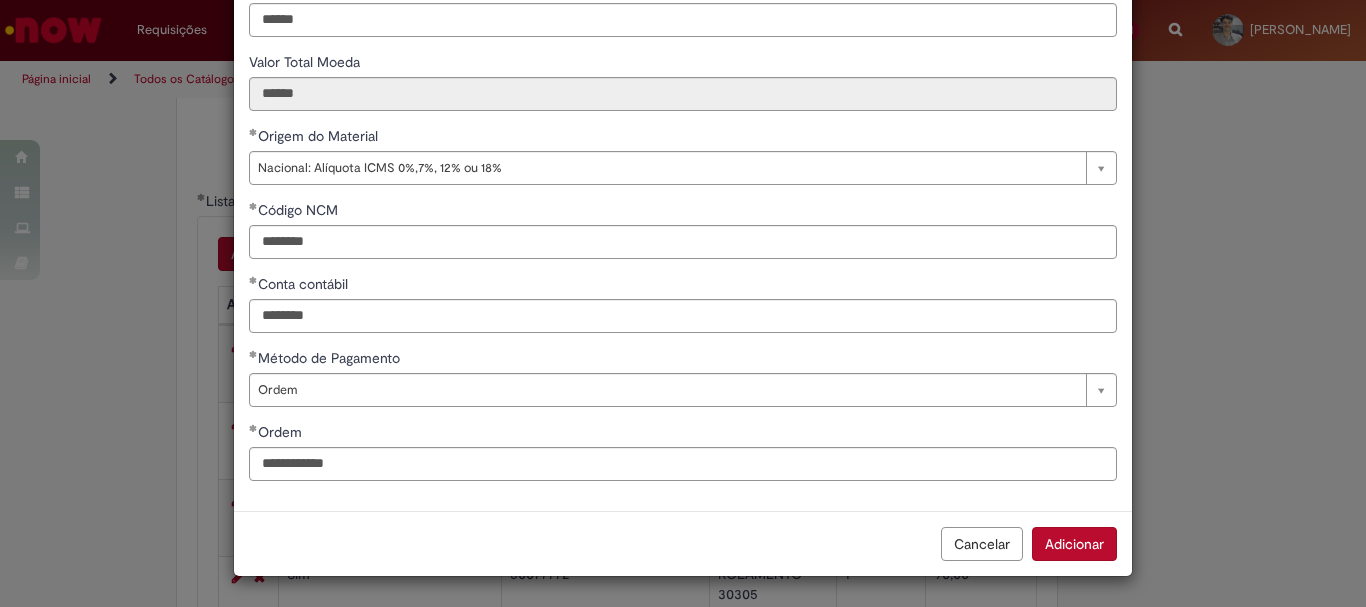 click on "Adicionar" at bounding box center [1074, 544] 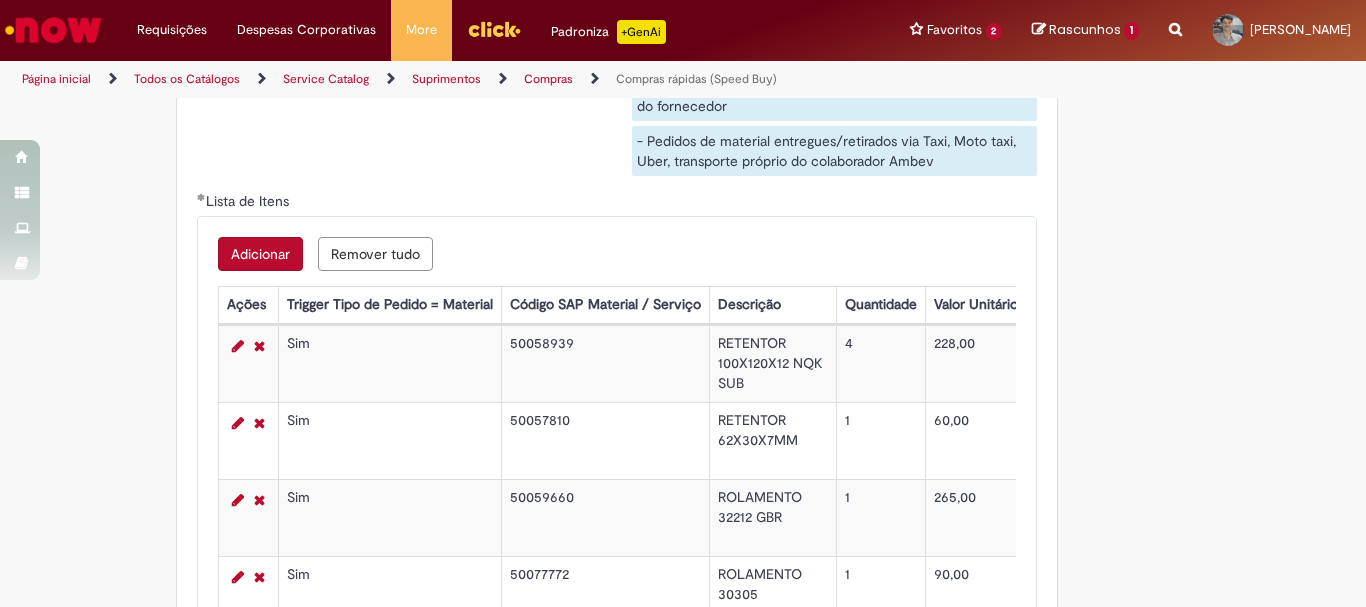 scroll, scrollTop: 347, scrollLeft: 0, axis: vertical 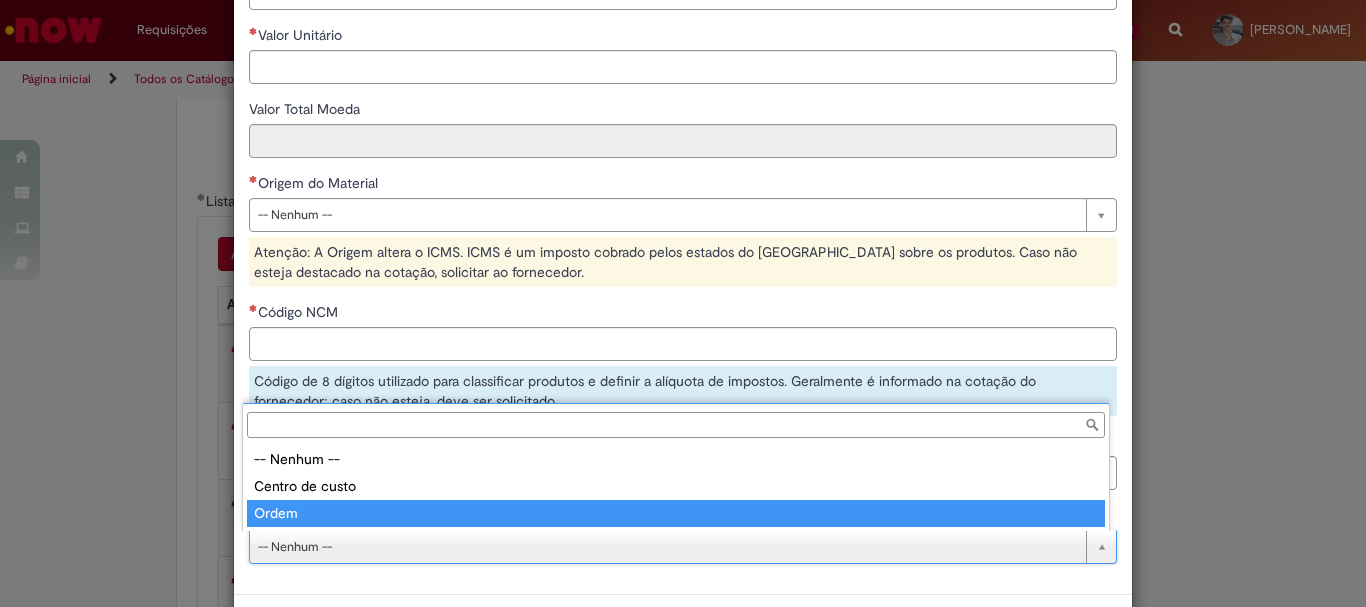 type on "*****" 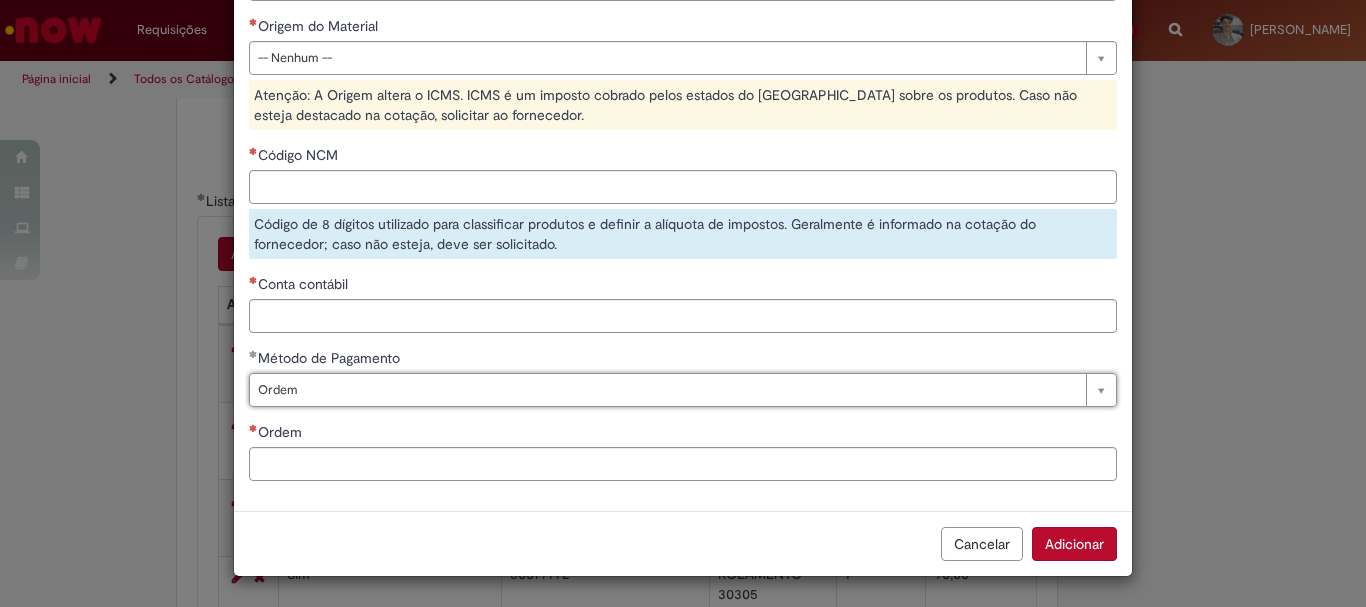 click on "**********" at bounding box center (683, 71) 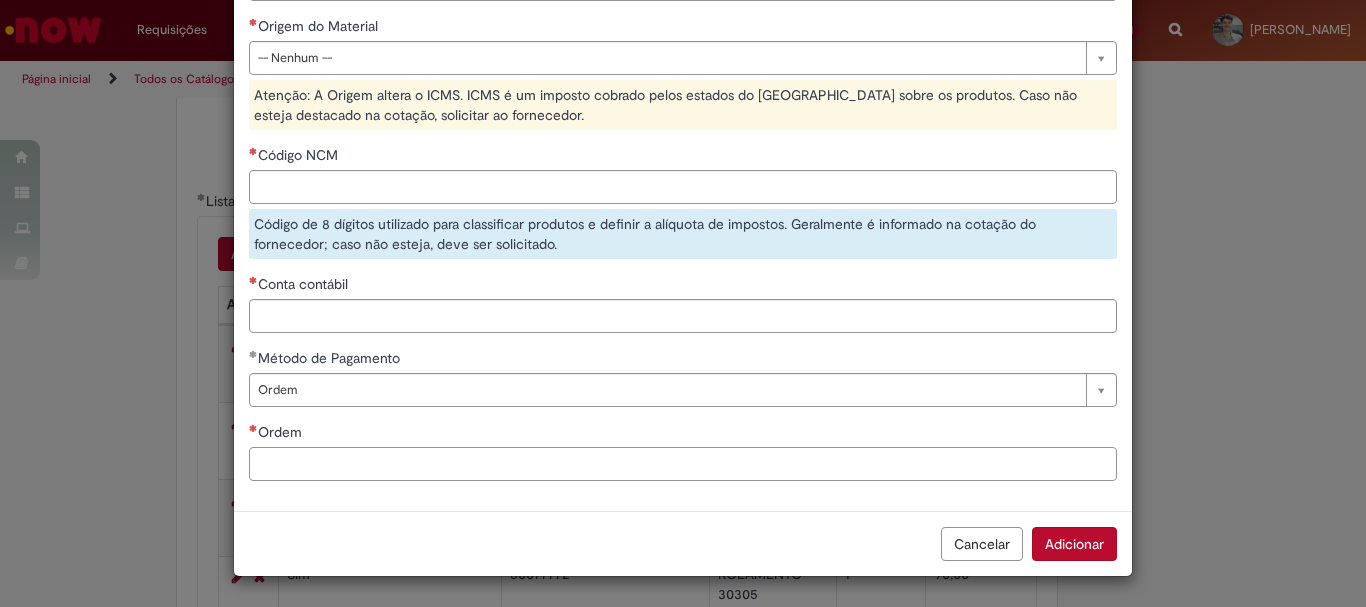 click on "Ordem" at bounding box center [683, 464] 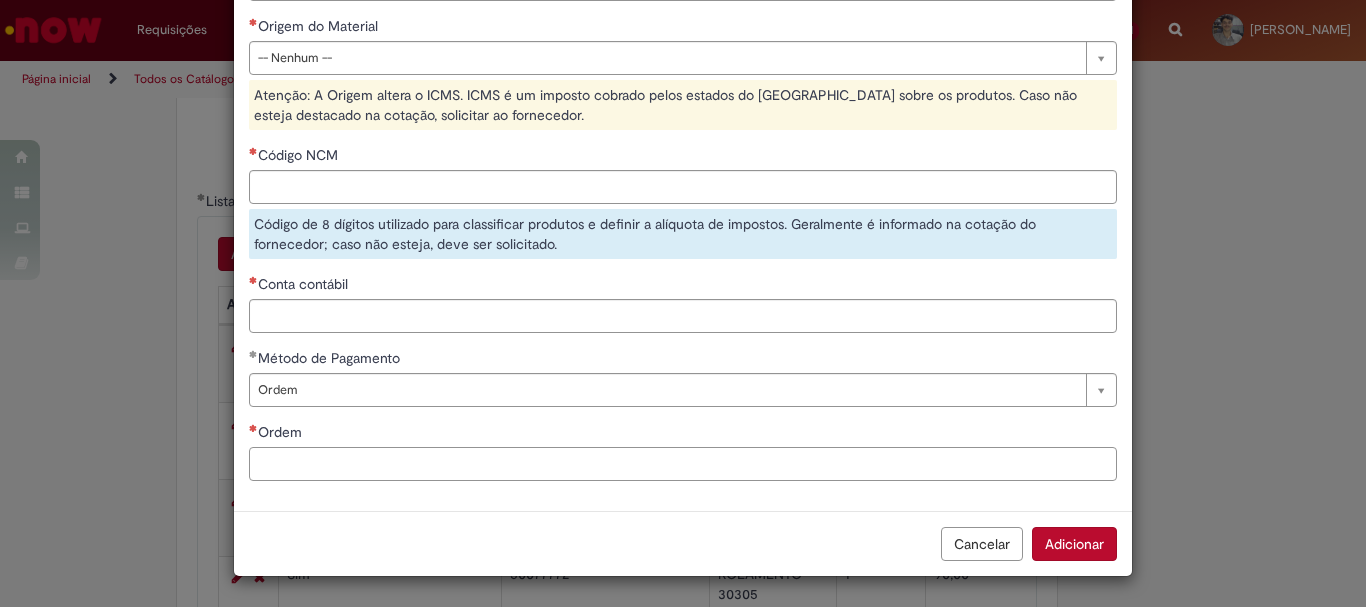 paste on "**********" 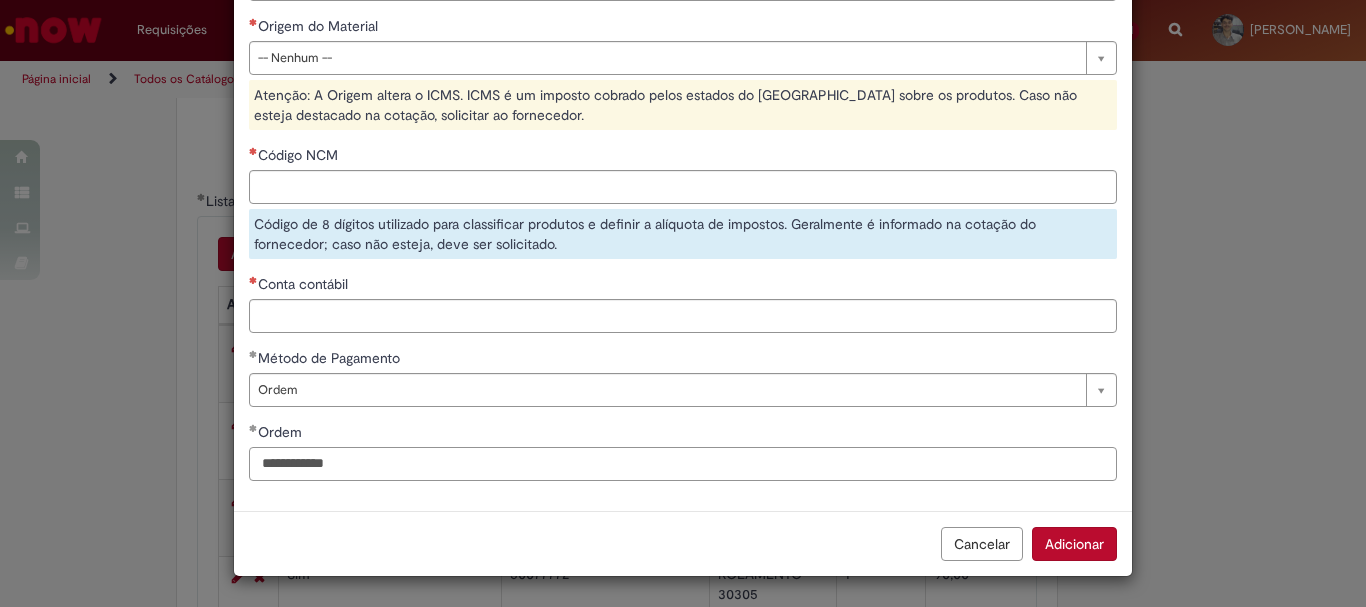 type on "**********" 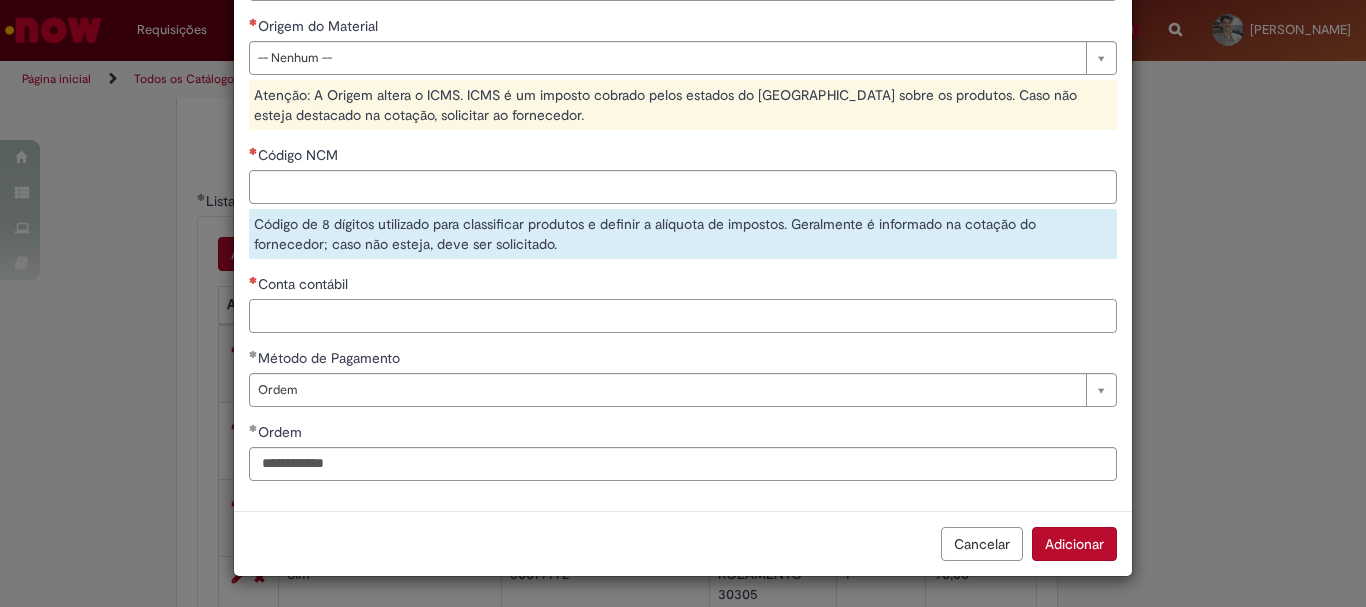 click on "Conta contábil" at bounding box center [683, 316] 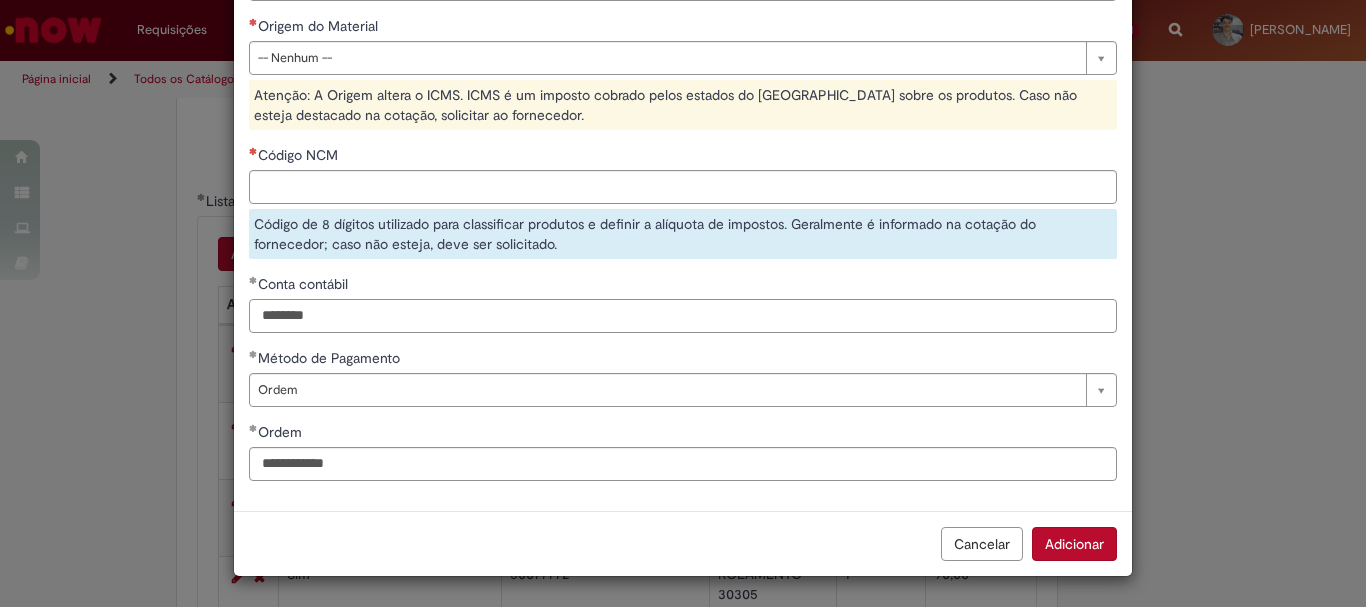 type on "********" 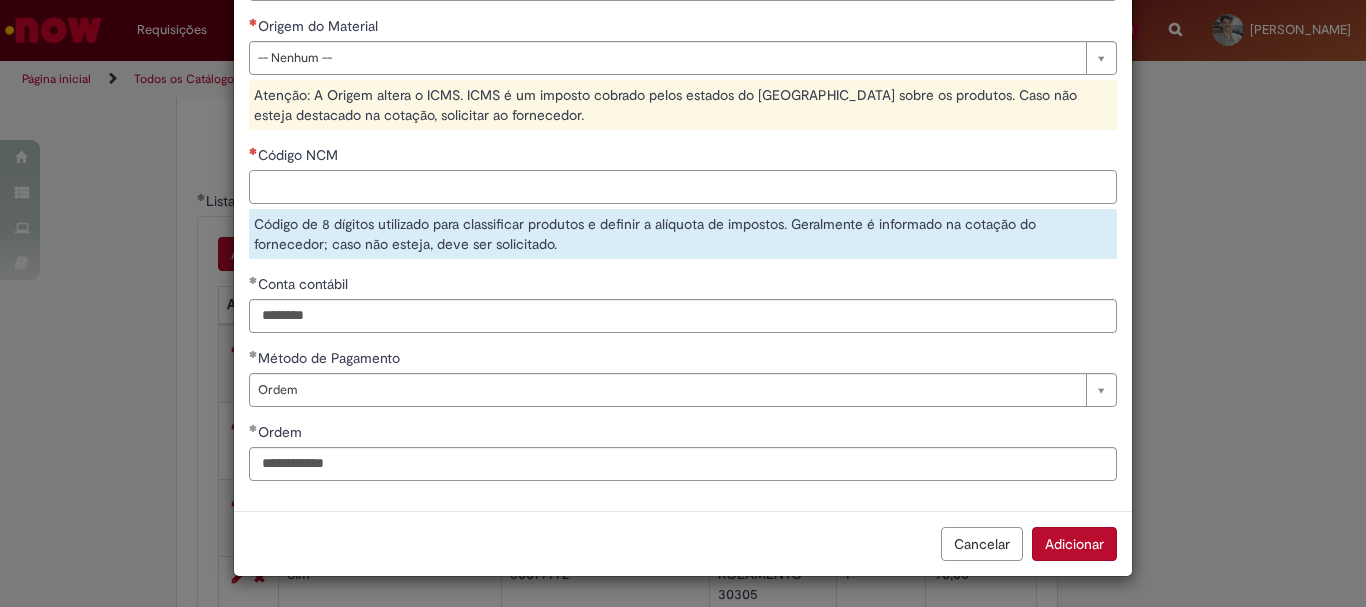 click on "Código NCM" at bounding box center [683, 187] 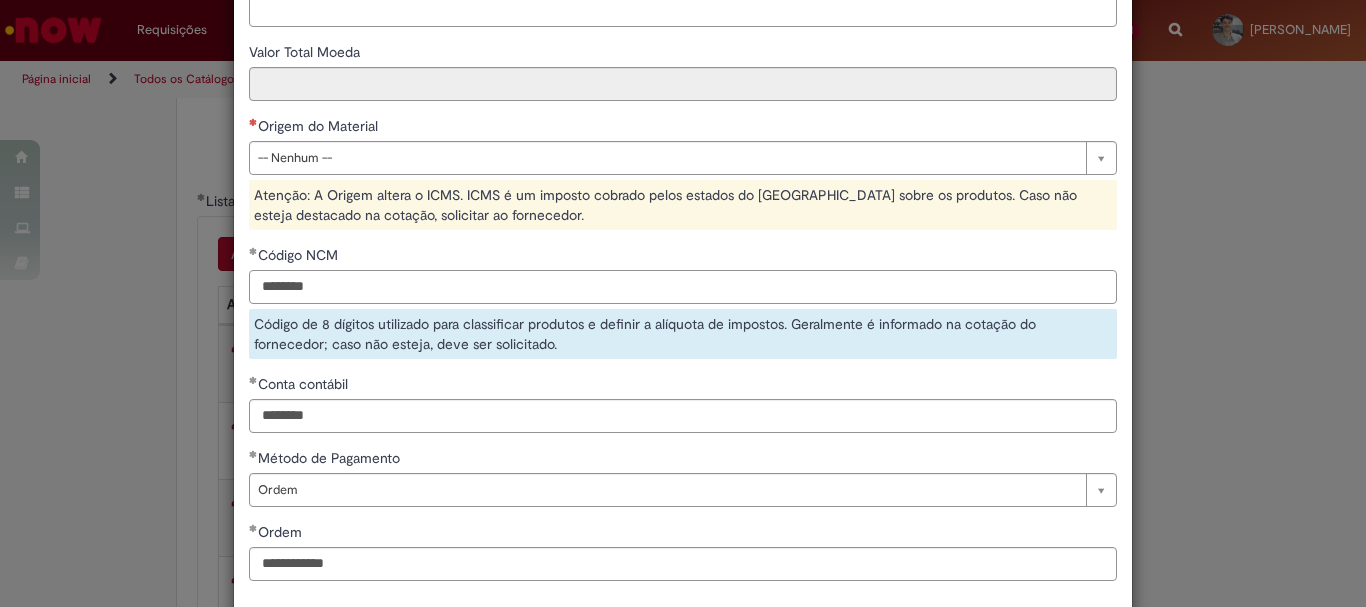 scroll, scrollTop: 157, scrollLeft: 0, axis: vertical 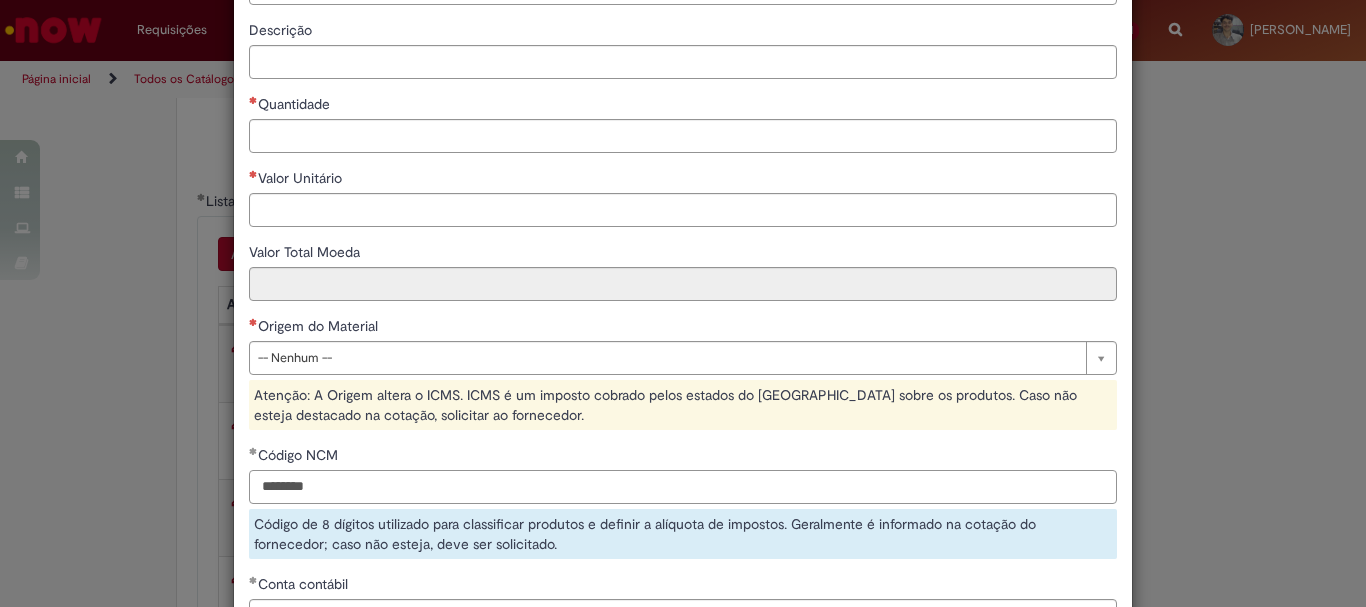 type on "********" 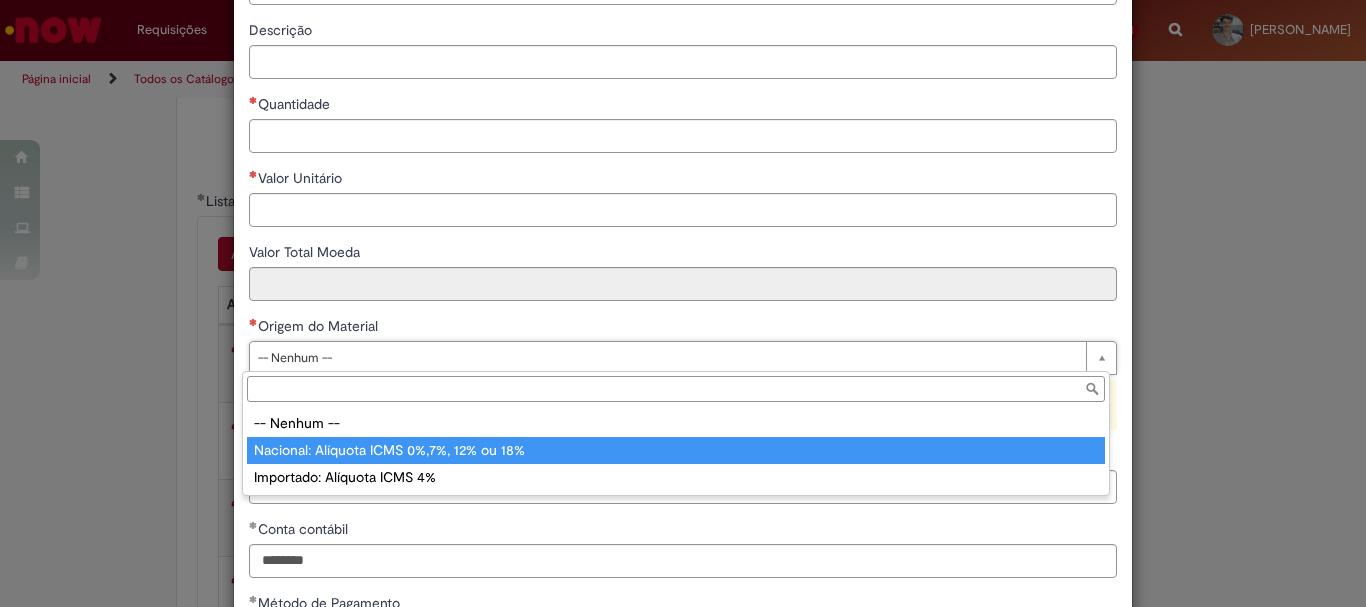 type on "**********" 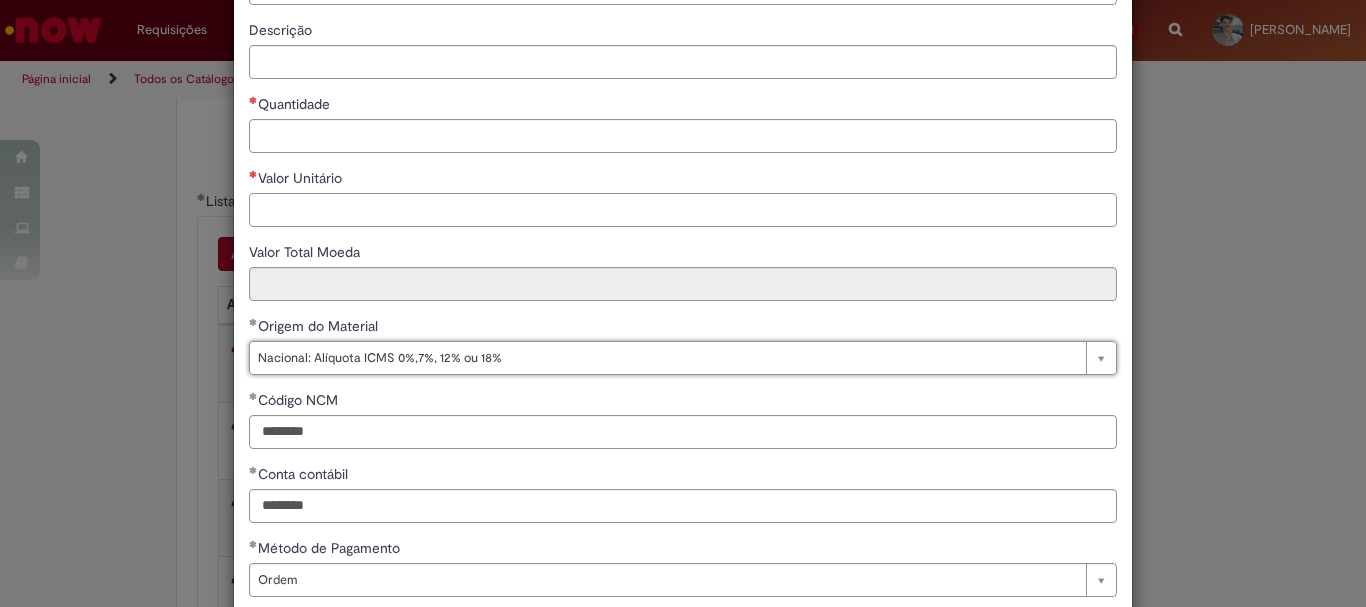 click on "Valor Unitário" at bounding box center (683, 210) 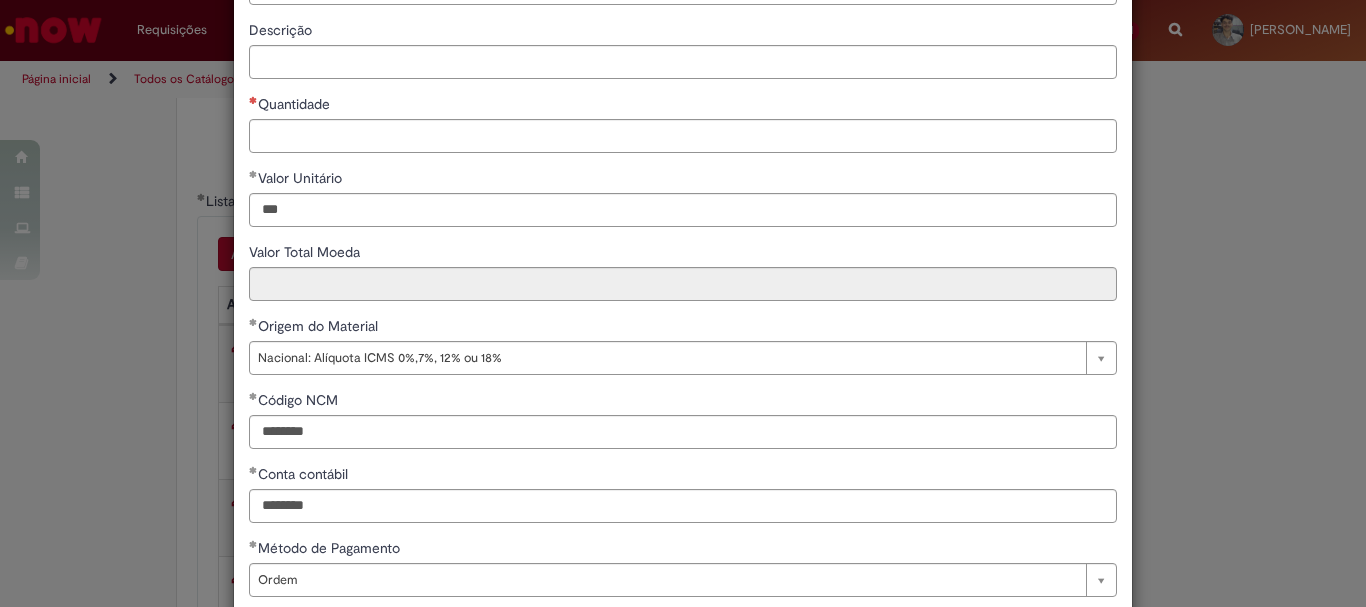 type on "******" 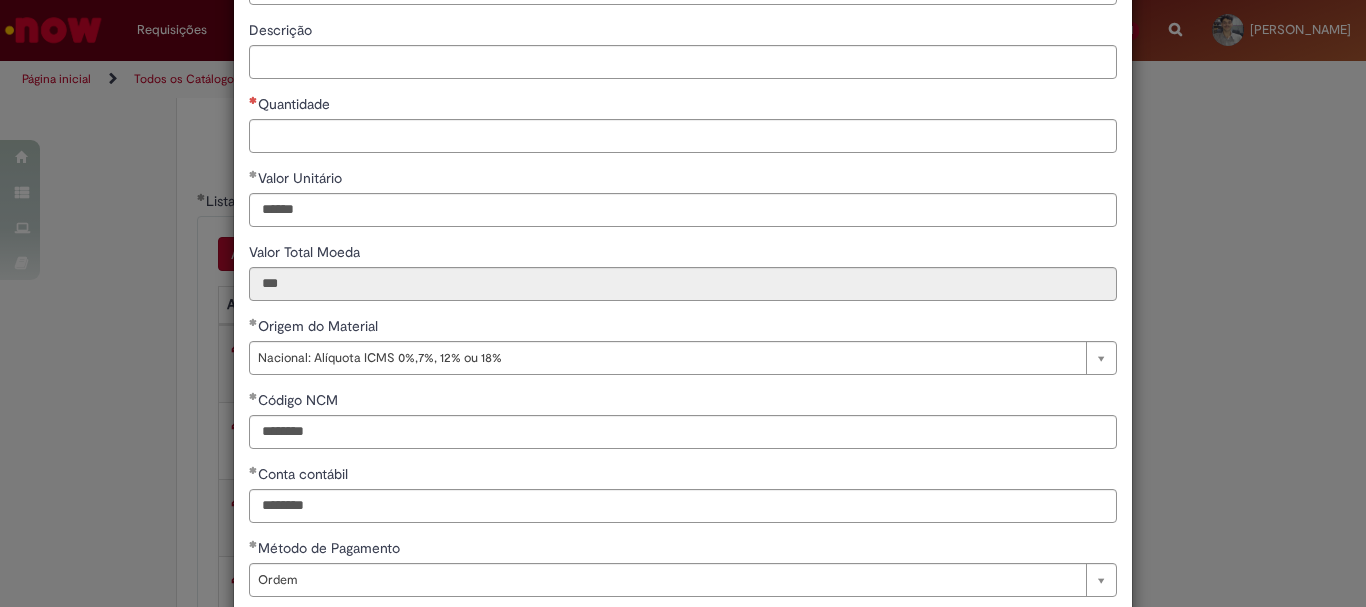 click on "**********" at bounding box center (683, 316) 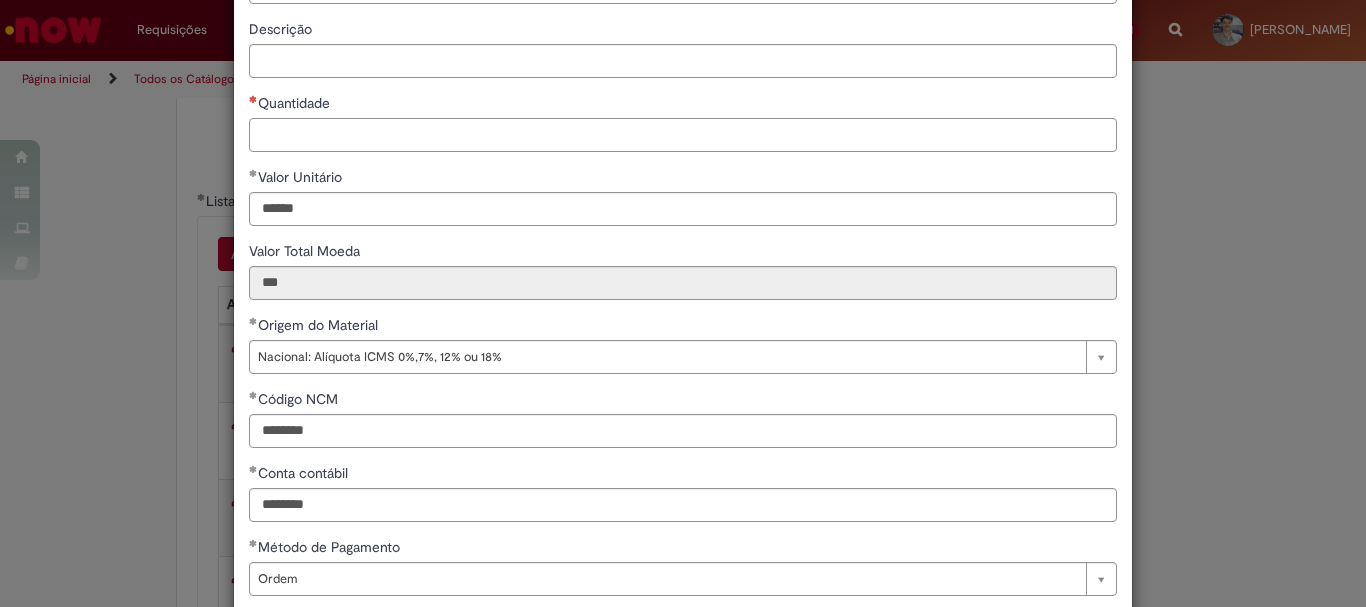 click on "Quantidade" at bounding box center (683, 135) 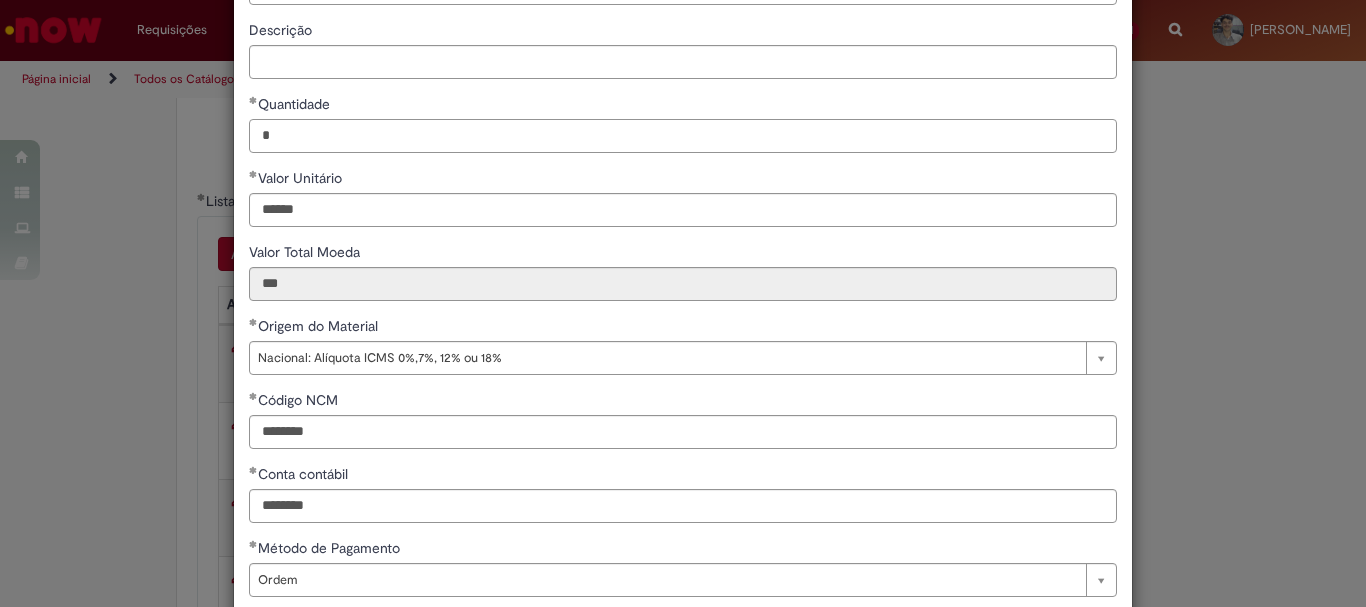 scroll, scrollTop: 0, scrollLeft: 0, axis: both 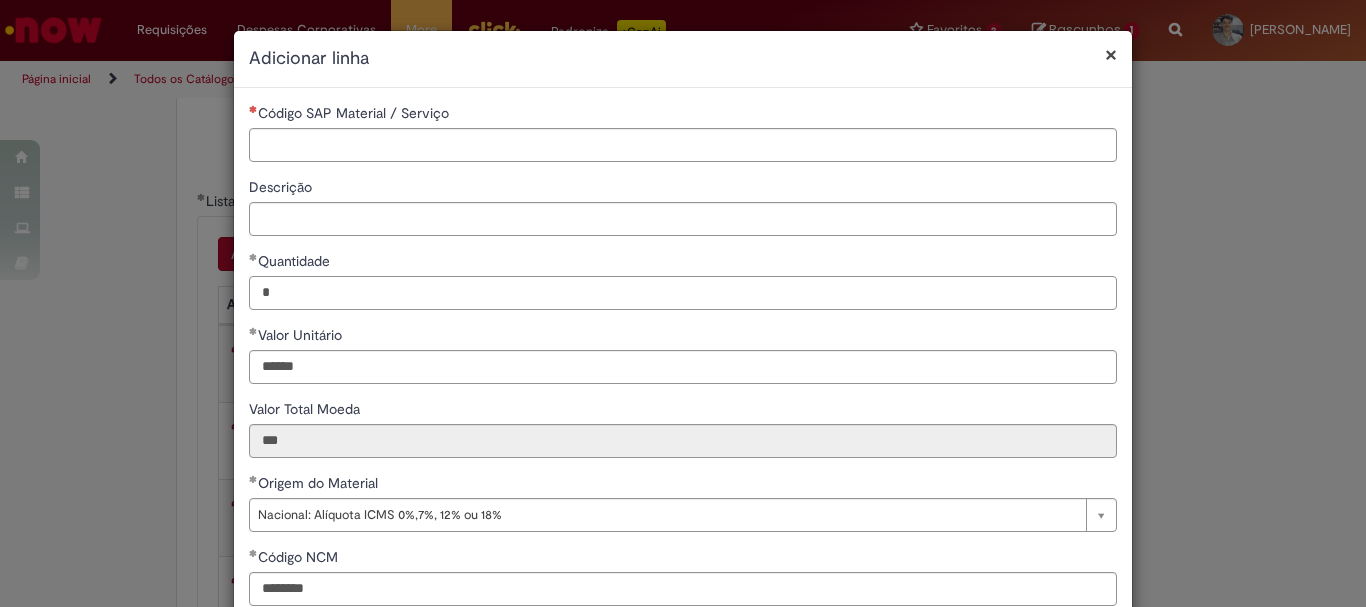 type on "*" 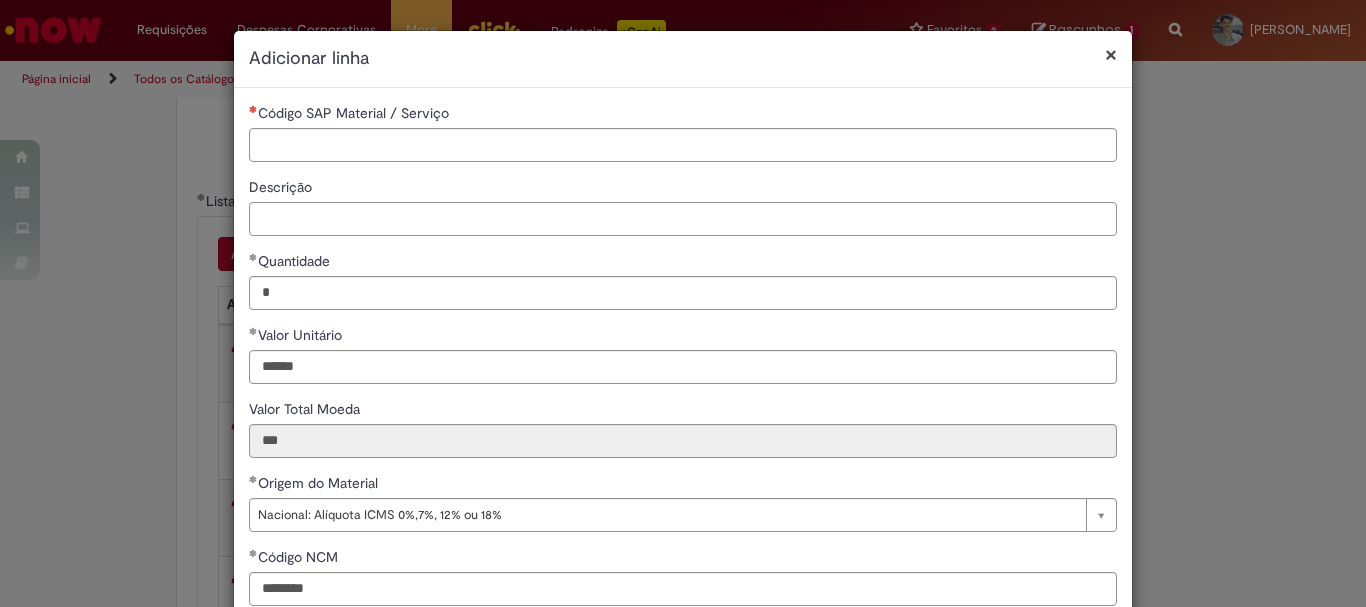 type on "******" 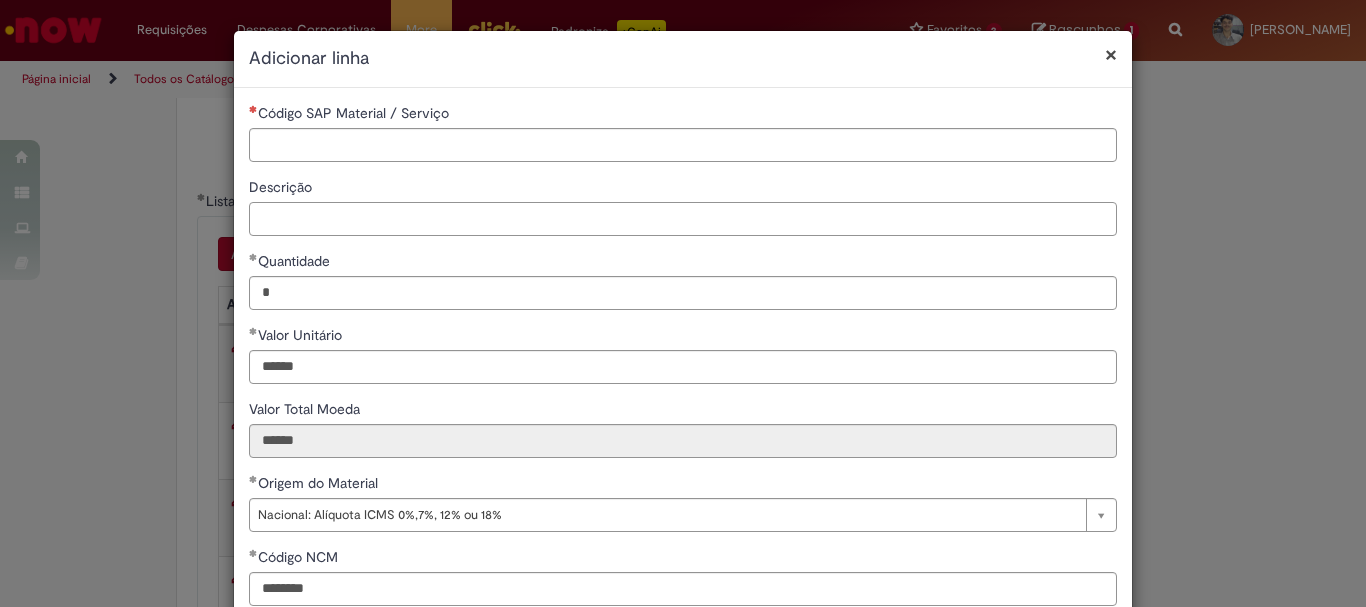click on "**********" at bounding box center [683, 473] 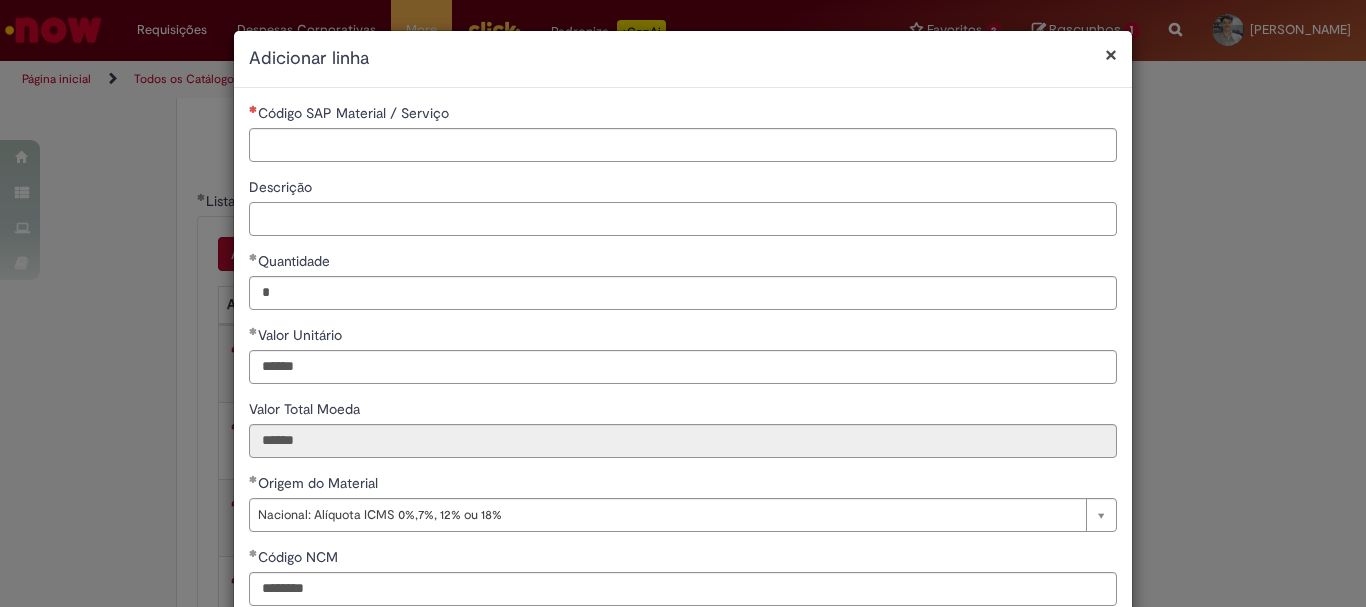paste on "**********" 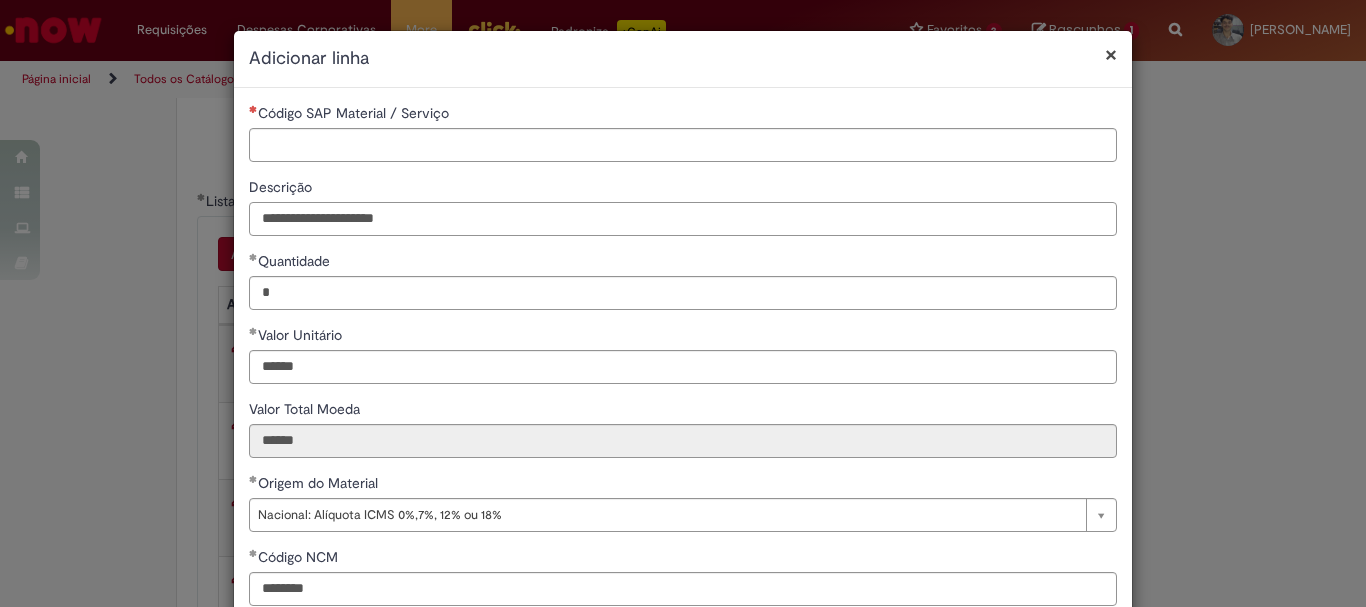 type on "**********" 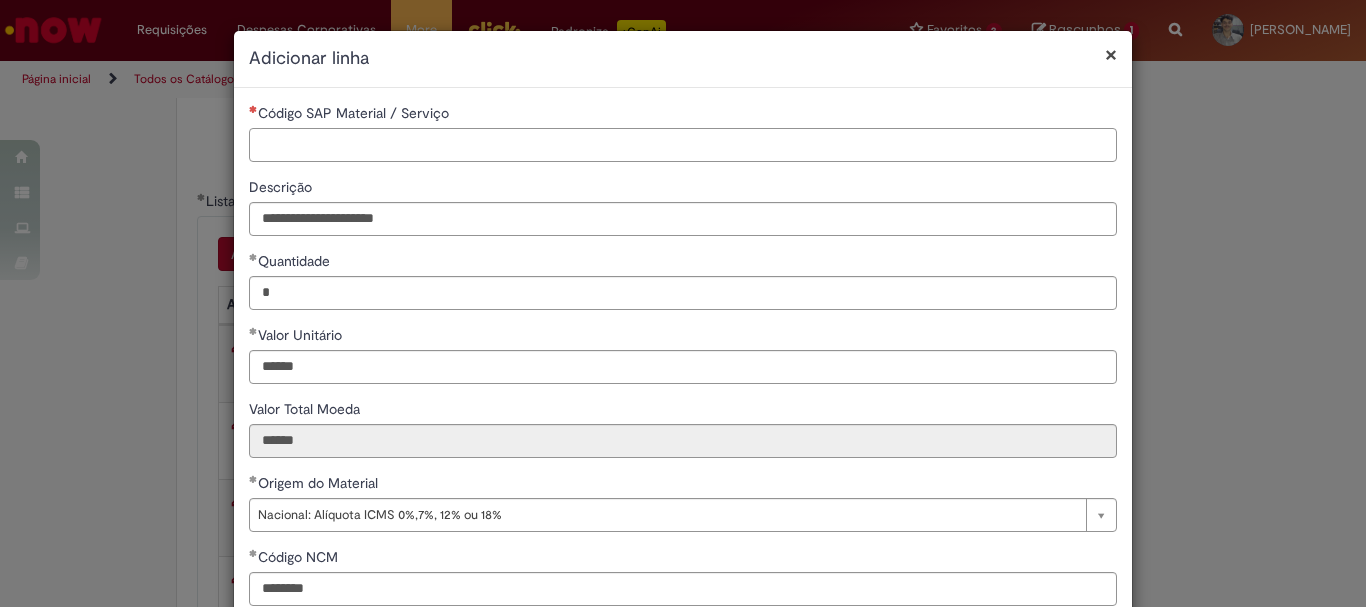 click on "Código SAP Material / Serviço" at bounding box center [683, 145] 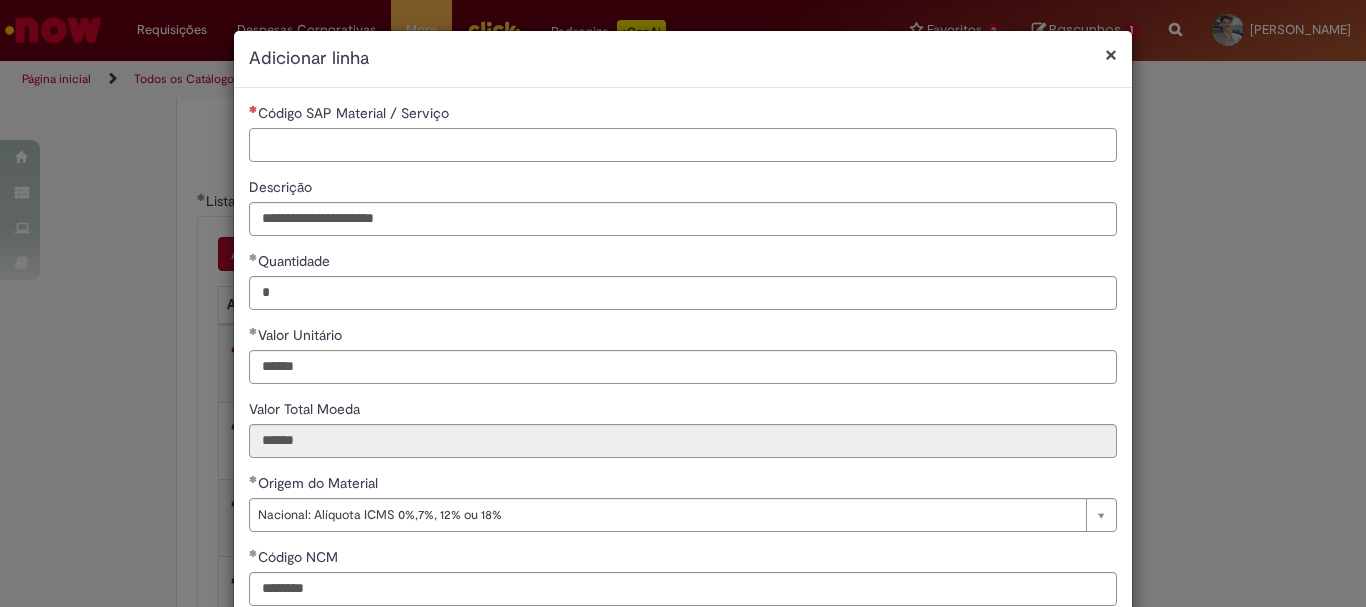 paste on "********" 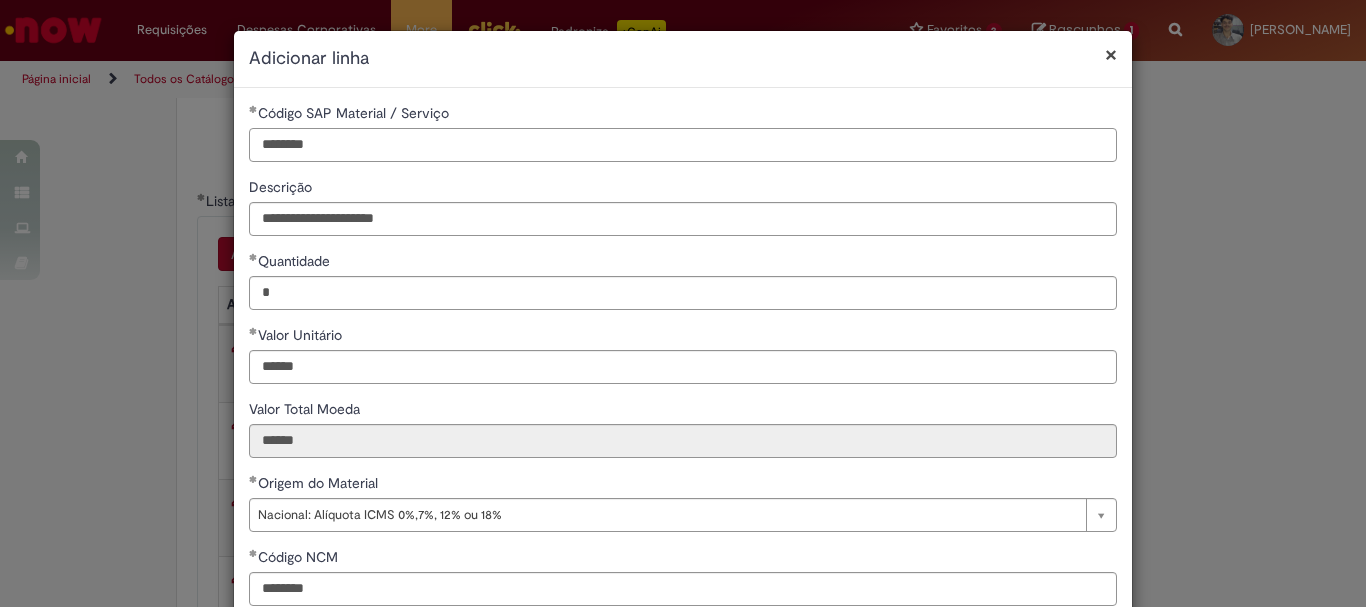 scroll, scrollTop: 347, scrollLeft: 0, axis: vertical 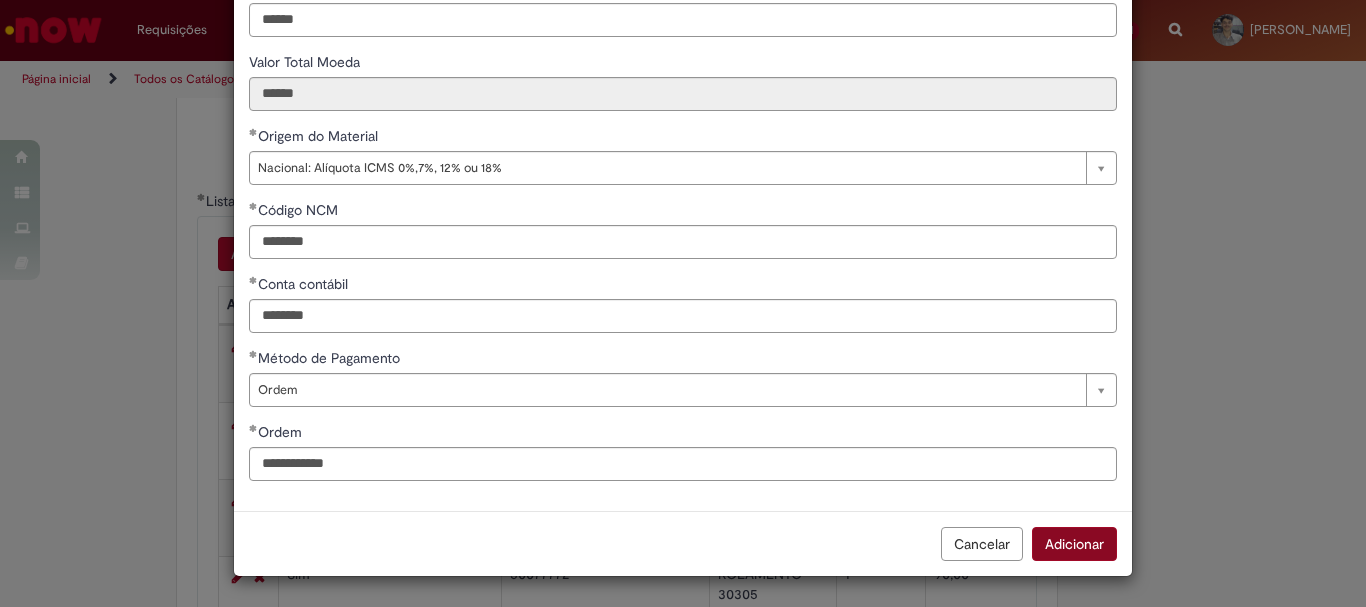 type on "********" 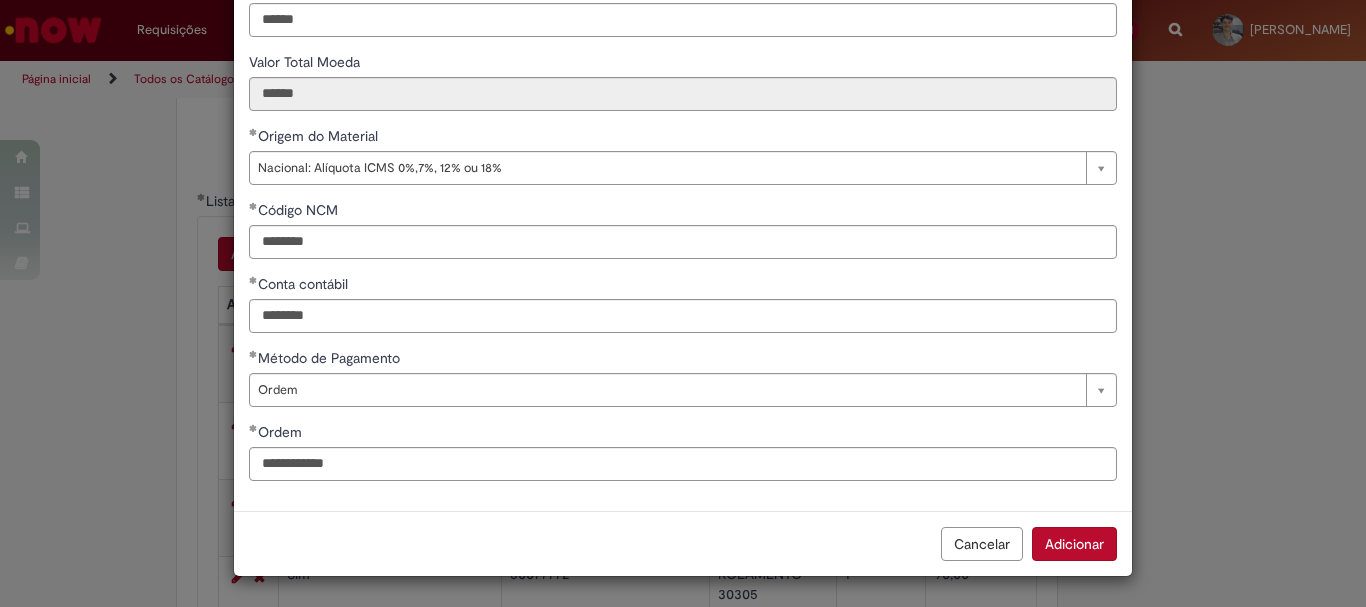 click on "Adicionar" at bounding box center [1074, 544] 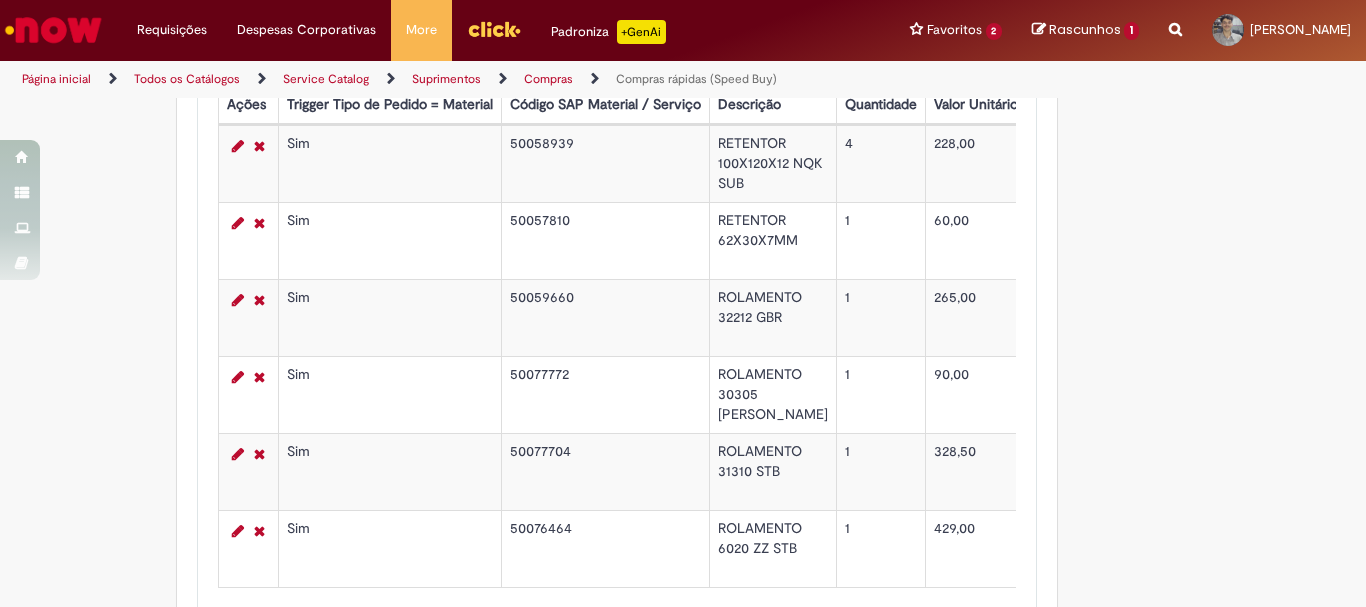 scroll, scrollTop: 3426, scrollLeft: 0, axis: vertical 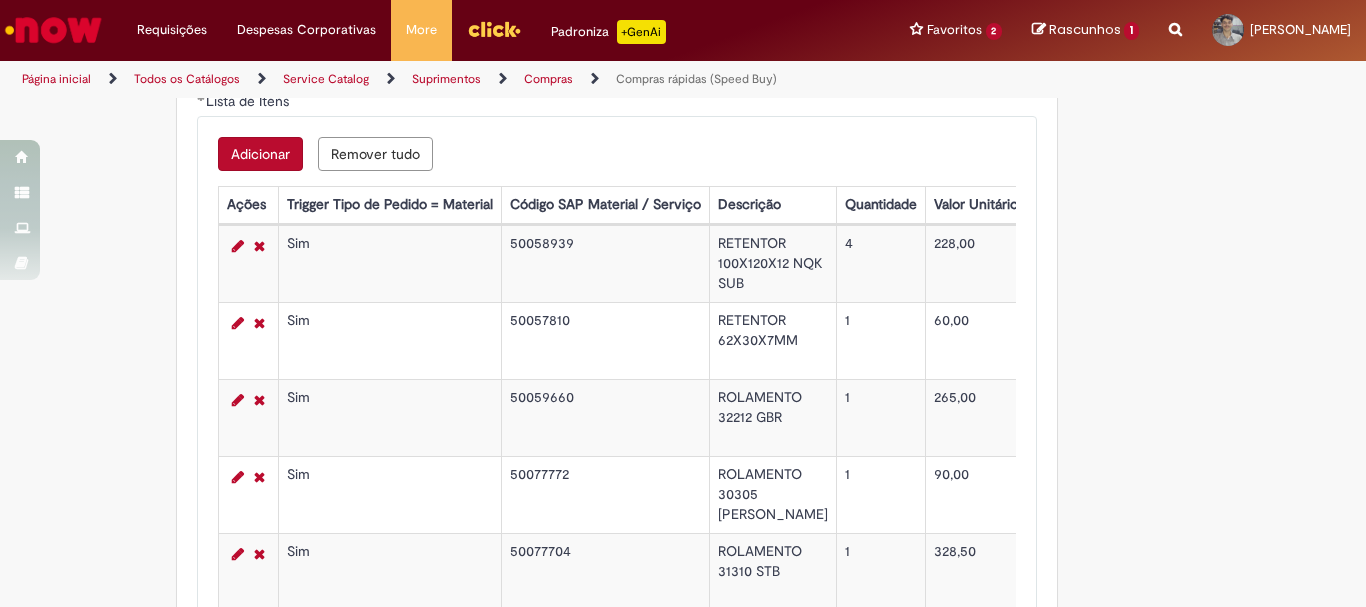 click on "Adicionar" at bounding box center [260, 154] 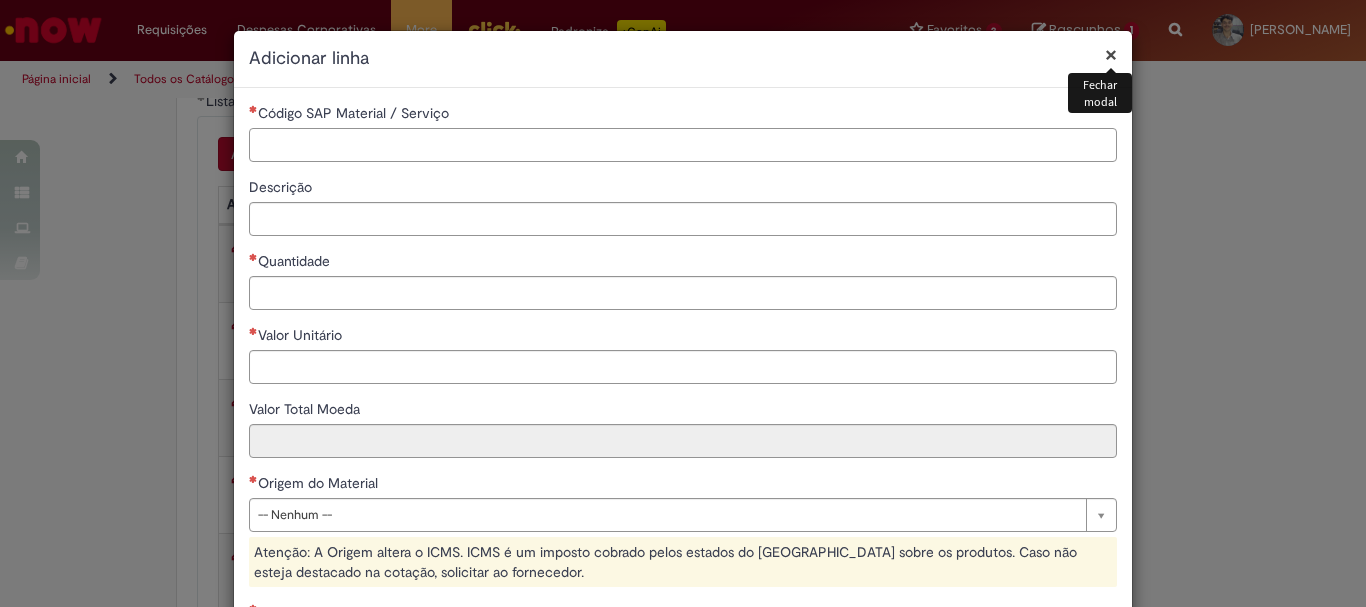 click on "Código SAP Material / Serviço" at bounding box center [683, 145] 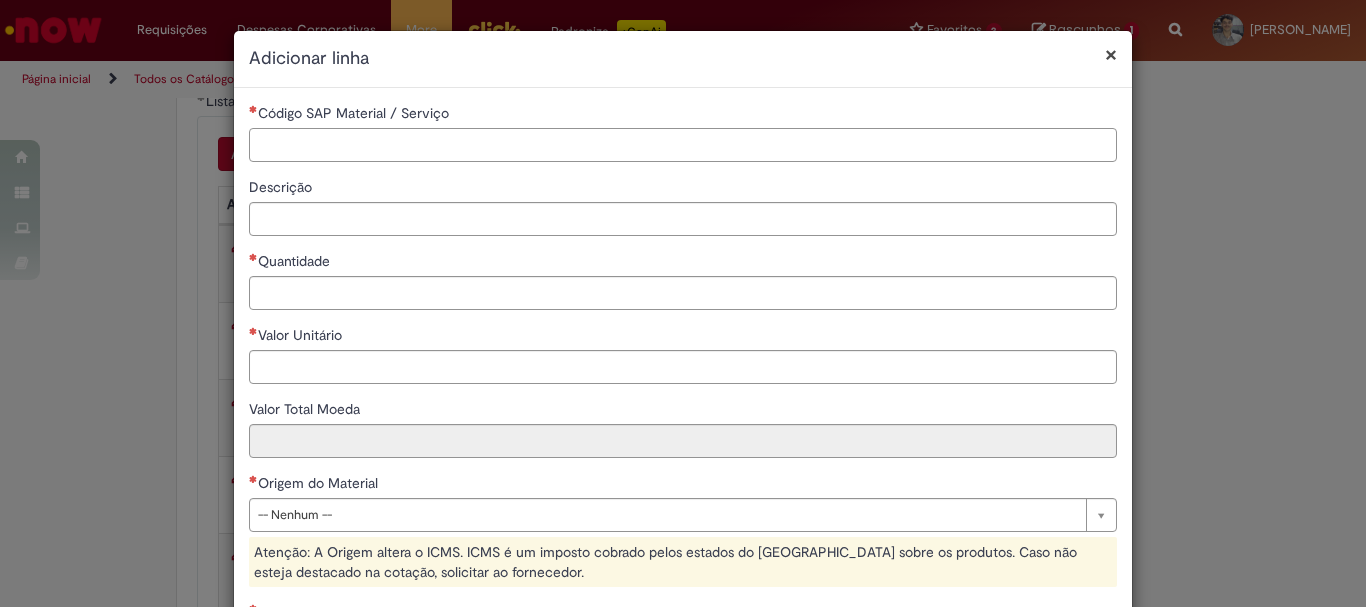 scroll, scrollTop: 383, scrollLeft: 0, axis: vertical 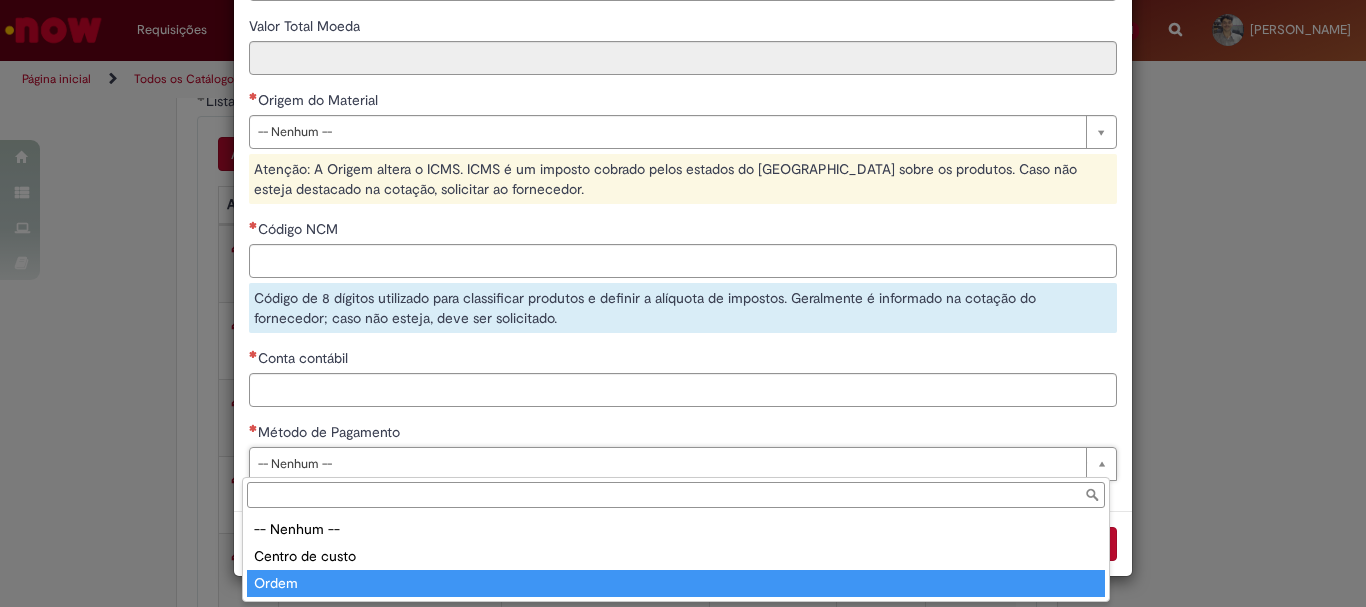 type on "*****" 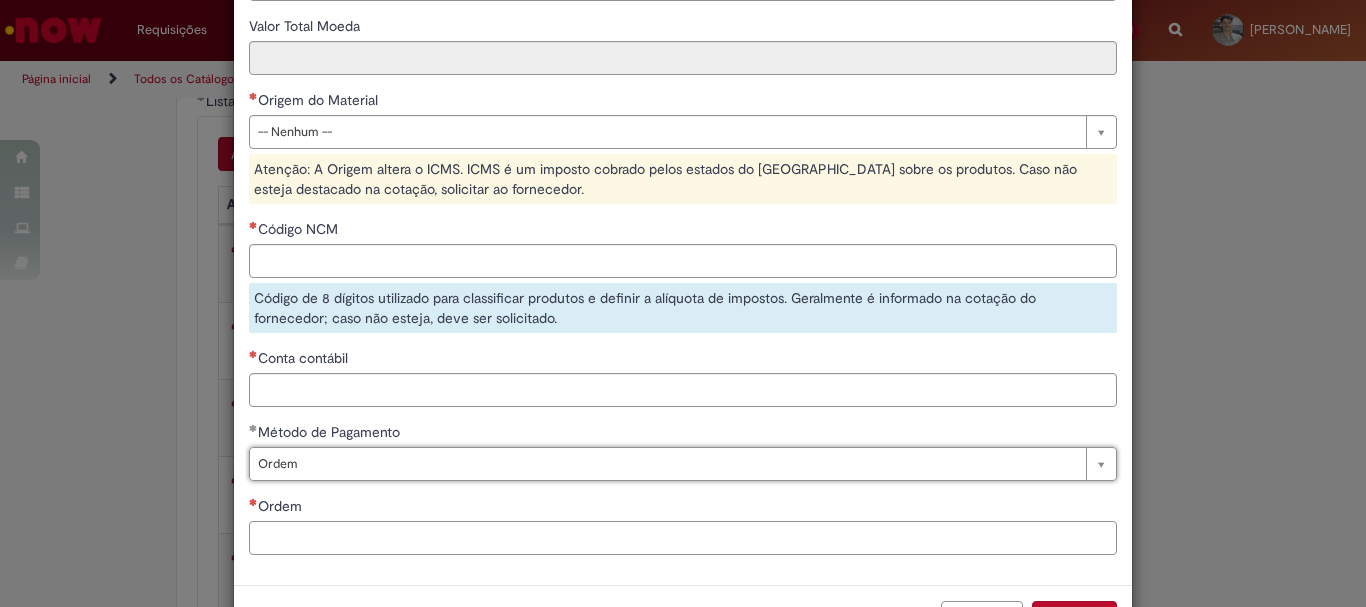 click on "Ordem" at bounding box center [683, 538] 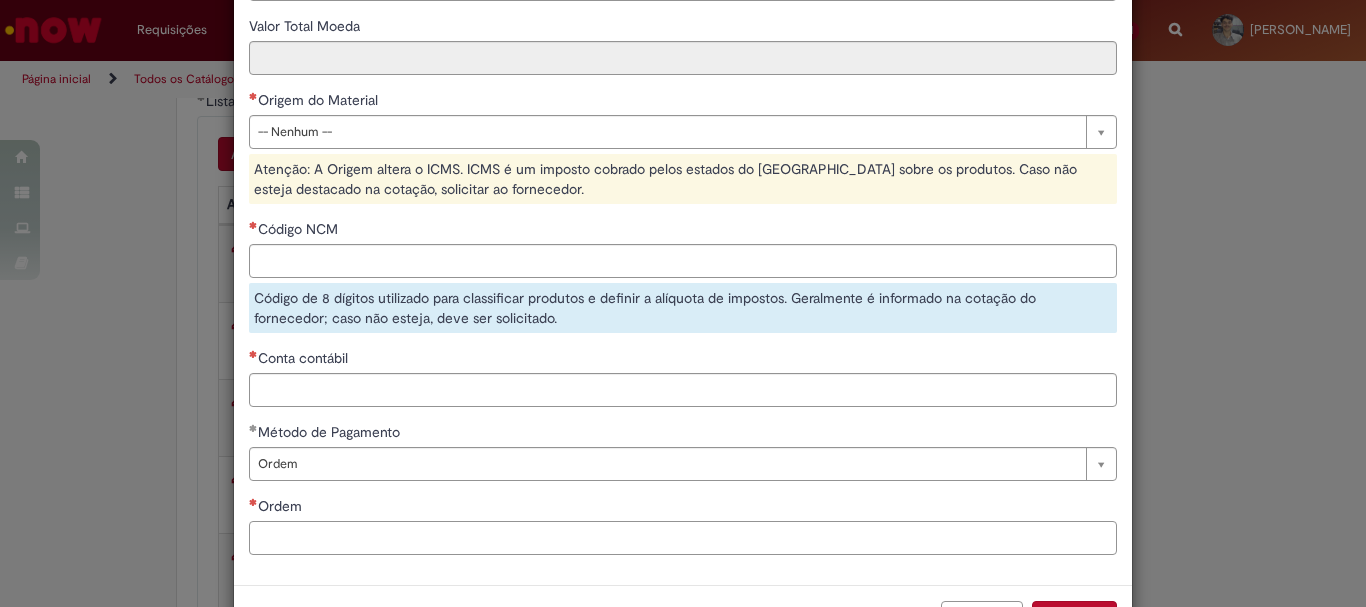 paste on "**********" 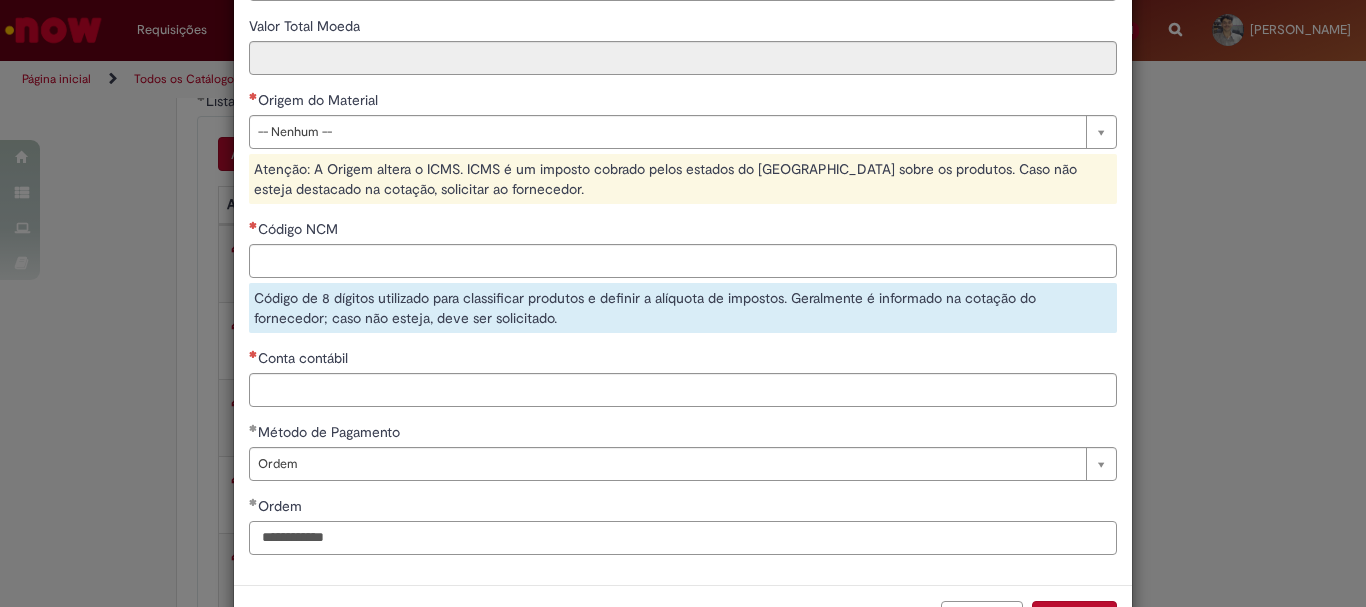 type on "**********" 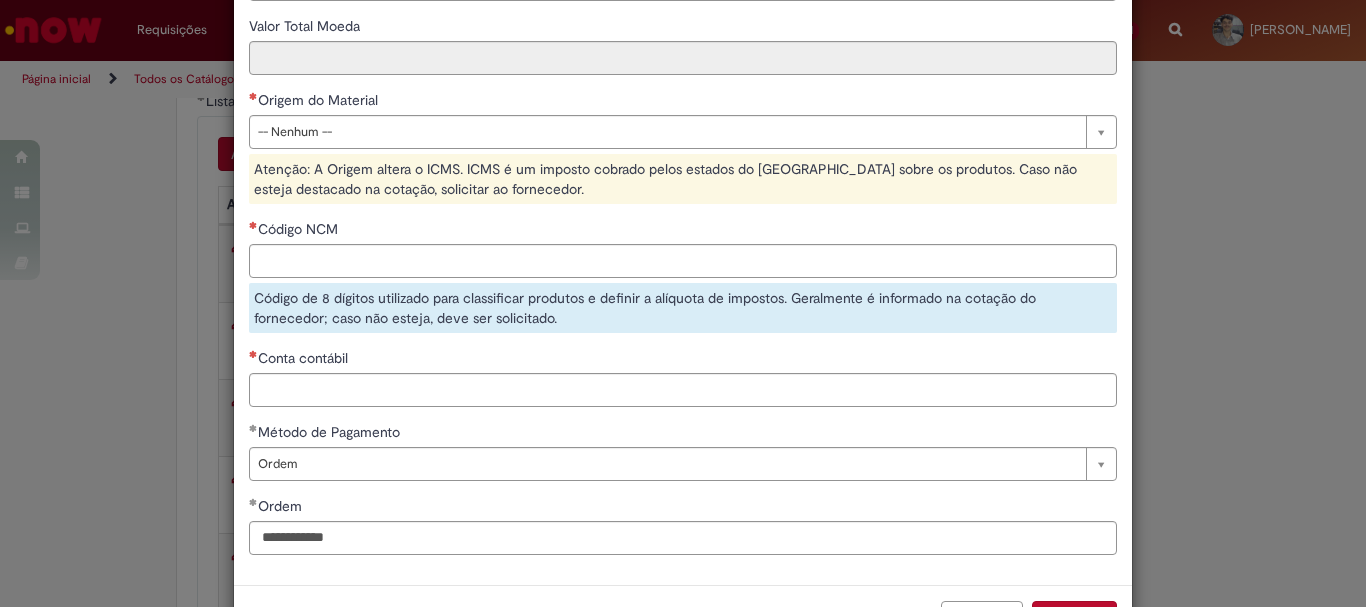 click on "**********" at bounding box center (683, 145) 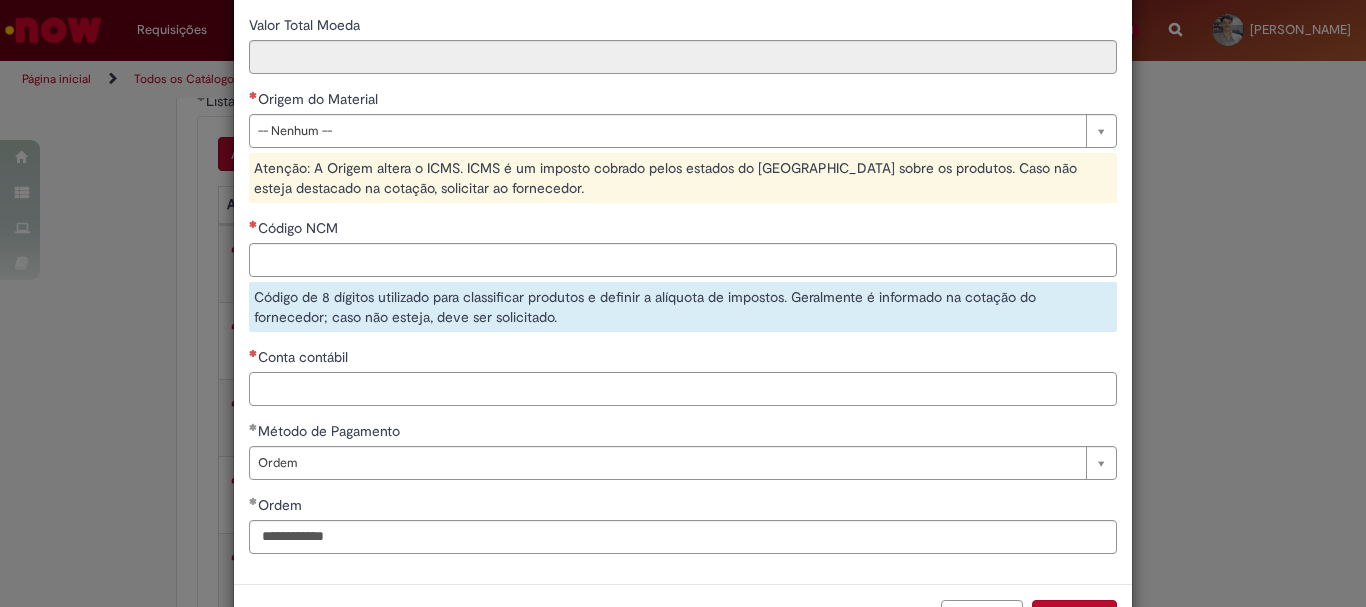 click on "Conta contábil" at bounding box center [683, 389] 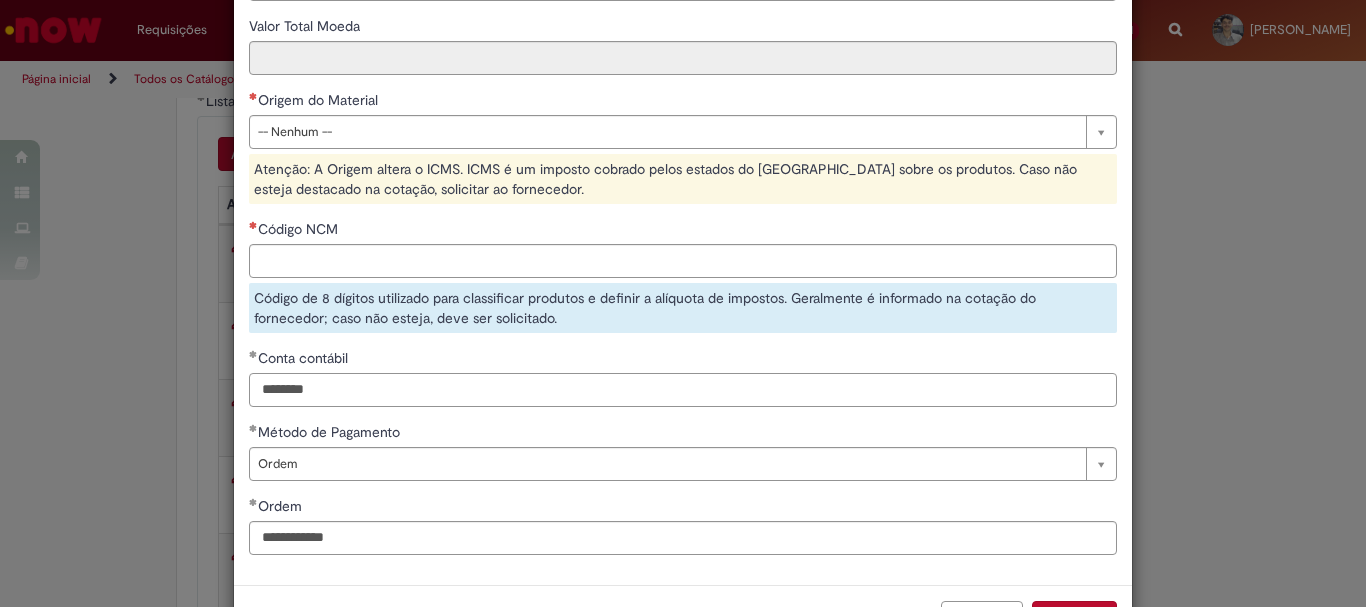type on "********" 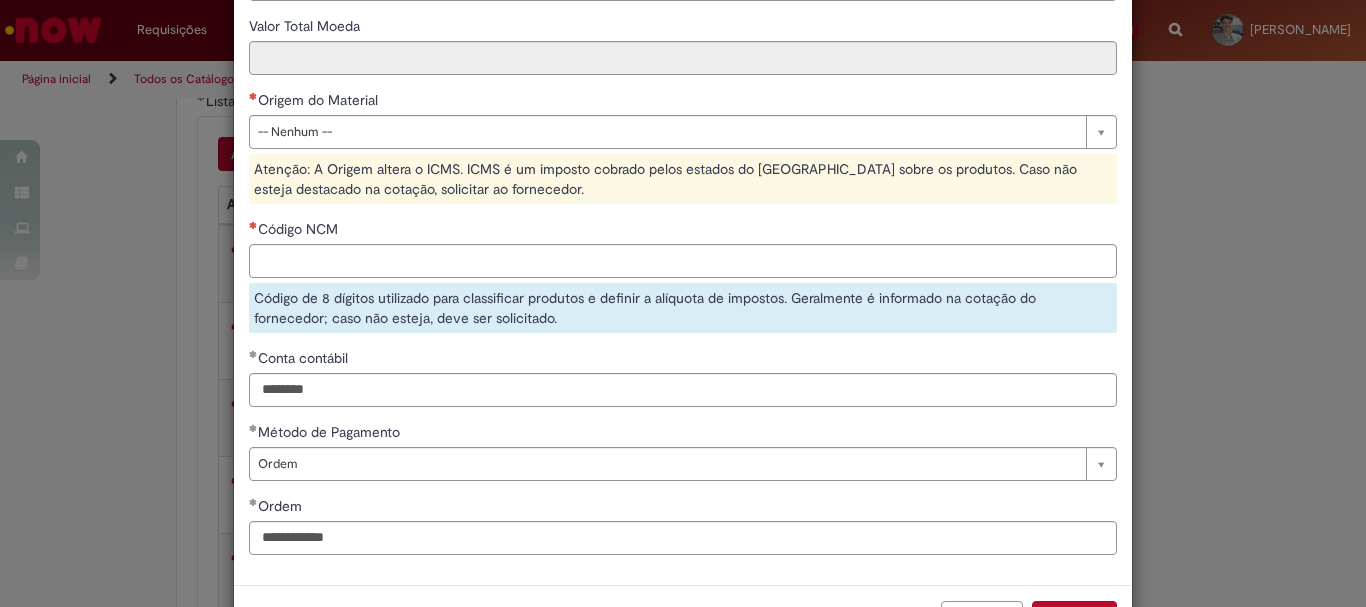click on "Código NCM" at bounding box center [683, 231] 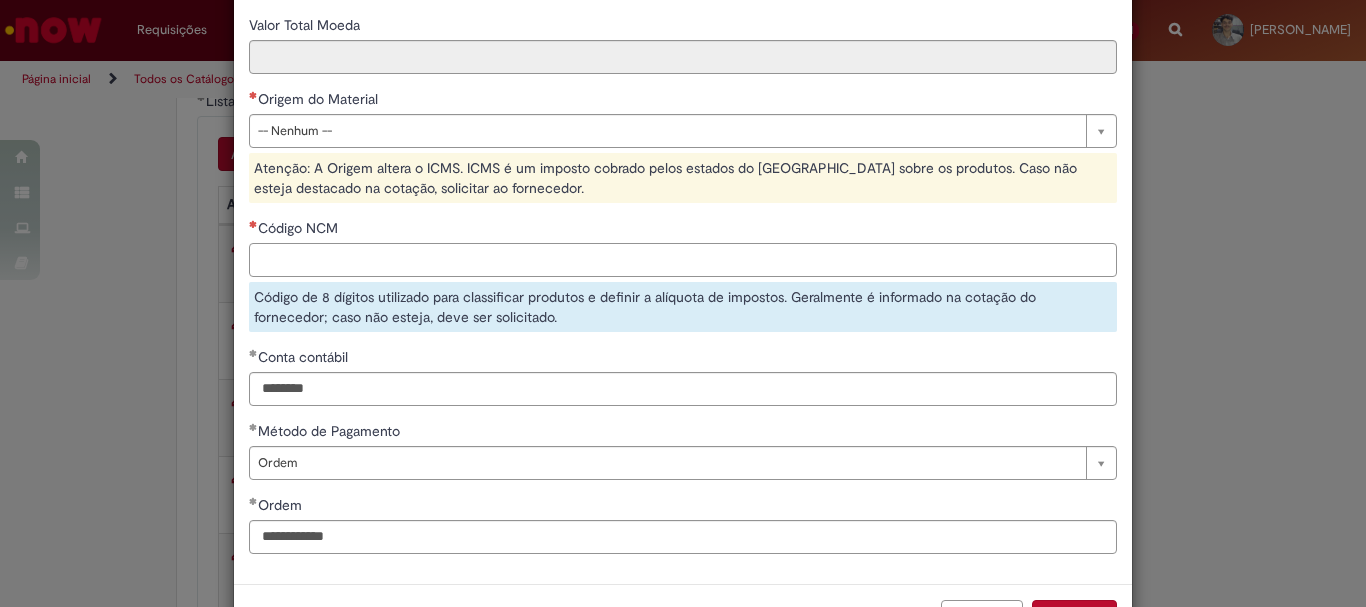 click on "Código NCM" at bounding box center (683, 260) 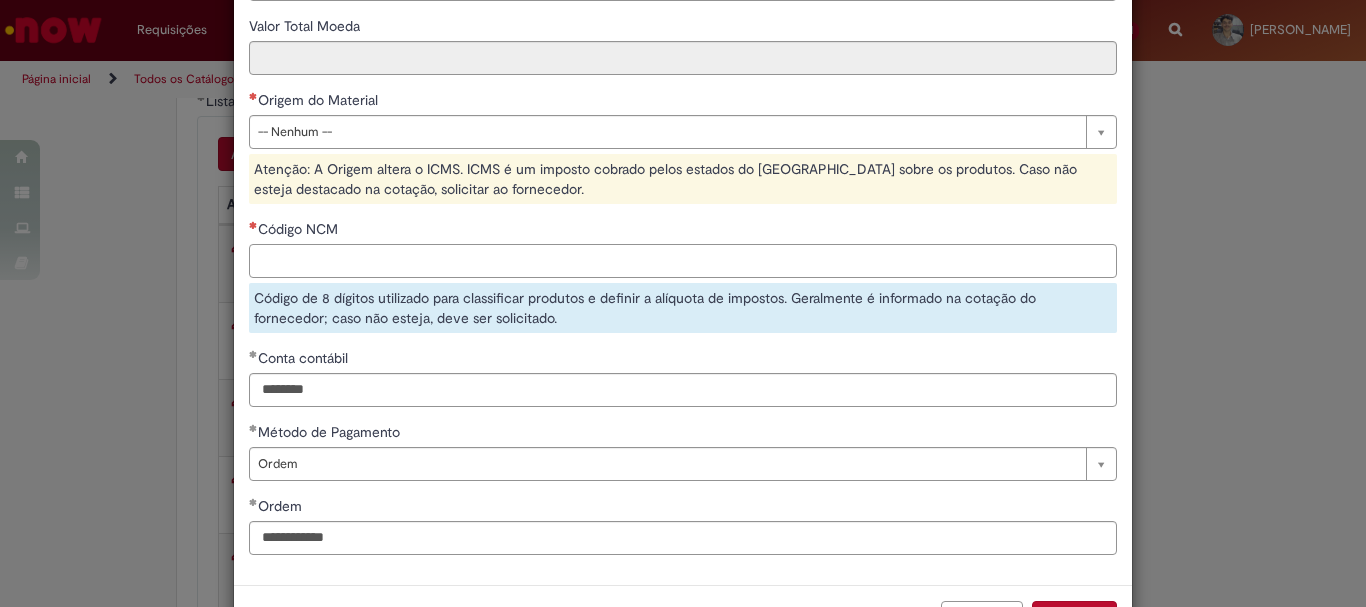 paste on "********" 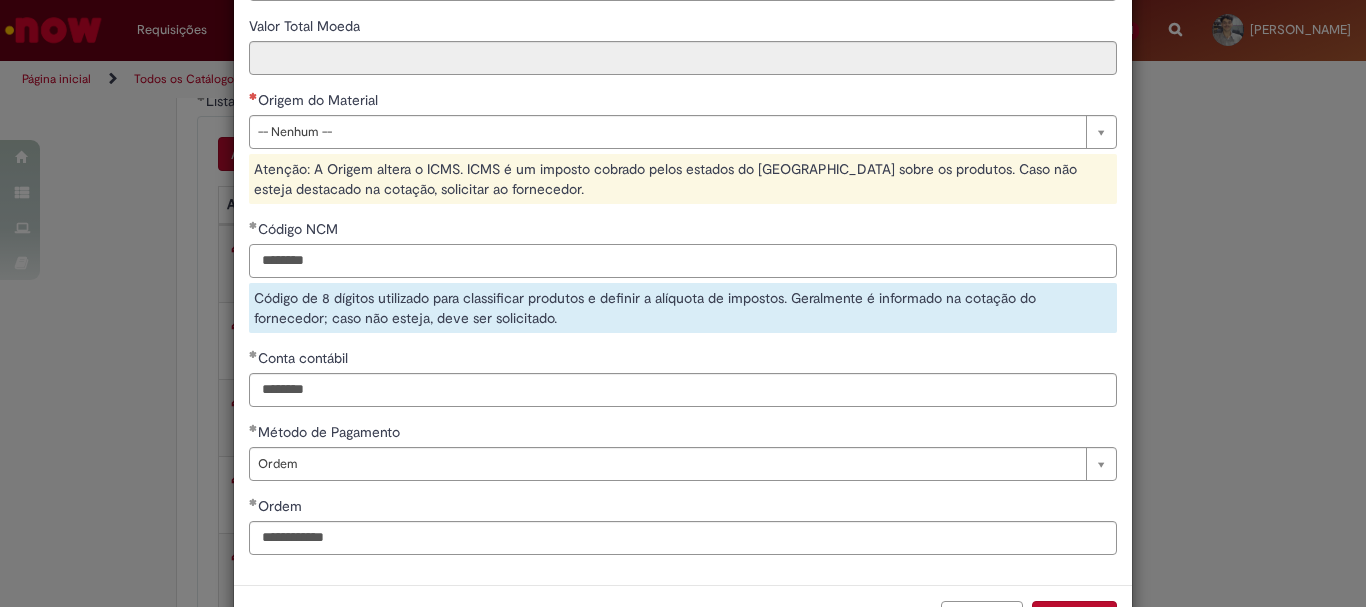 type on "********" 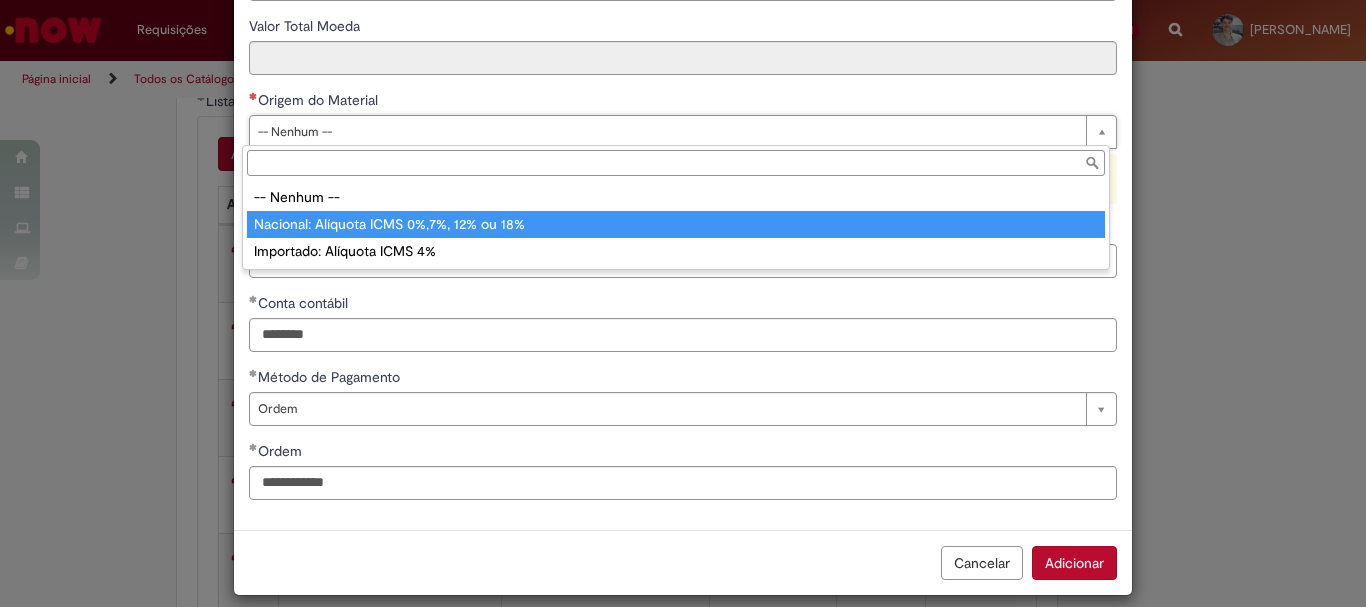 type on "**********" 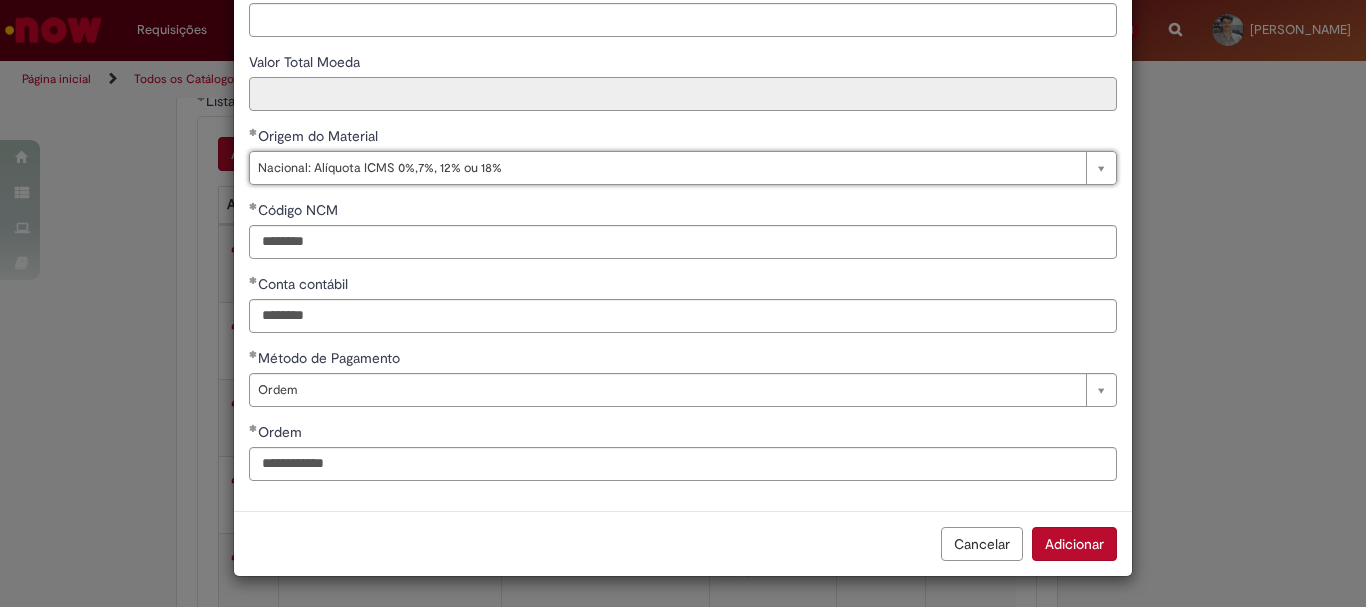 click on "Valor Total Moeda" at bounding box center [683, 94] 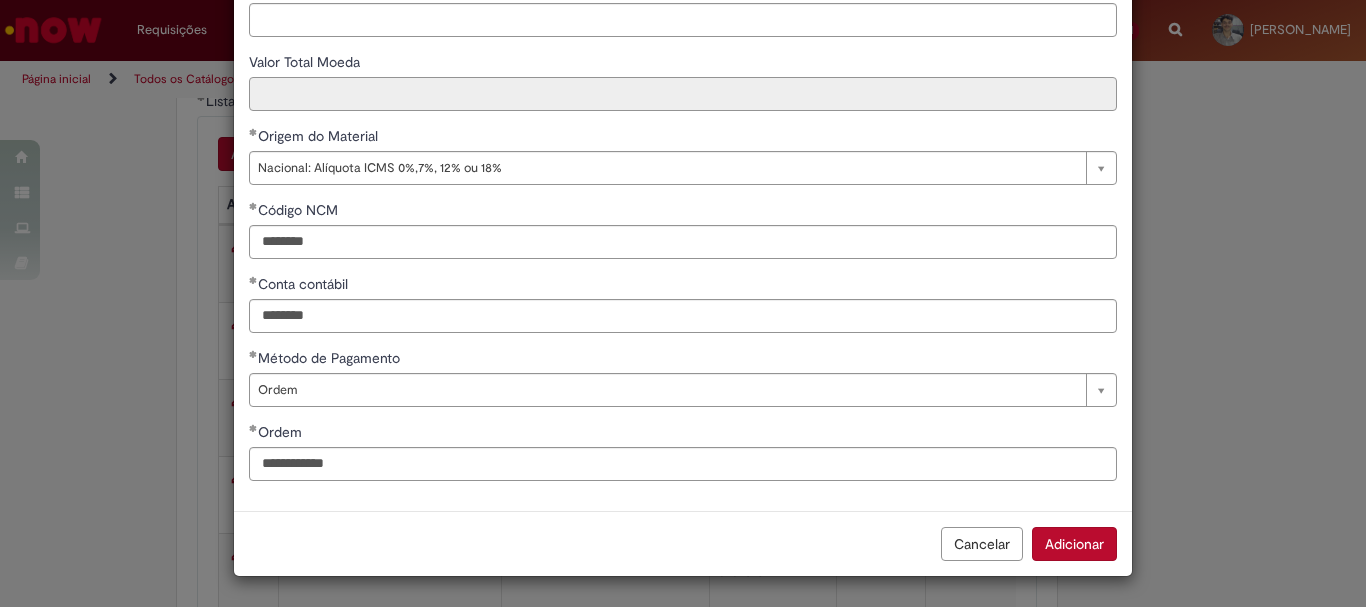 scroll, scrollTop: 147, scrollLeft: 0, axis: vertical 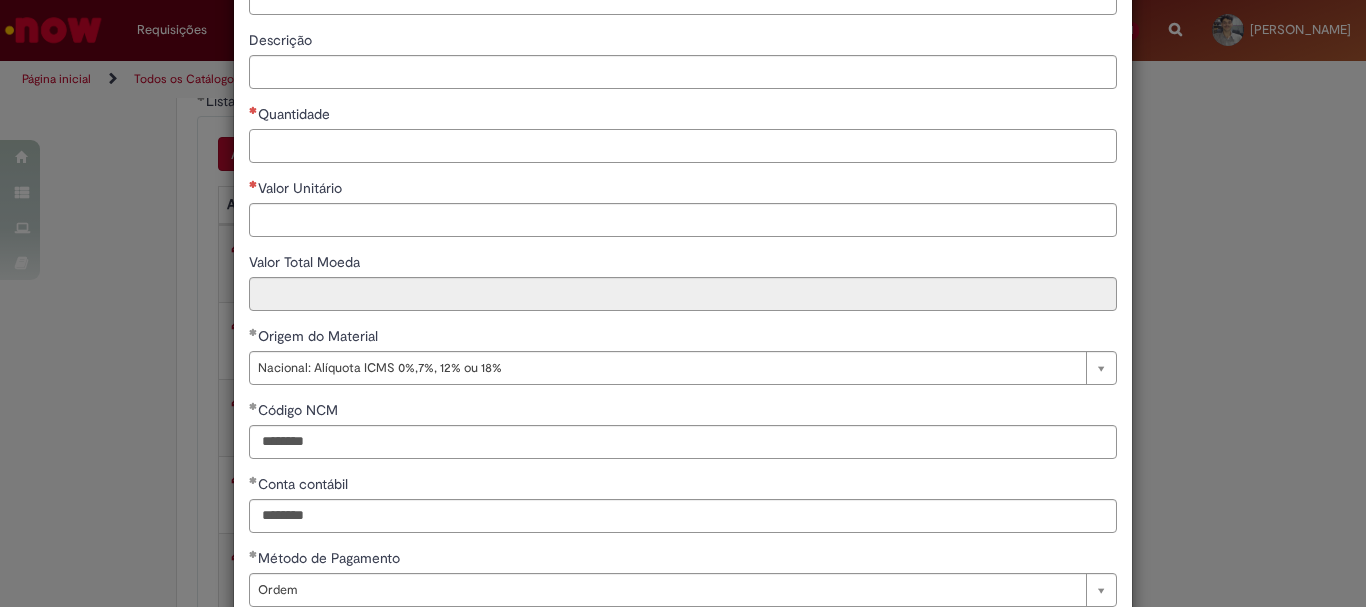 click on "Quantidade" at bounding box center (683, 146) 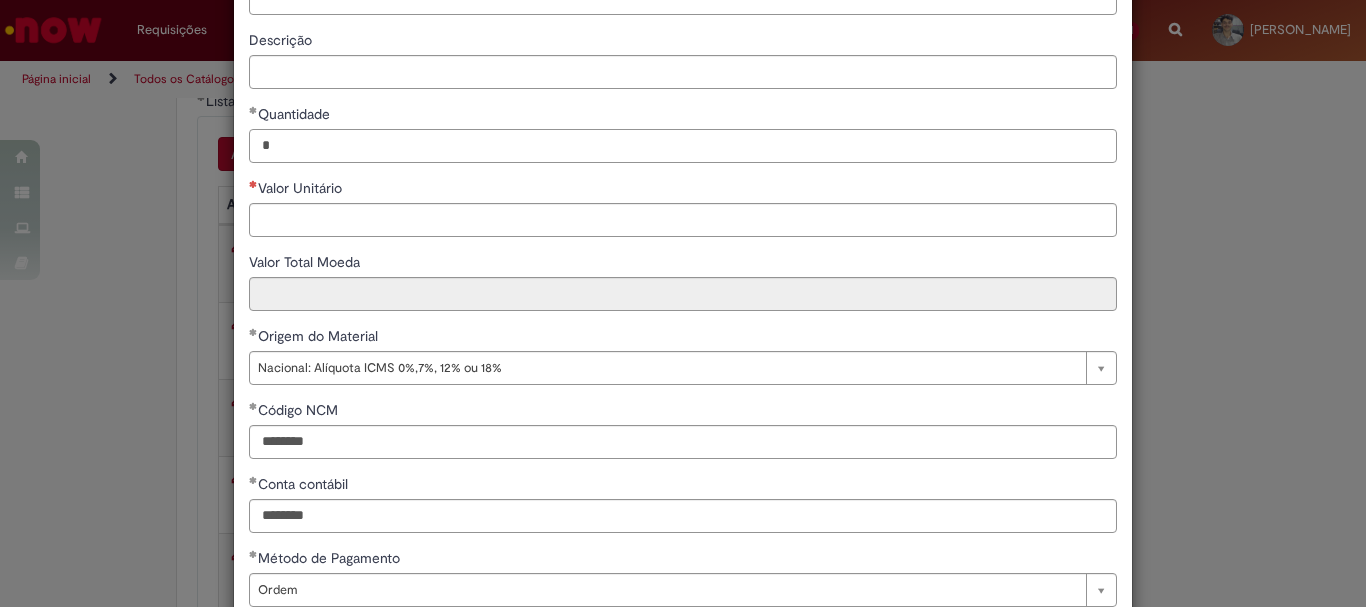type on "*" 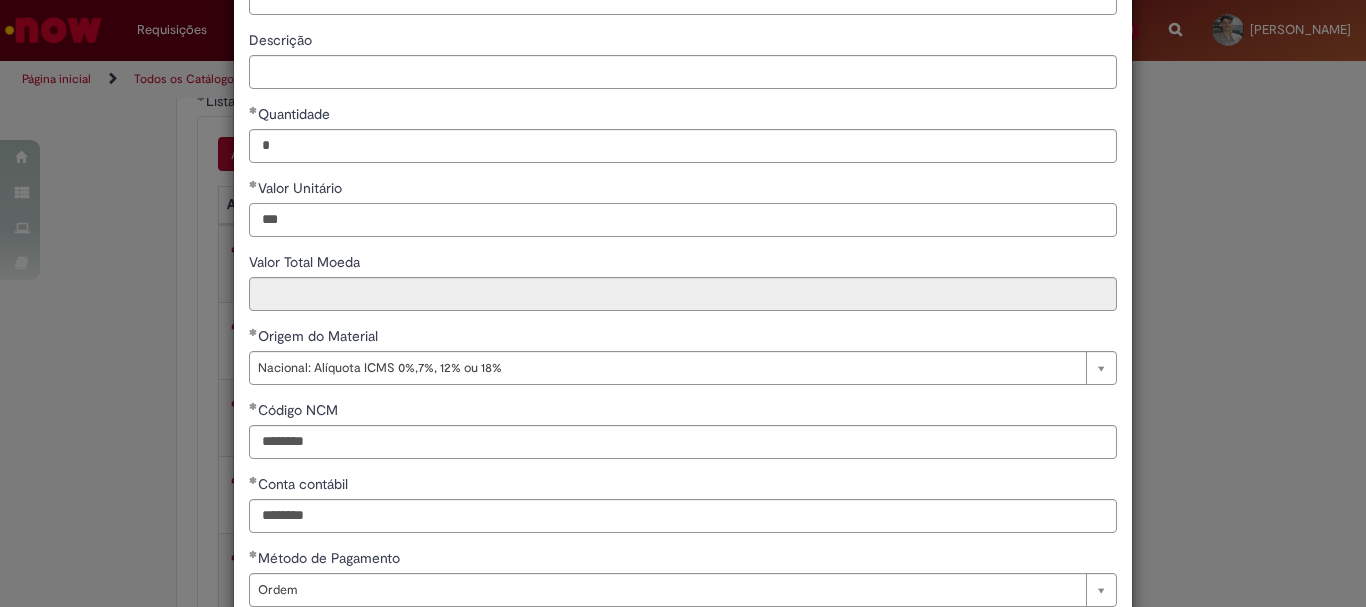 scroll, scrollTop: 0, scrollLeft: 0, axis: both 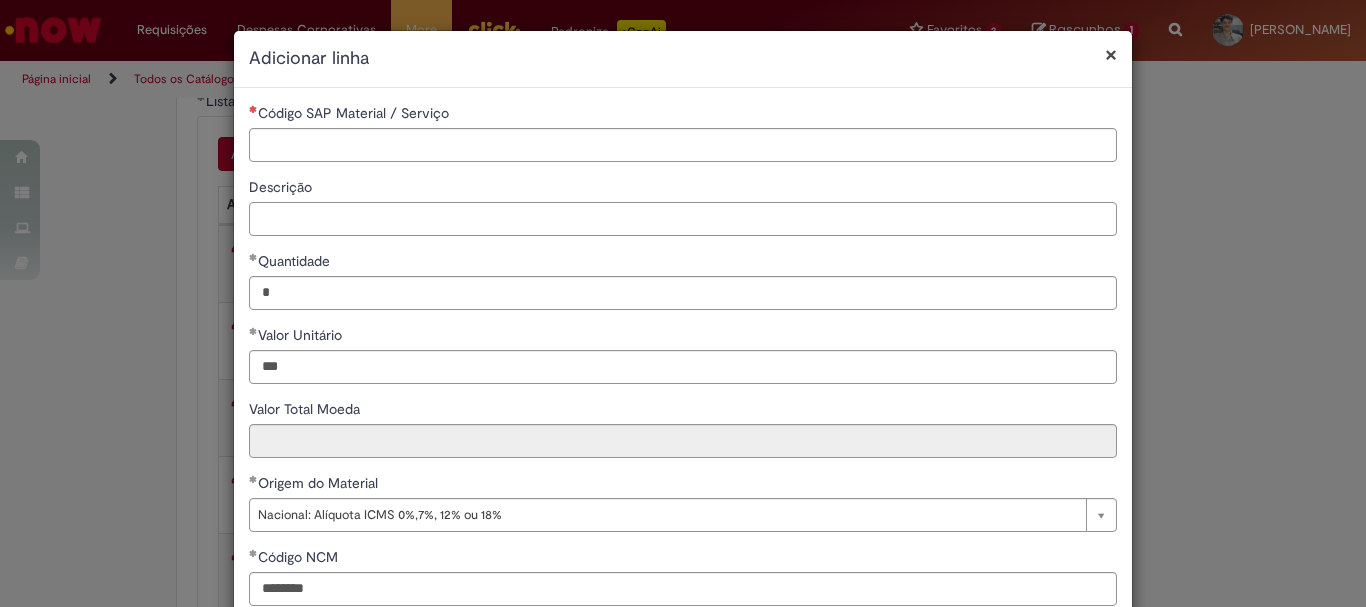 type on "******" 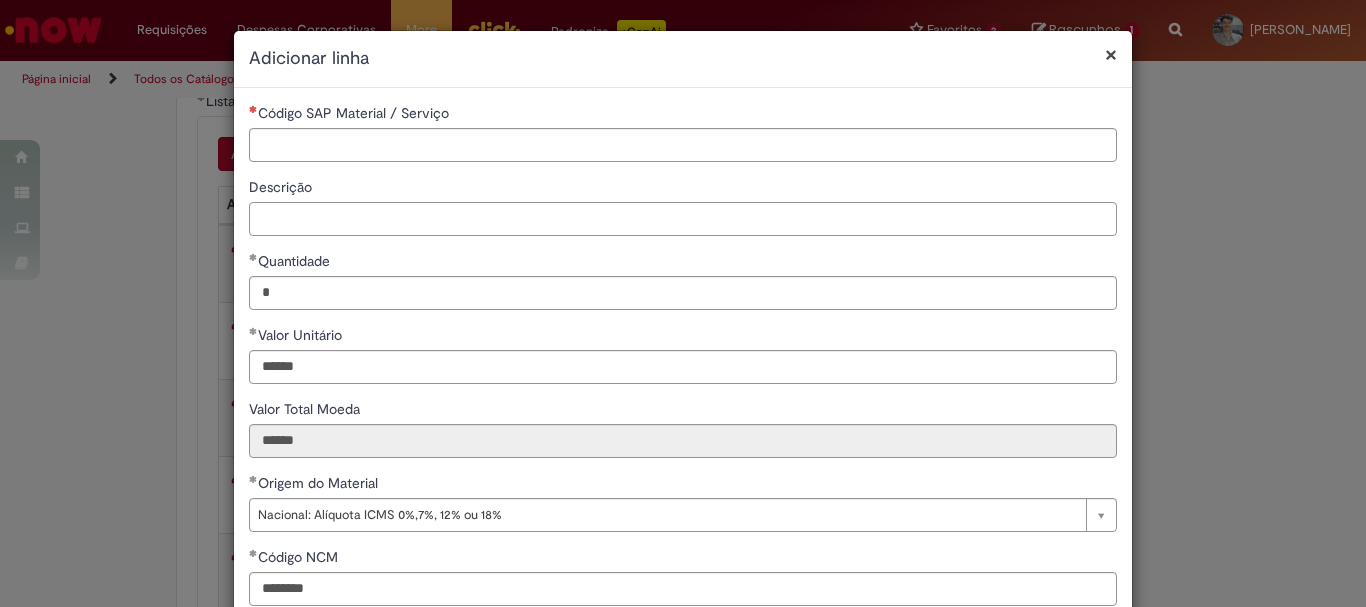 click on "Descrição" at bounding box center [683, 219] 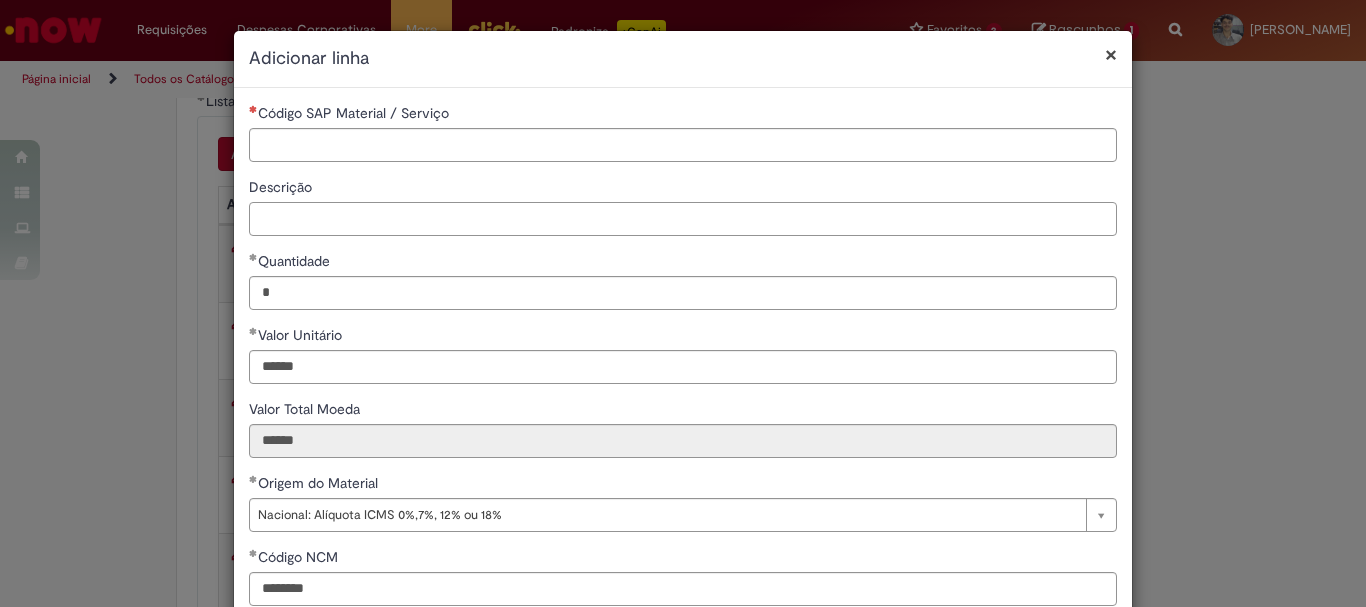 paste on "**********" 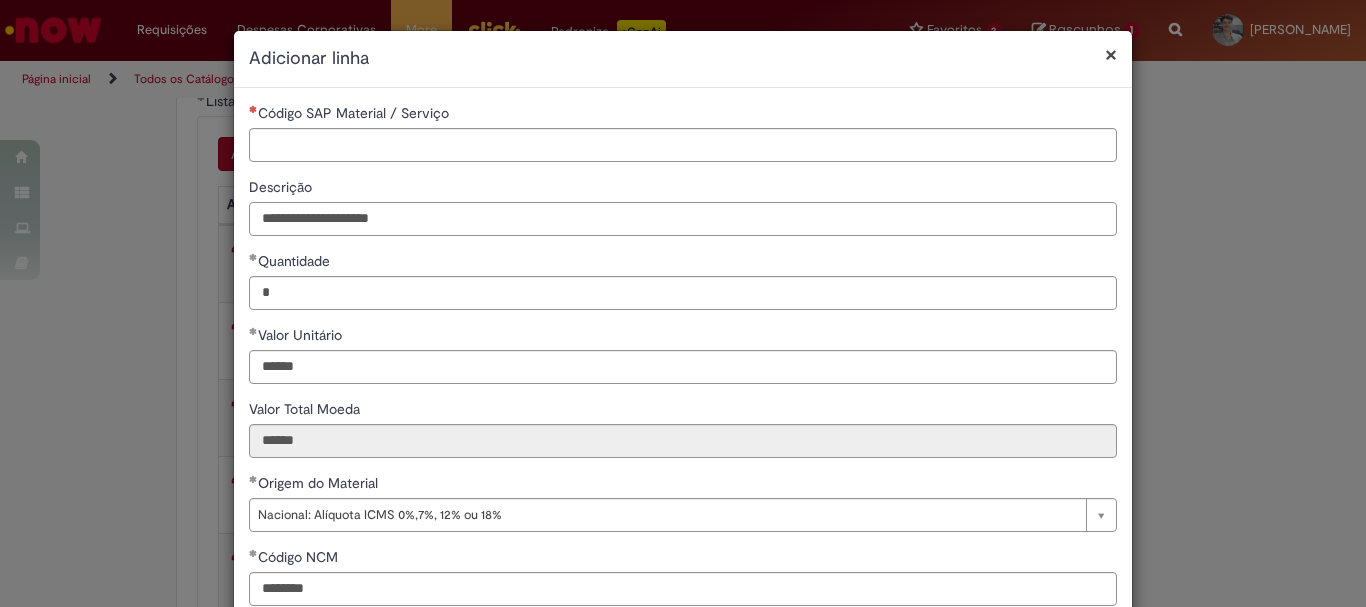 type on "**********" 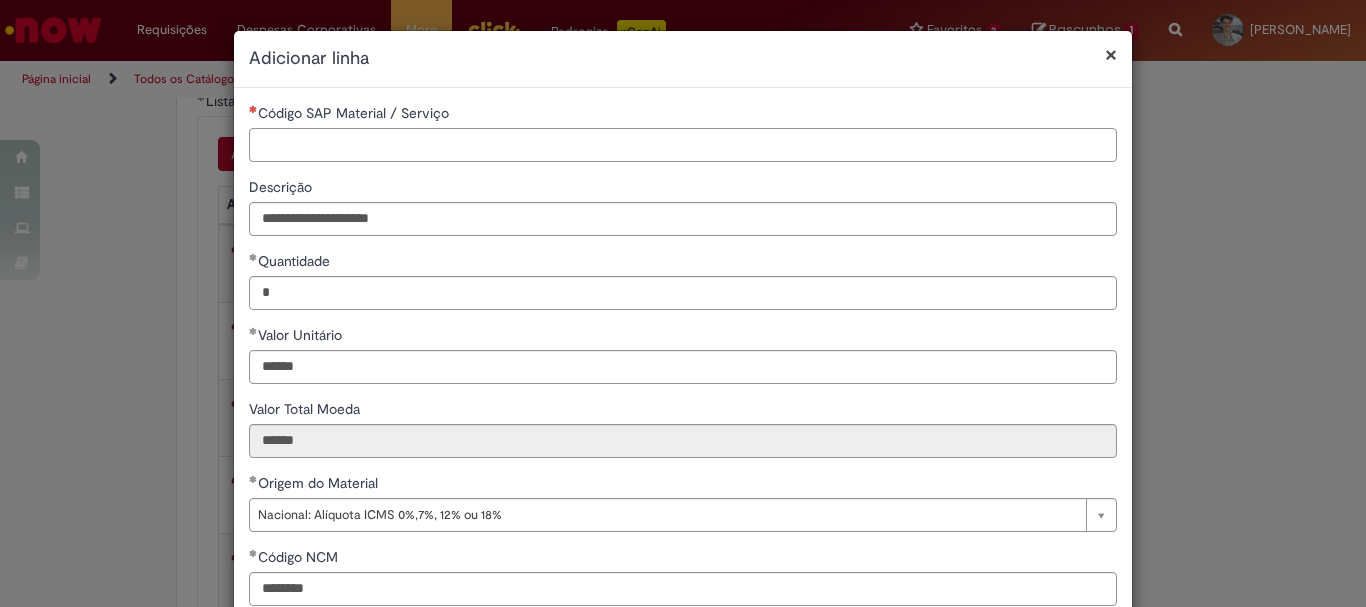 click on "Código SAP Material / Serviço" at bounding box center [683, 145] 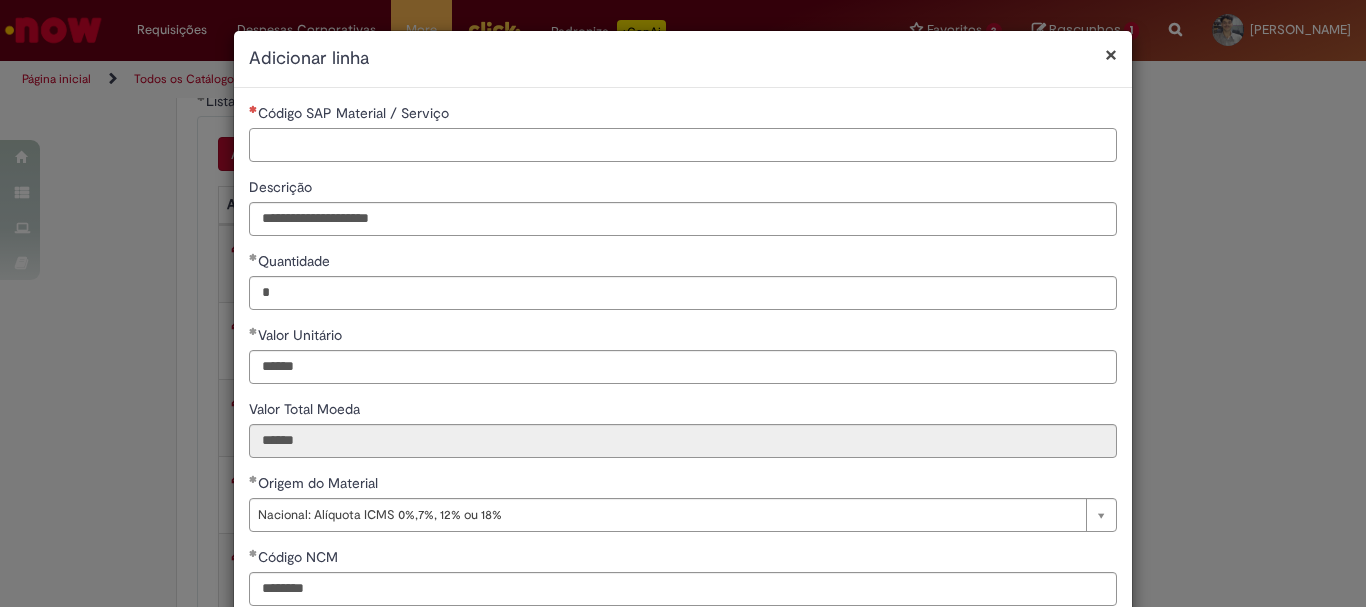 paste on "********" 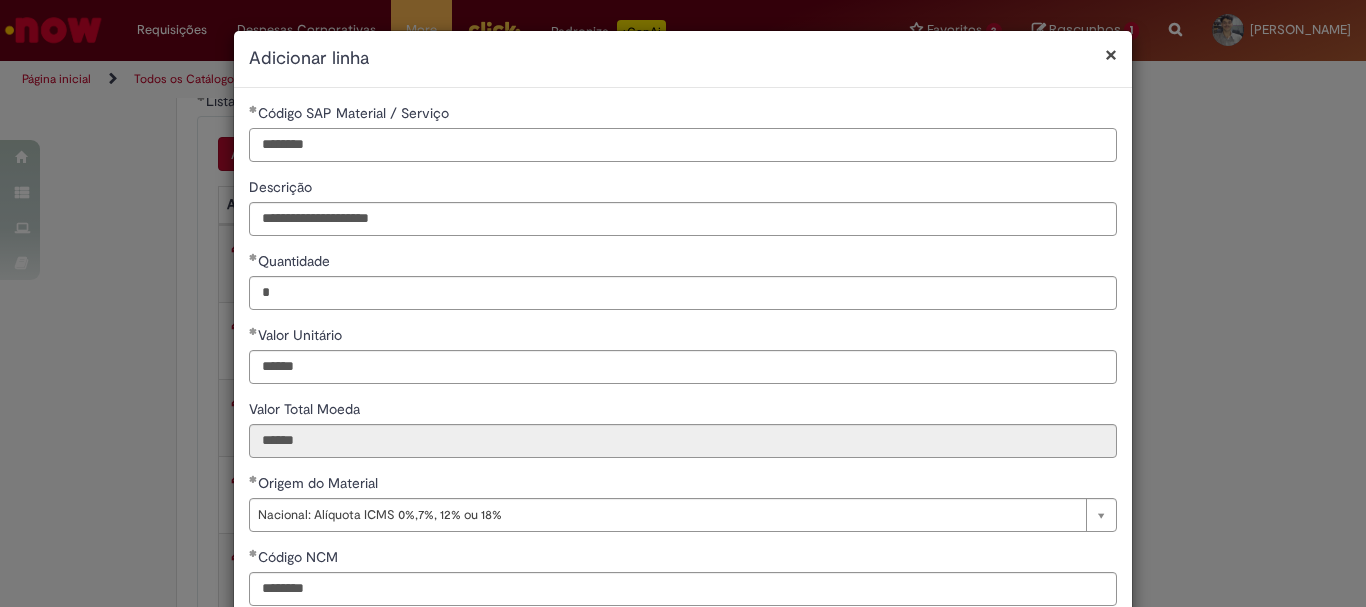 scroll, scrollTop: 347, scrollLeft: 0, axis: vertical 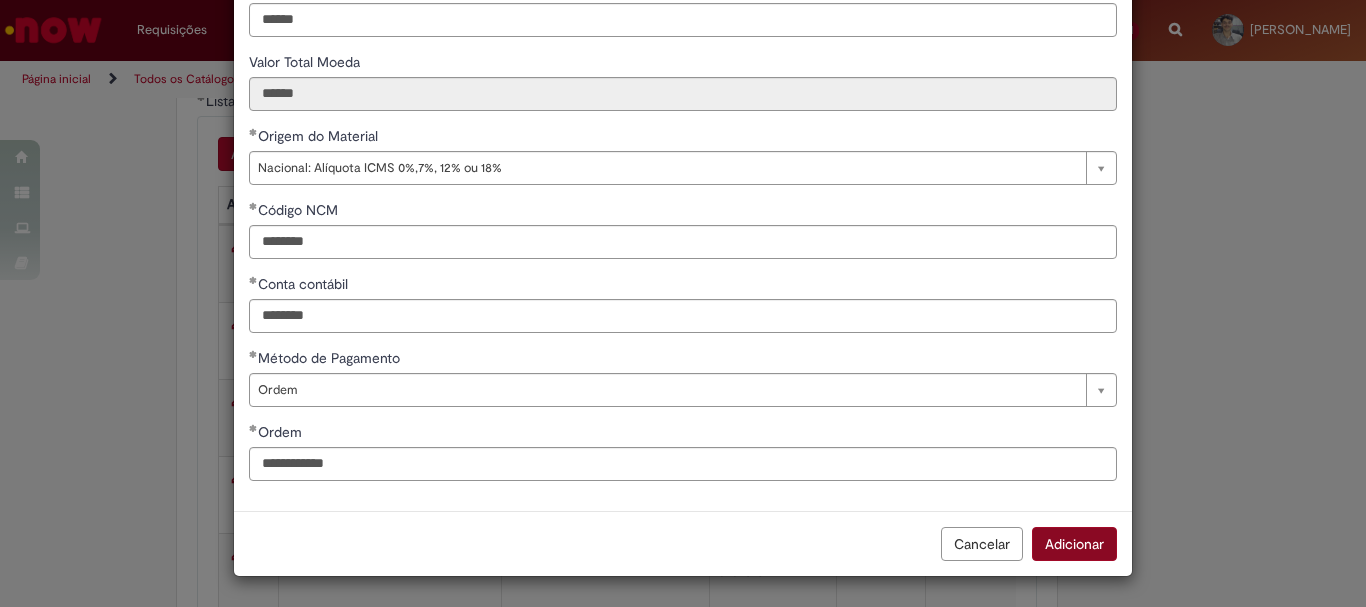 type on "********" 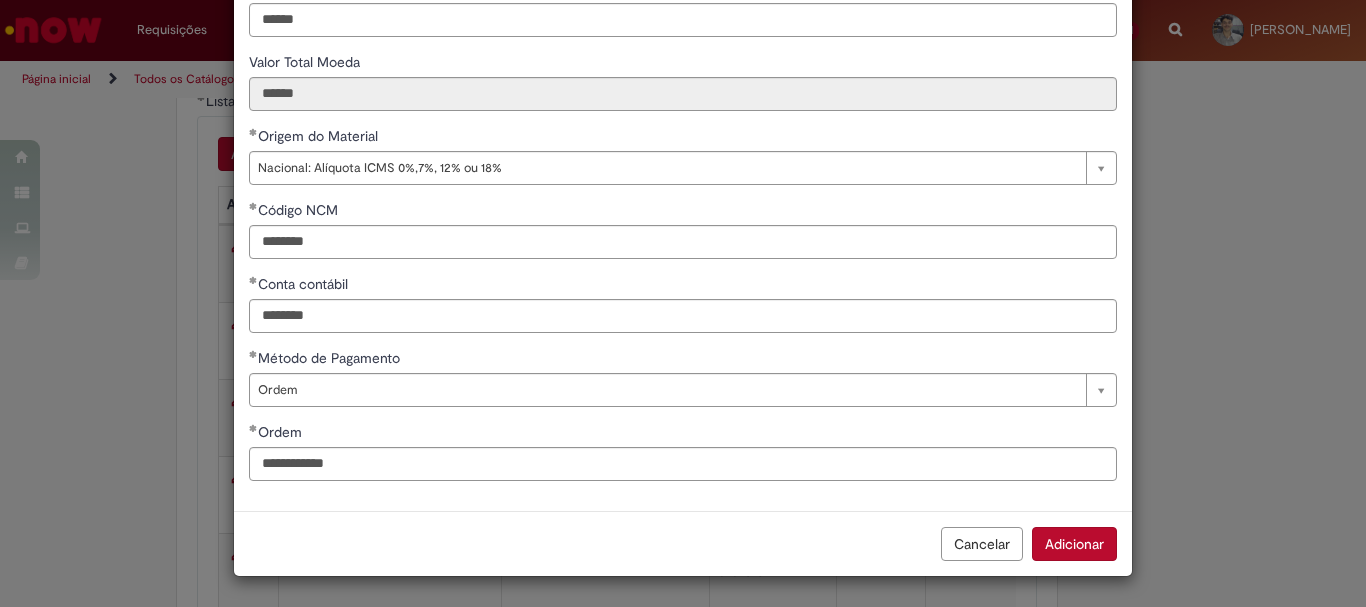 click on "Adicionar" at bounding box center [1074, 544] 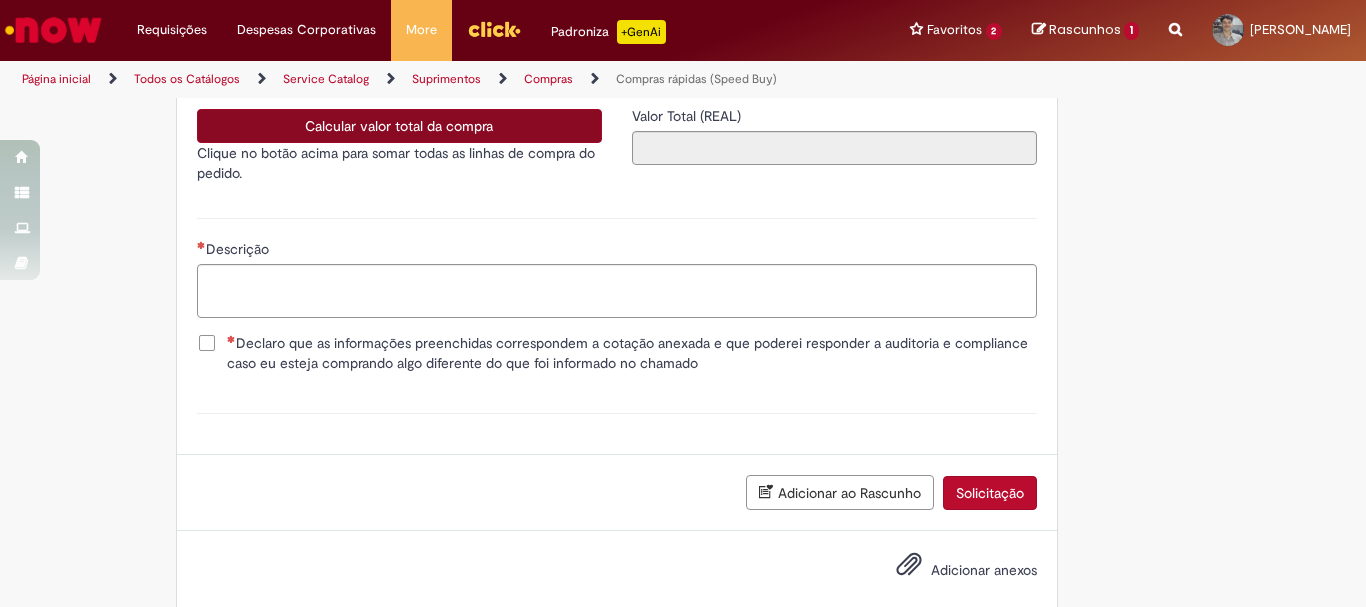scroll, scrollTop: 4026, scrollLeft: 0, axis: vertical 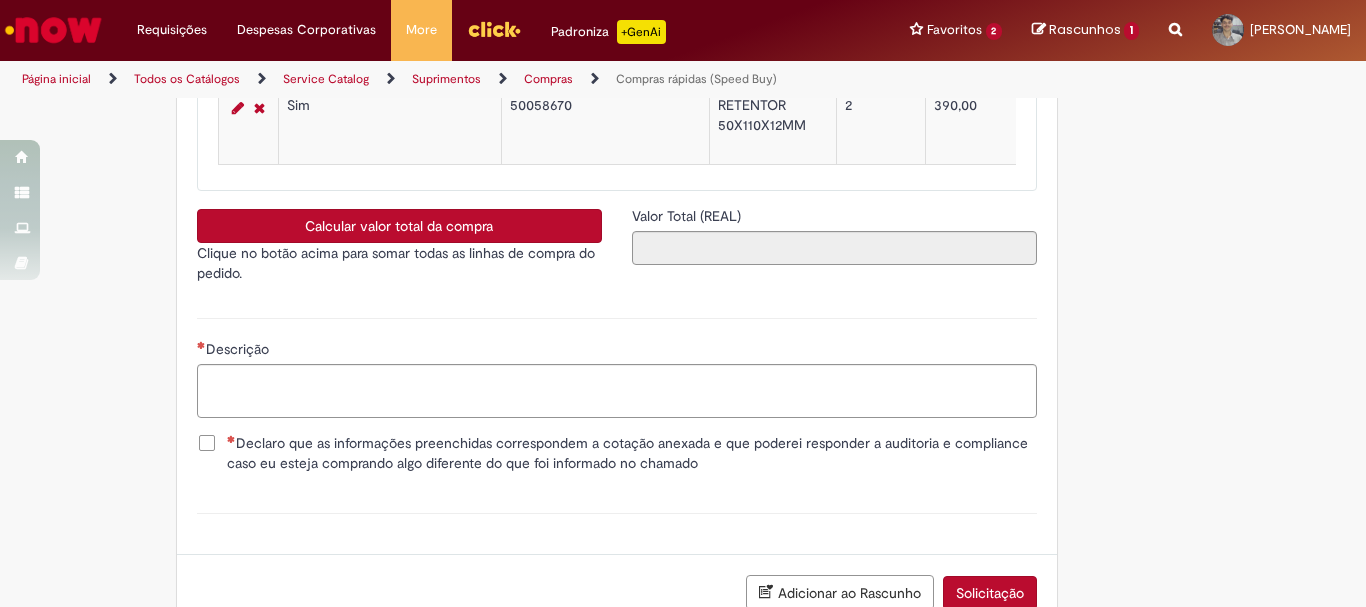 click on "Calcular valor total da compra" at bounding box center (399, 226) 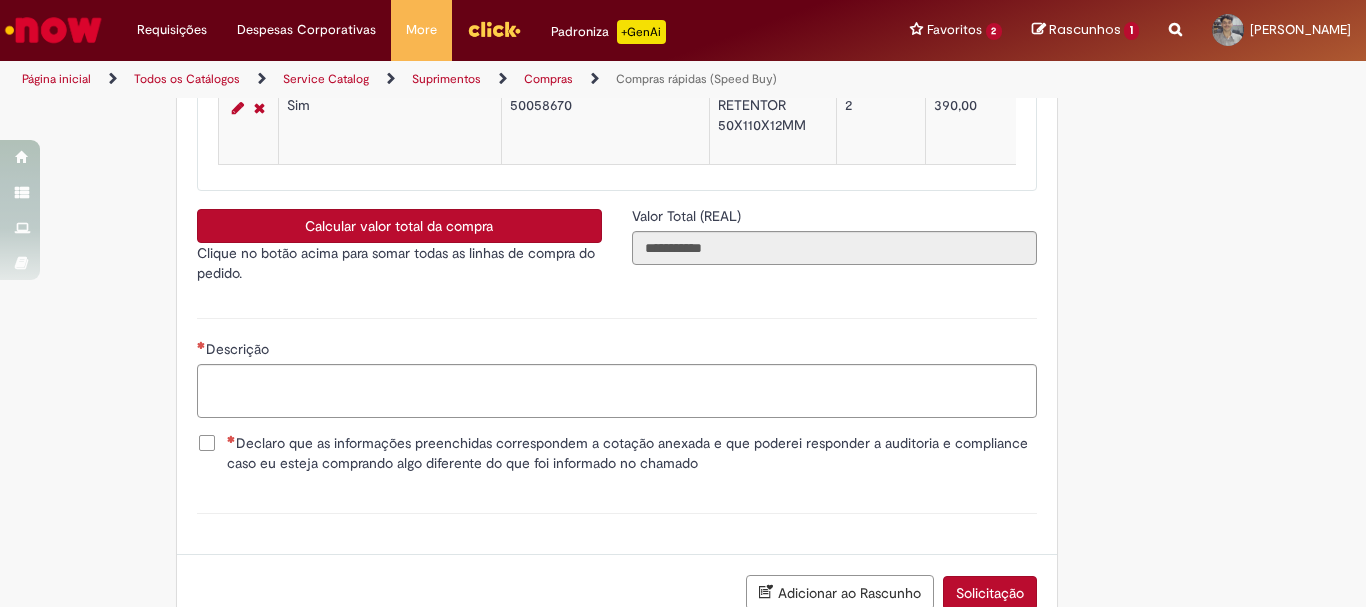 click on "Declaro que as informações preenchidas correspondem a cotação anexada e que poderei responder a auditoria e compliance caso eu esteja comprando algo diferente do que foi informado no chamado" at bounding box center [632, 453] 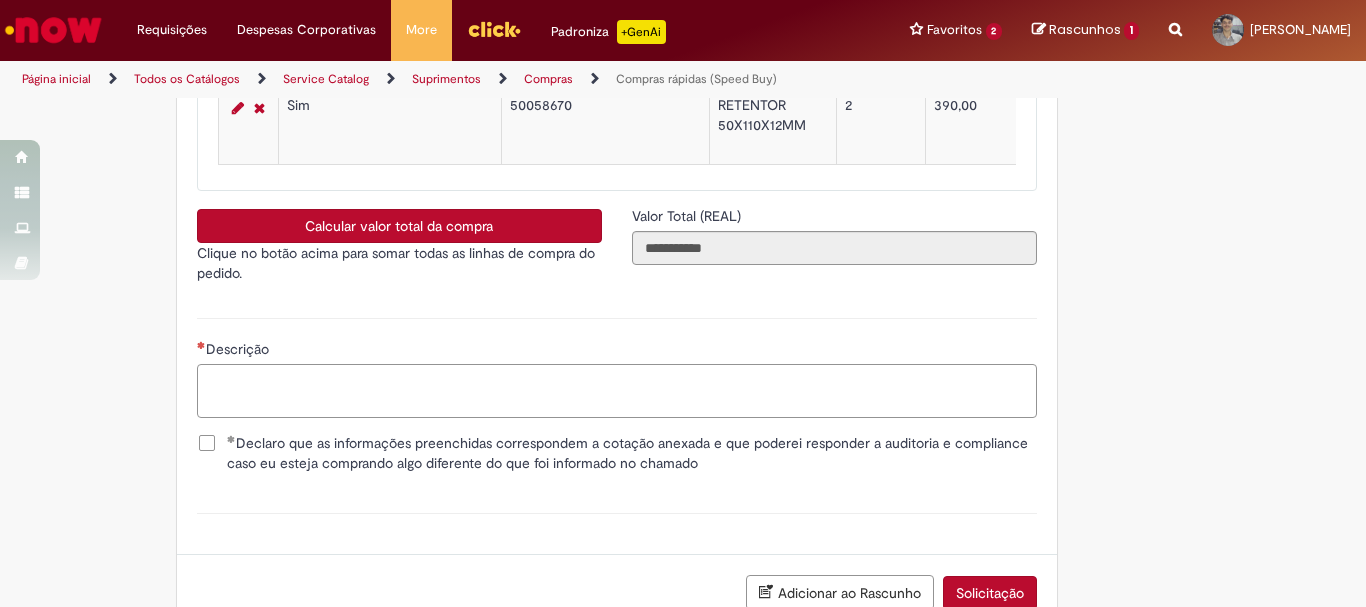click on "Descrição" at bounding box center [617, 391] 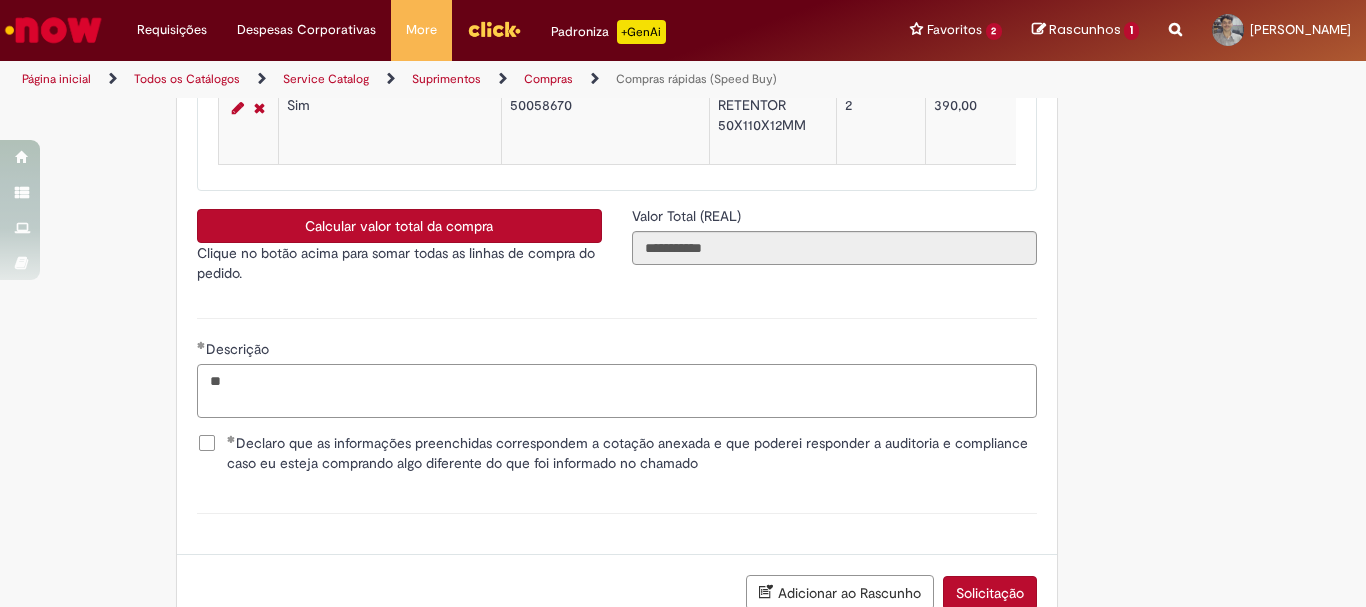 type on "*" 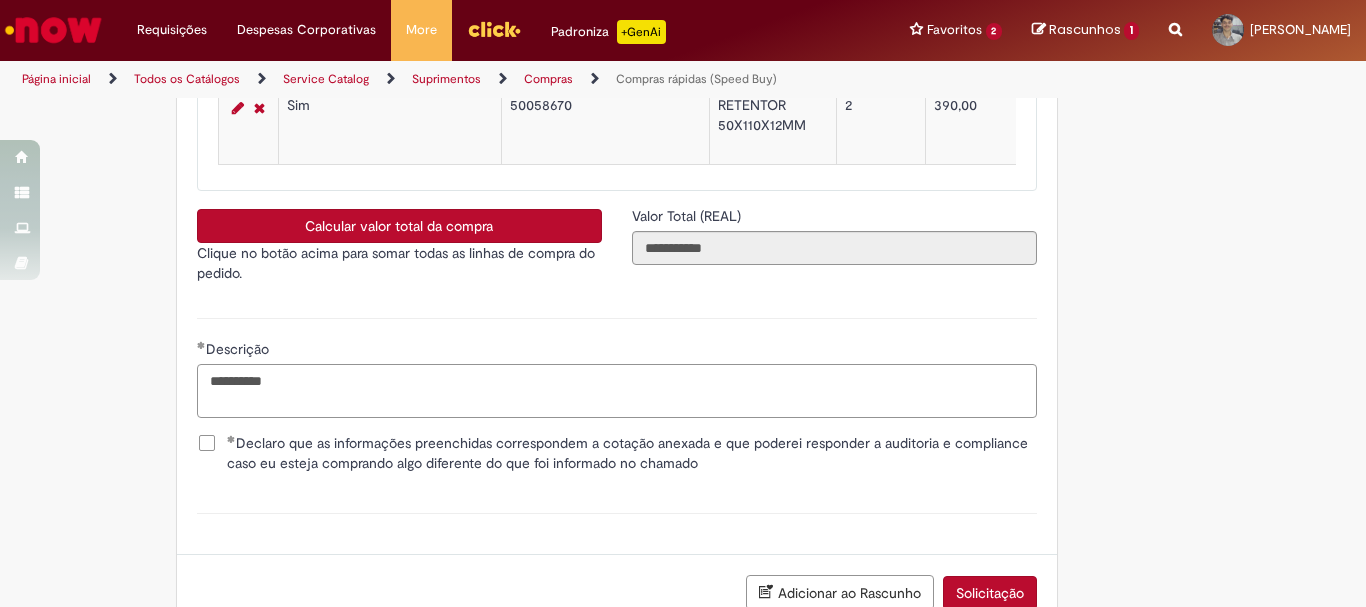 scroll, scrollTop: 4175, scrollLeft: 0, axis: vertical 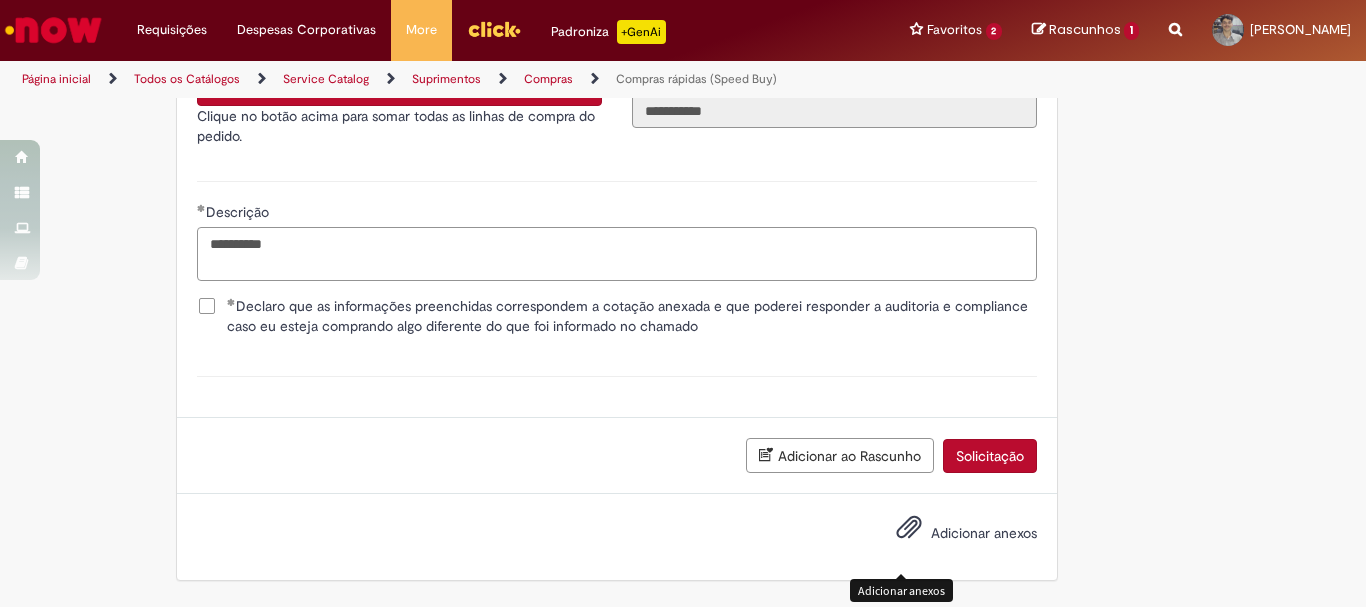 type on "**********" 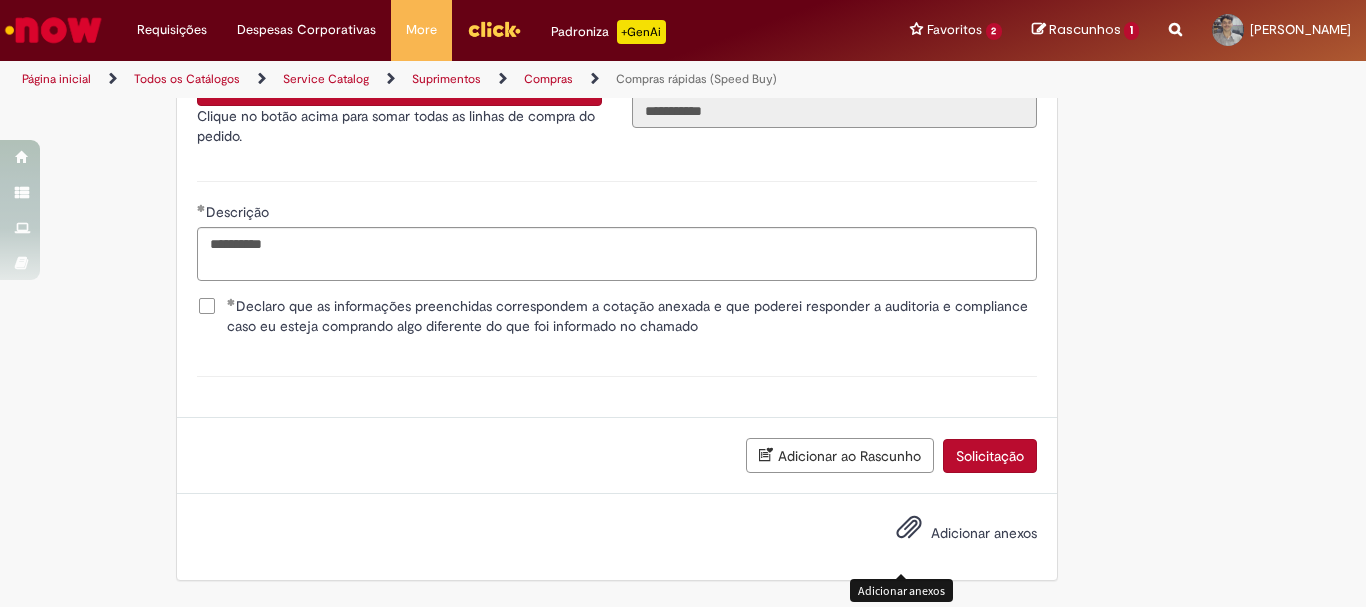 click at bounding box center (909, 528) 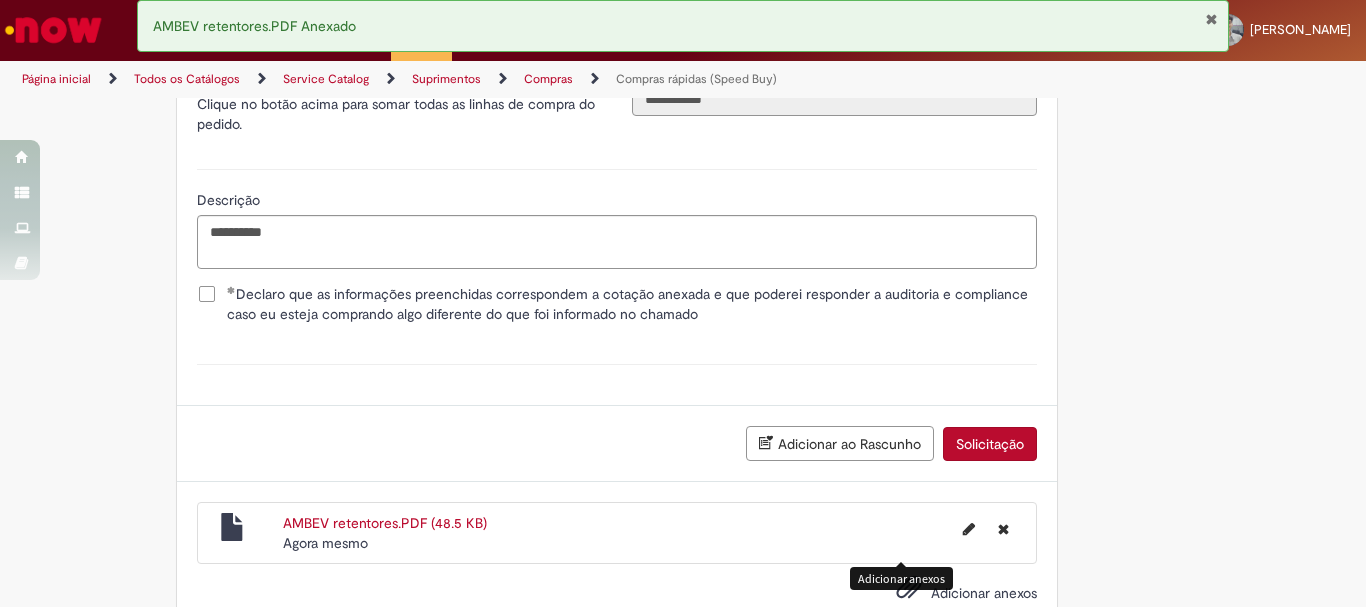 scroll, scrollTop: 3875, scrollLeft: 0, axis: vertical 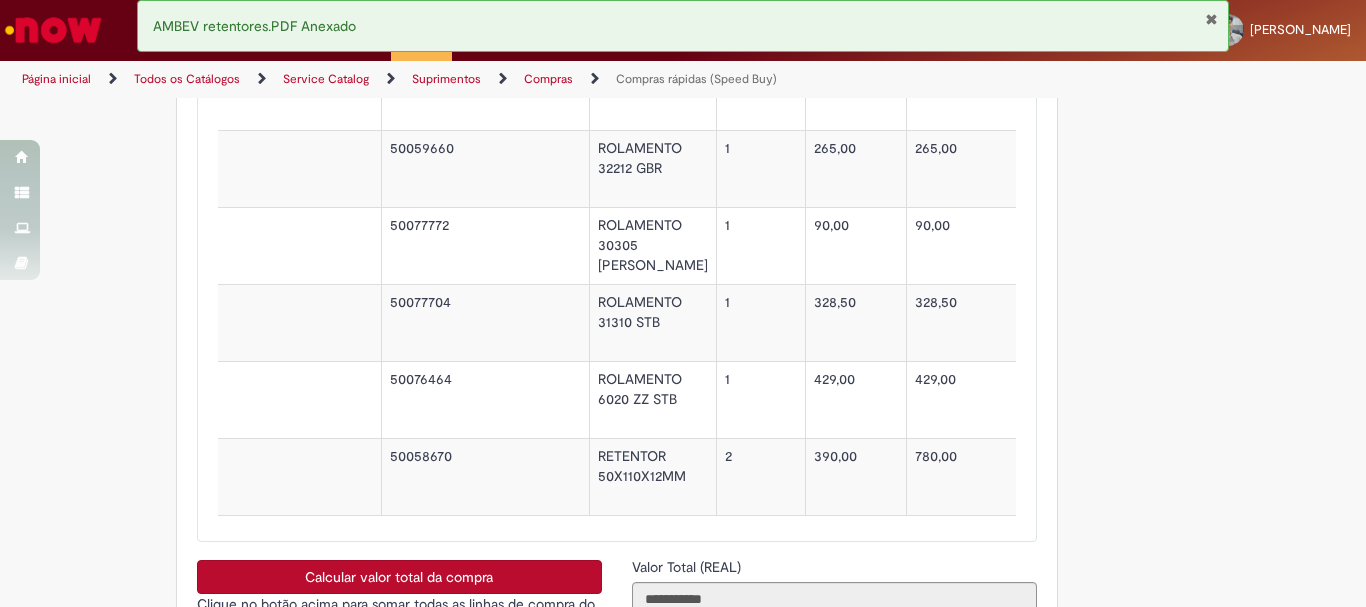 click on "Lista de Itens Ações Trigger Tipo de Pedido = Material Código SAP Material / Serviço Descrição Quantidade Valor Unitário Valor Total Moeda Origem do Material Código NCM Conta contábil Método de Pagamento Ordem de Serviço Sim 50058939 RETENTOR 100X120X12 NQK SUB 4 228,00 912,00 Nacional: Alíquota ICMS 0%,7%, 12% ou 18% 40169300 72044001 Ordem 100002497562 Sim 50057810 RETENTOR 62X30X7MM 1 60,00 60,00 Nacional: Alíquota ICMS 0%,7%, 12% ou 18% 40169300 72044001 Ordem 100002497562 Sim 50059660 ROLAMENTO 32212 GBR 1 265,00 265,00 Nacional: Alíquota ICMS 0%,7%, 12% ou 18% 84824000 72044001 Ordem 100002497562 Sim 50077772 ROLAMENTO 30305 POWELL 1 90,00 90,00 Nacional: Alíquota ICMS 0%,7%, 12% ou 18% 84822010 72044001 Ordem 100002497562 Sim 50077704 ROLAMENTO 31310 STB 1 328,50 328,50 Nacional: Alíquota ICMS 0%,7%, 12% ou 18% 84822090 72044001 Ordem 100002497562 Sim 50076464 ROLAMENTO 6020 ZZ STB  1 429,00 429,00 Nacional: Alíquota ICMS 0%,7%, 12% ou 18% 84821010 72044001 Ordem 100002497562 Sim 2" at bounding box center (617, 229) 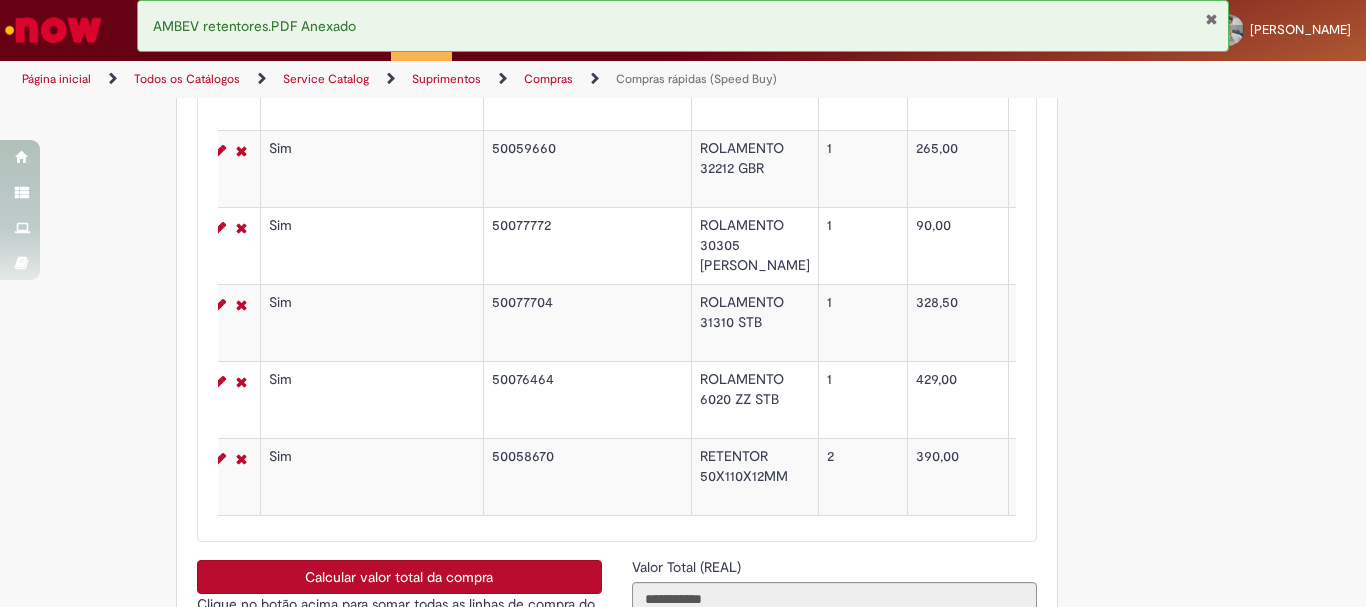 scroll, scrollTop: 0, scrollLeft: 0, axis: both 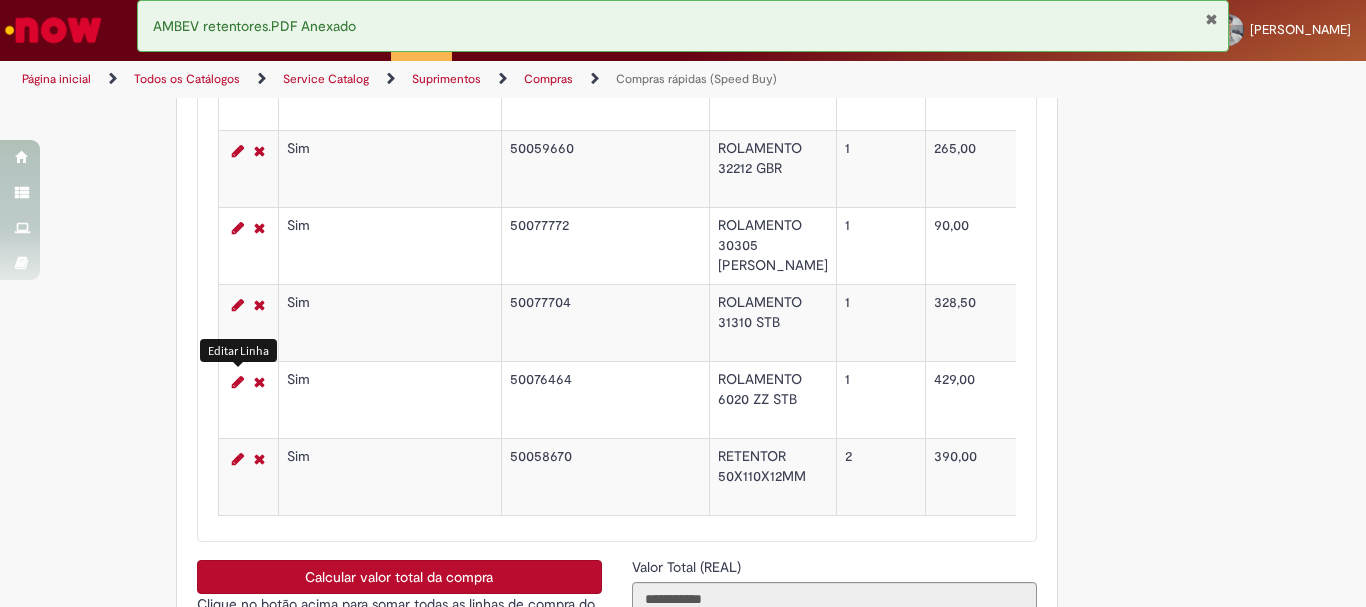 click at bounding box center [238, 382] 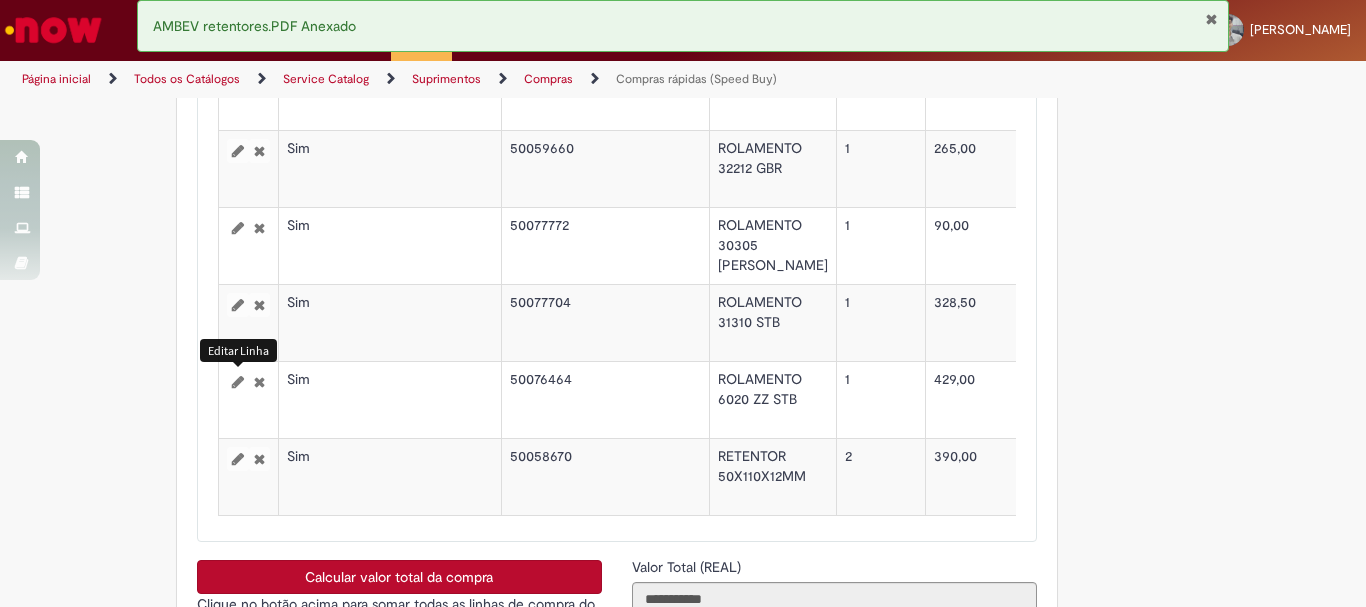 select on "*" 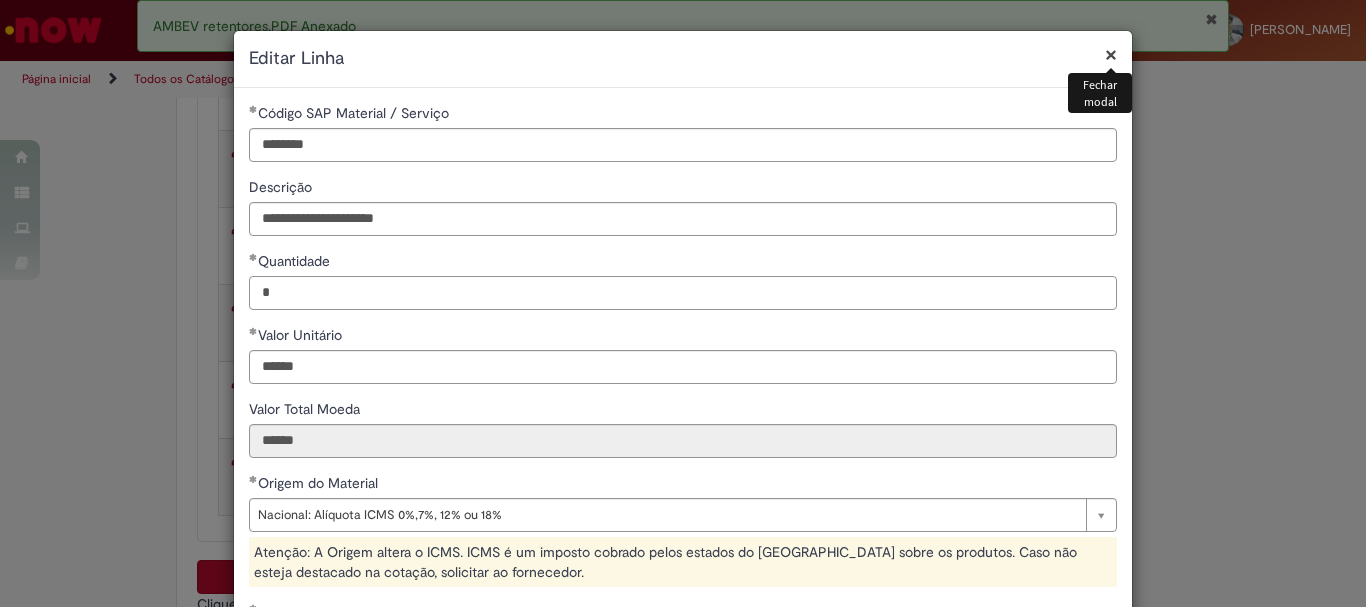 click on "*" at bounding box center (683, 293) 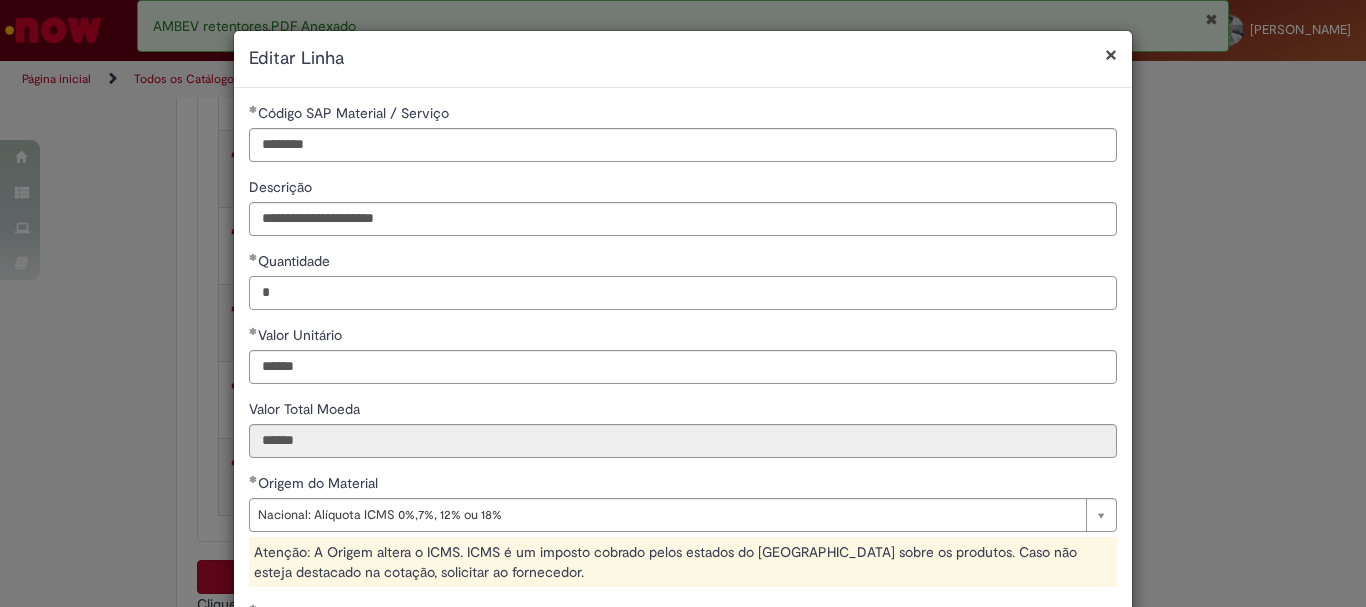 scroll, scrollTop: 457, scrollLeft: 0, axis: vertical 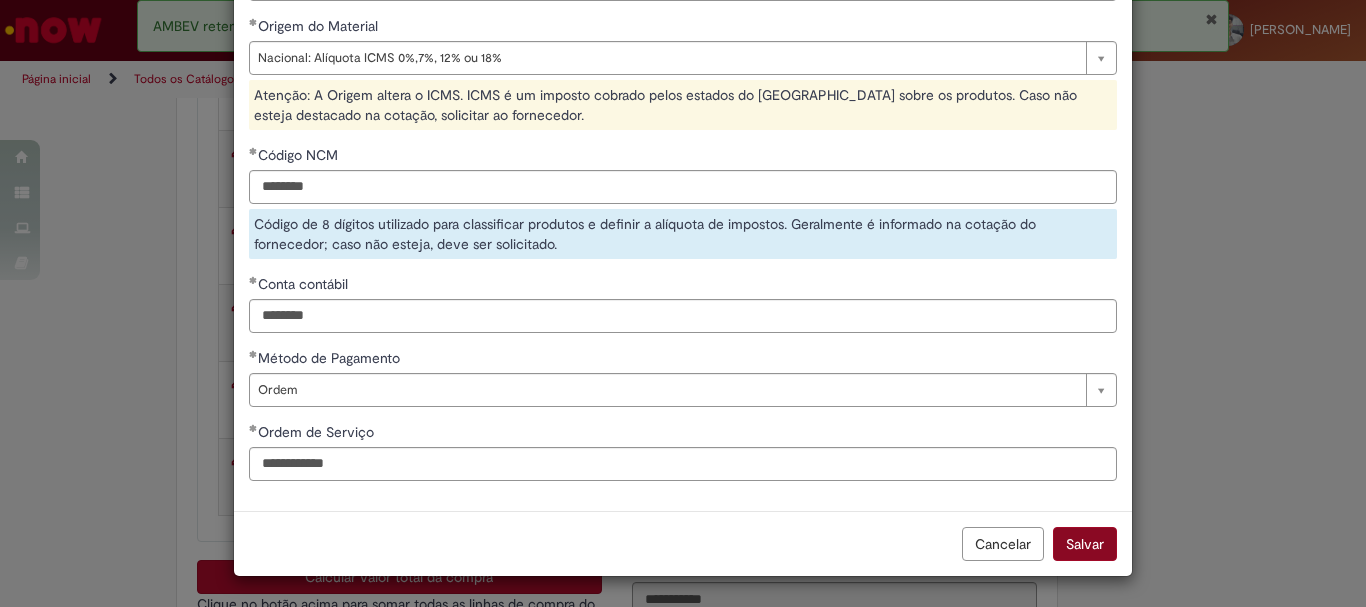 type on "*" 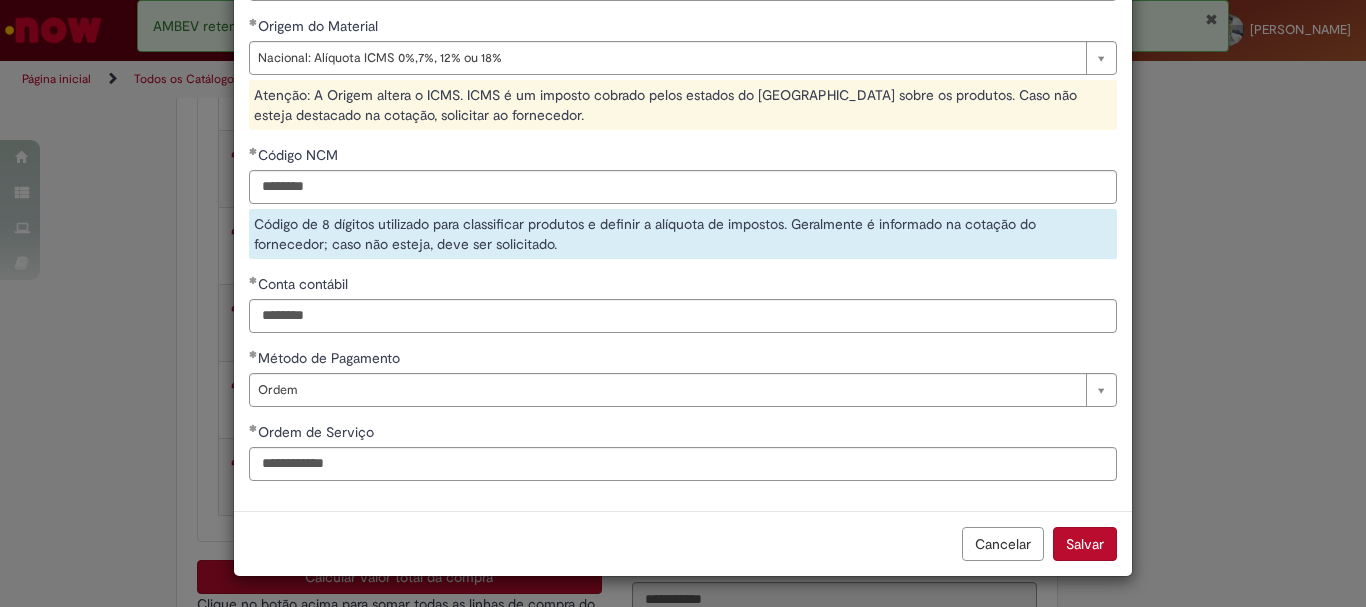 type on "******" 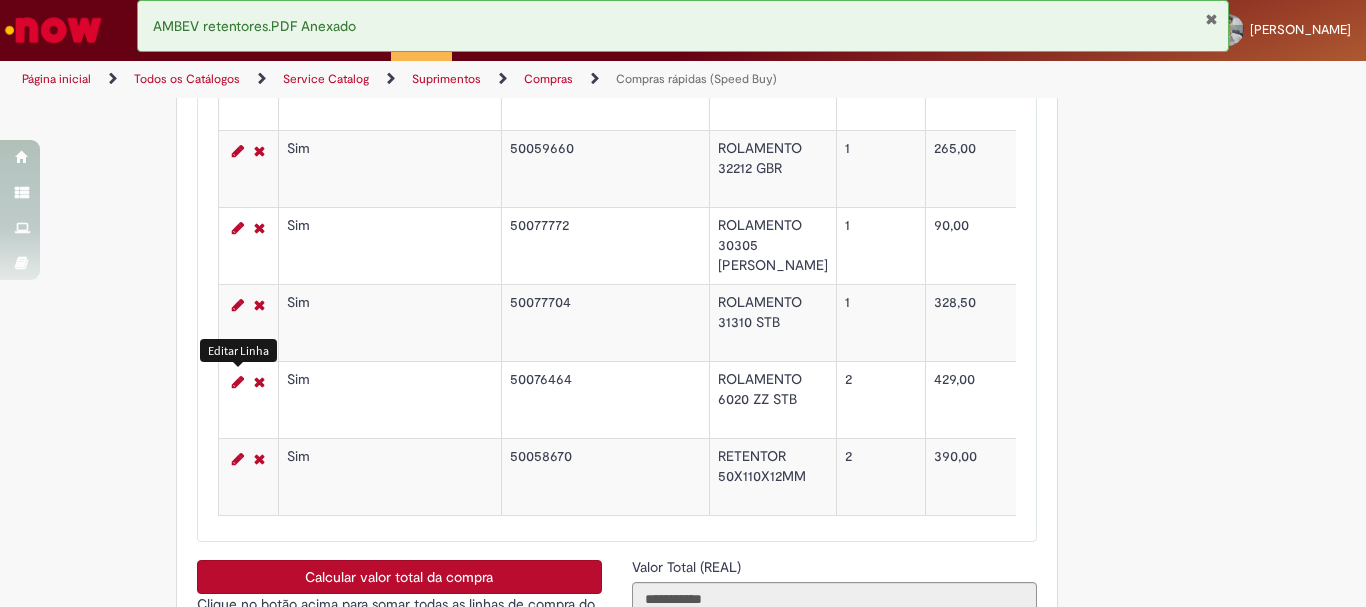 click on "Calcular valor total da compra" at bounding box center [399, 577] 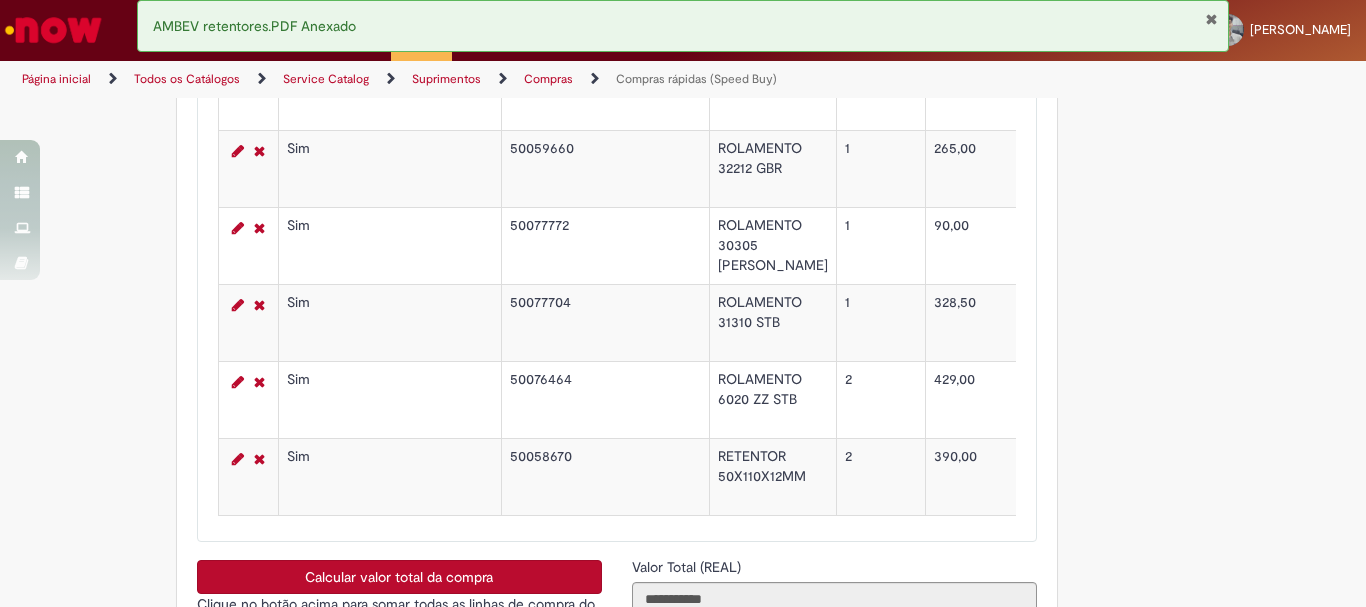 scroll, scrollTop: 3975, scrollLeft: 0, axis: vertical 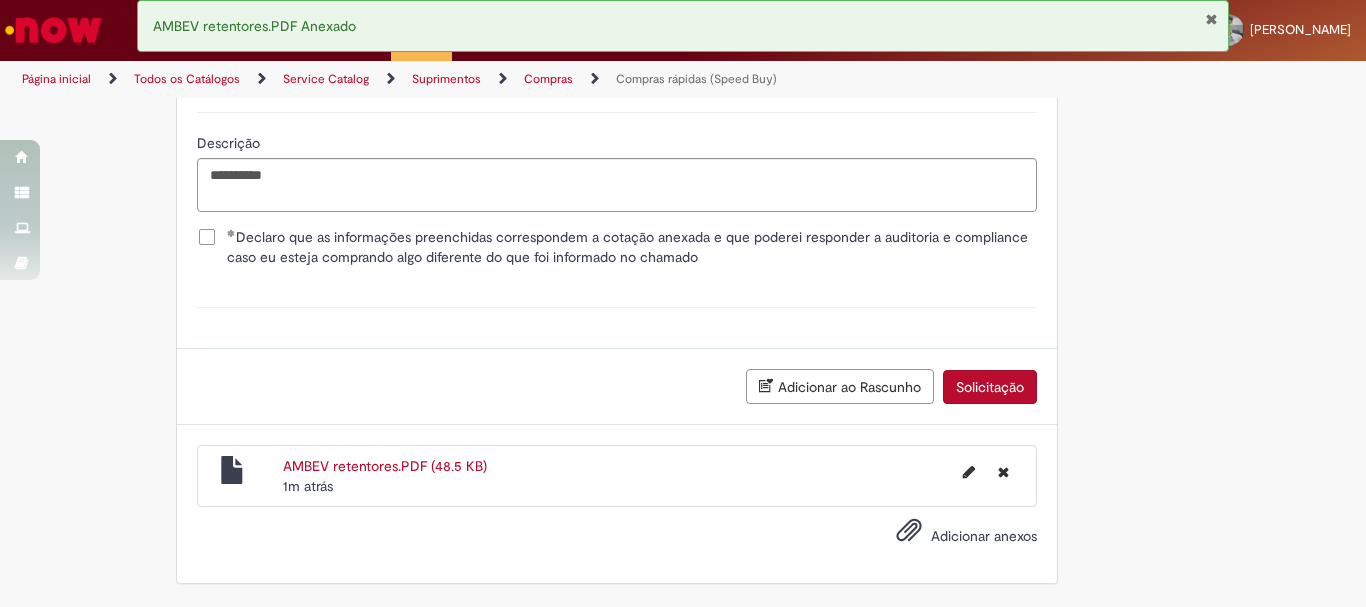 click on "Solicitação" at bounding box center (990, 387) 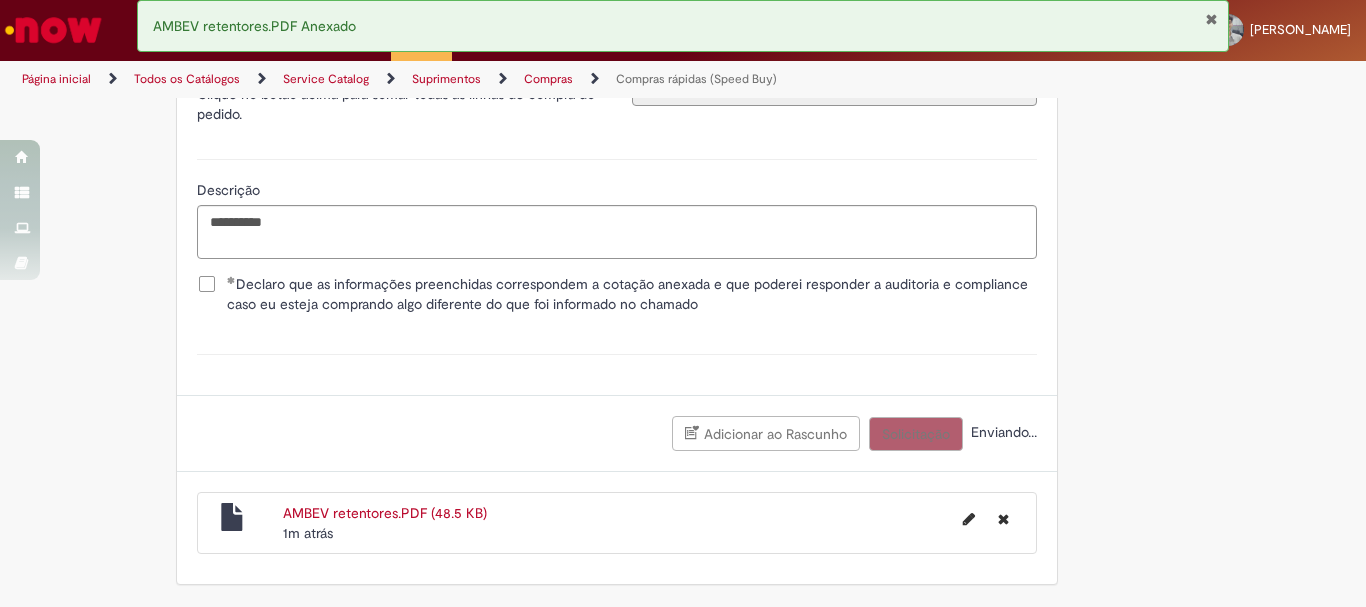 scroll, scrollTop: 4201, scrollLeft: 0, axis: vertical 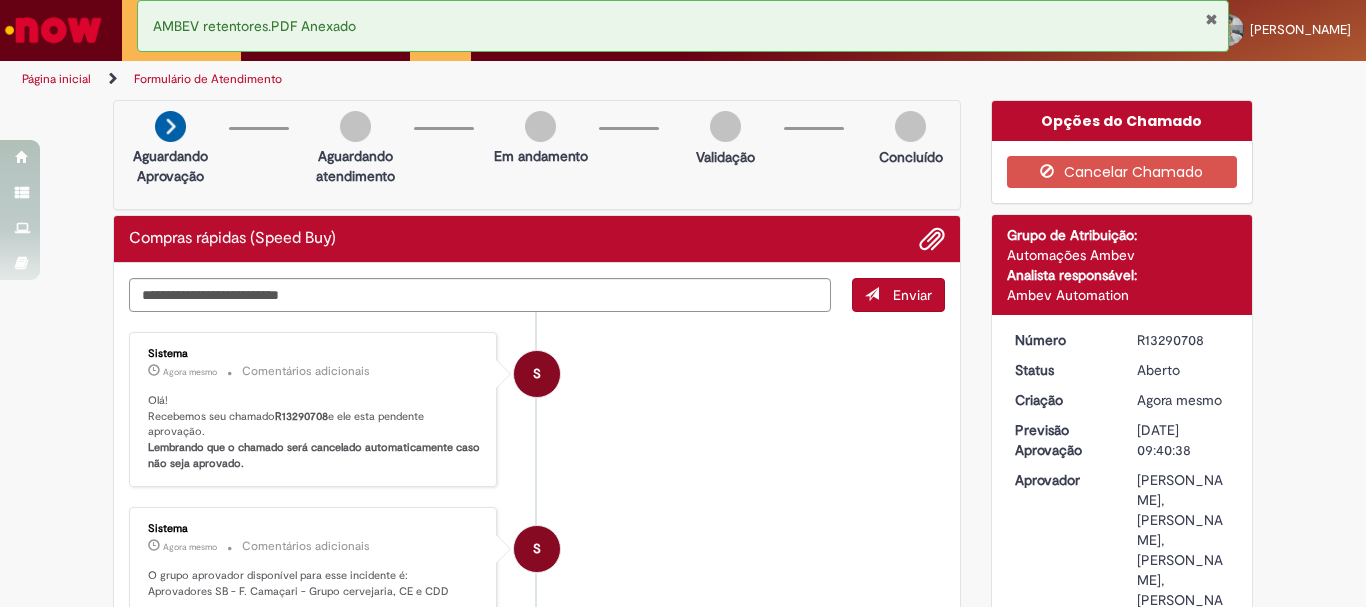 click at bounding box center (1211, 19) 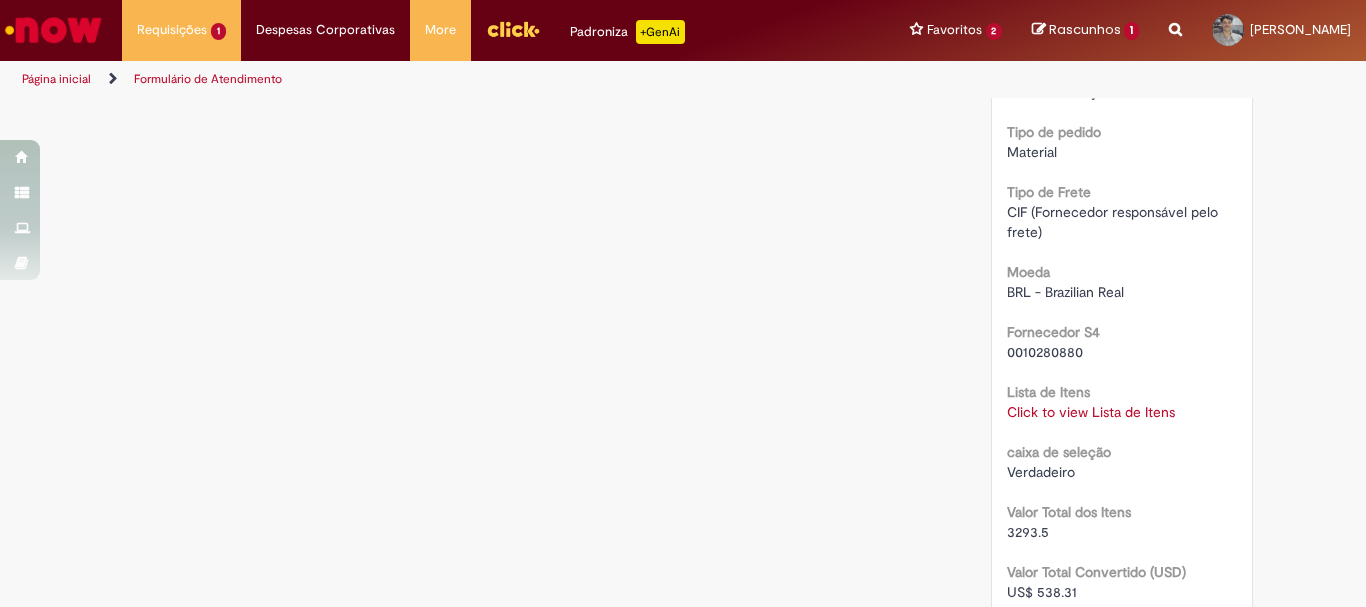 scroll, scrollTop: 2200, scrollLeft: 0, axis: vertical 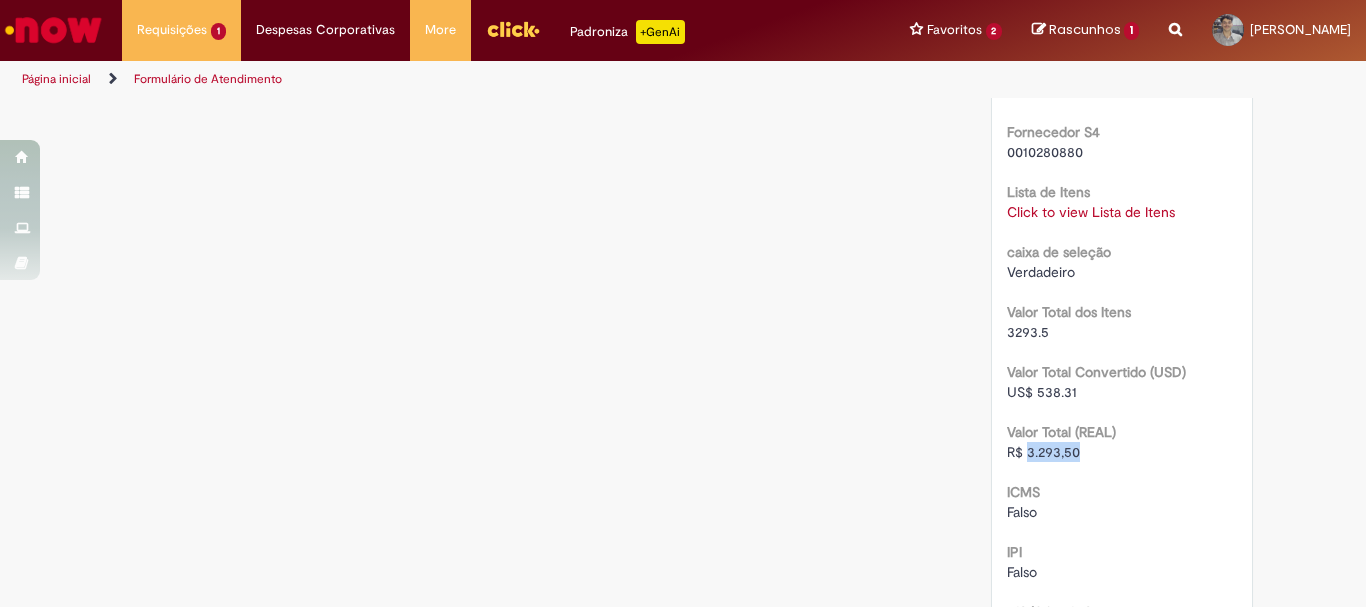 drag, startPoint x: 1078, startPoint y: 548, endPoint x: 1023, endPoint y: 555, distance: 55.443665 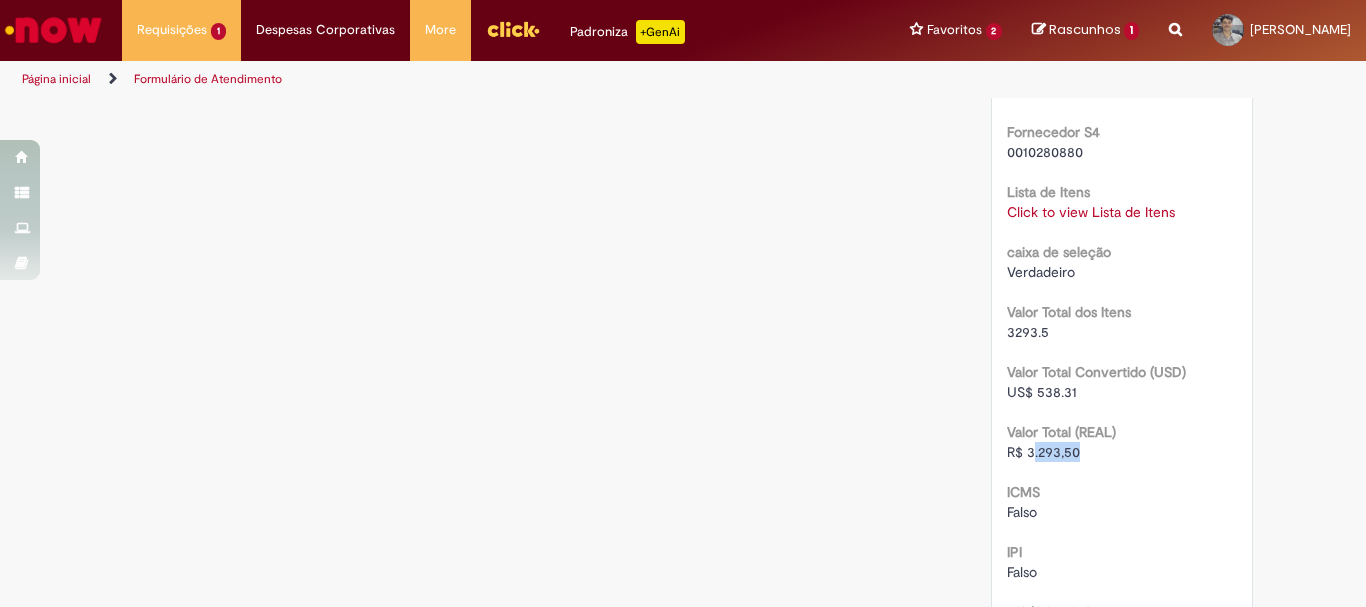 copy on ".293,50" 